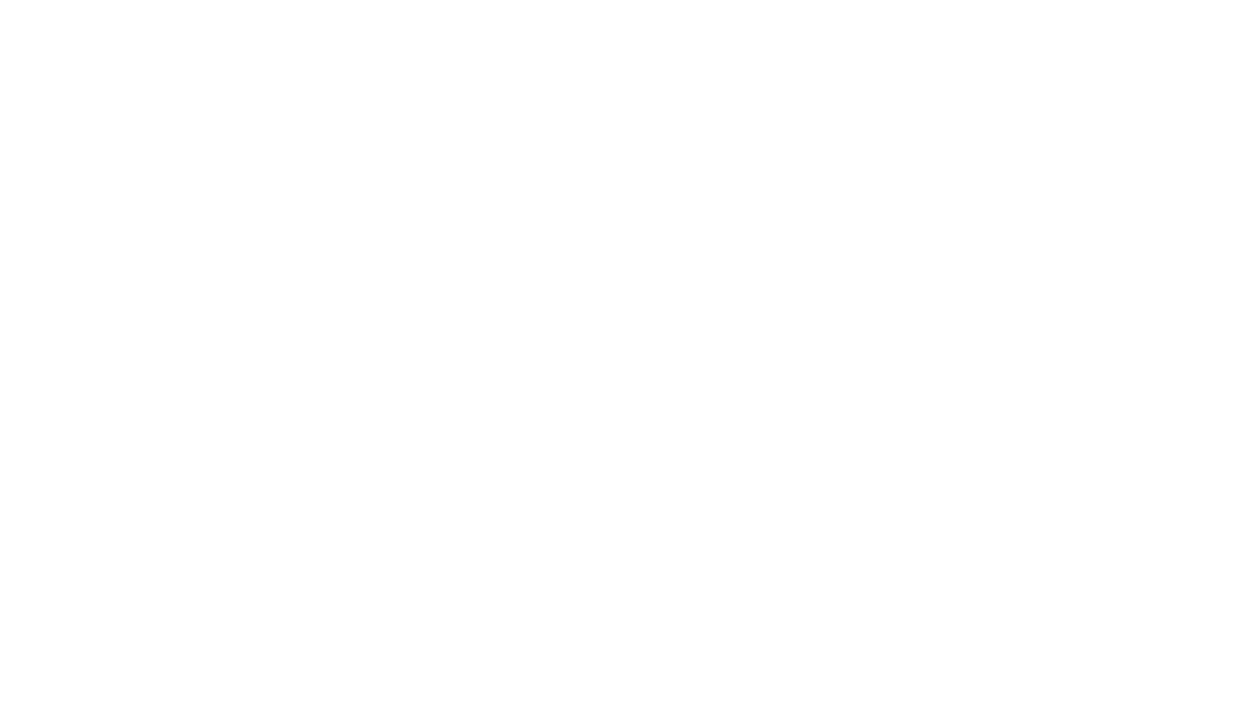 scroll, scrollTop: 0, scrollLeft: 0, axis: both 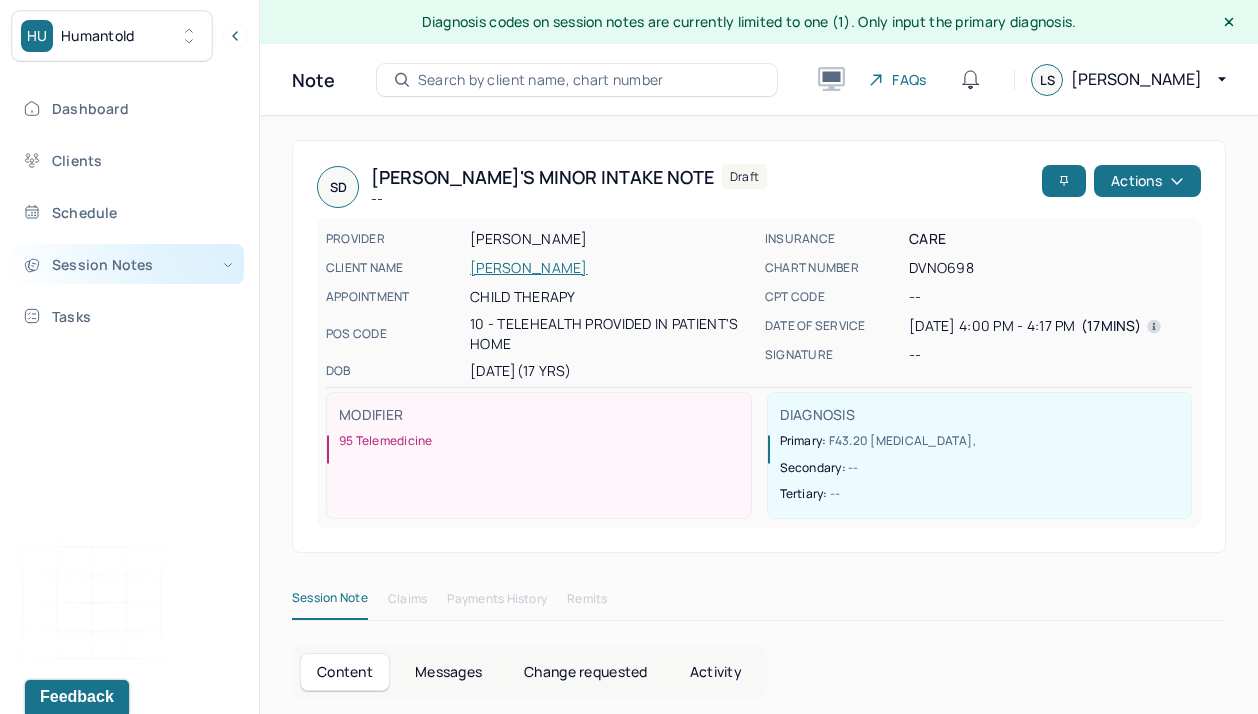 click on "Session Notes" at bounding box center (128, 264) 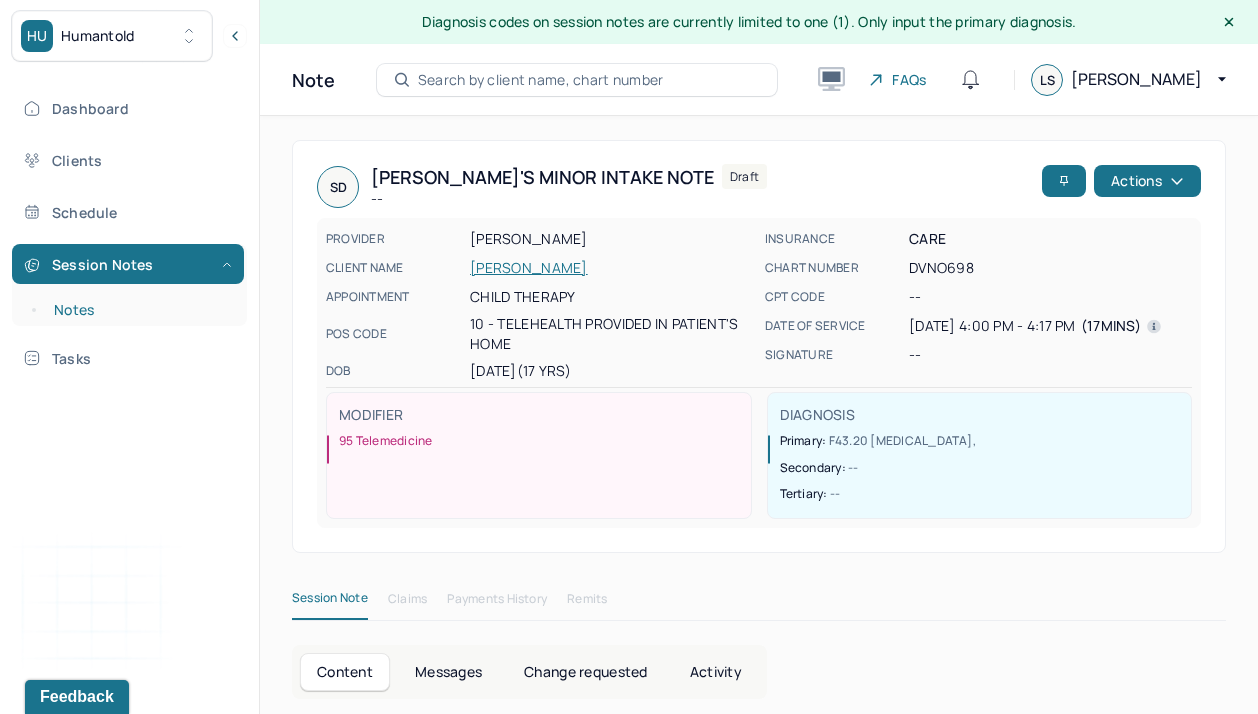 click on "Notes" at bounding box center (139, 310) 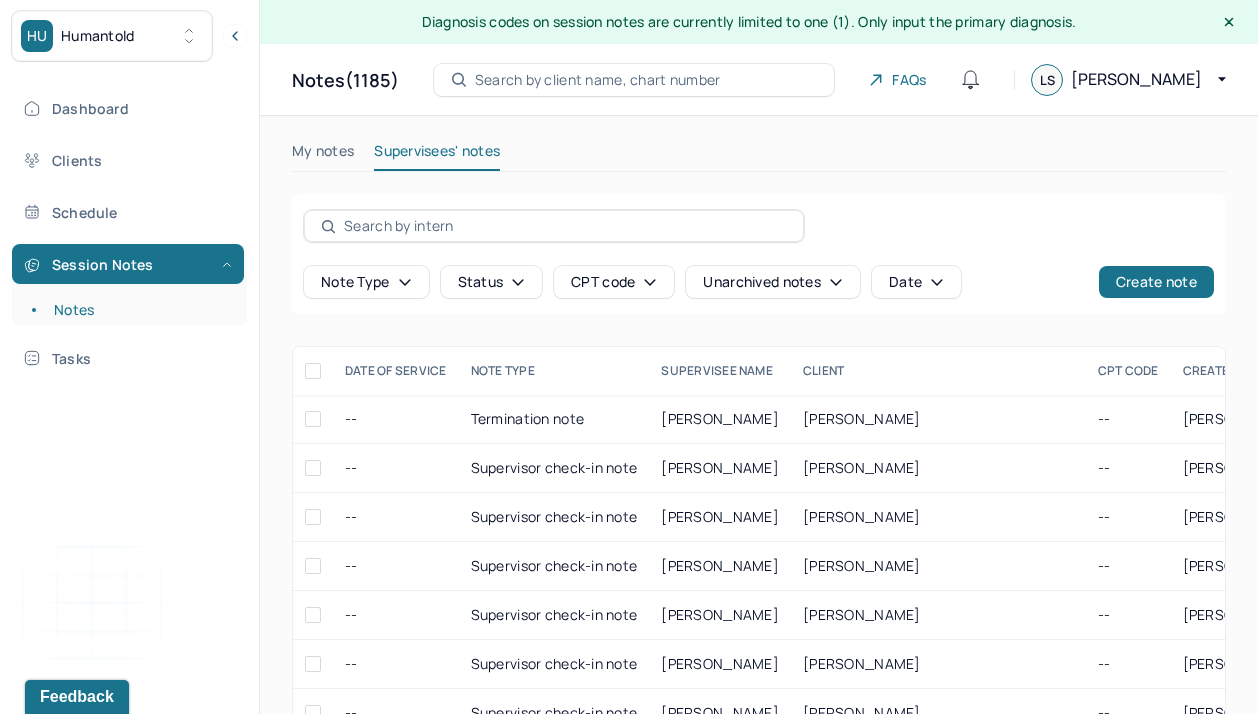 click on "Search by client name, chart number" at bounding box center (598, 80) 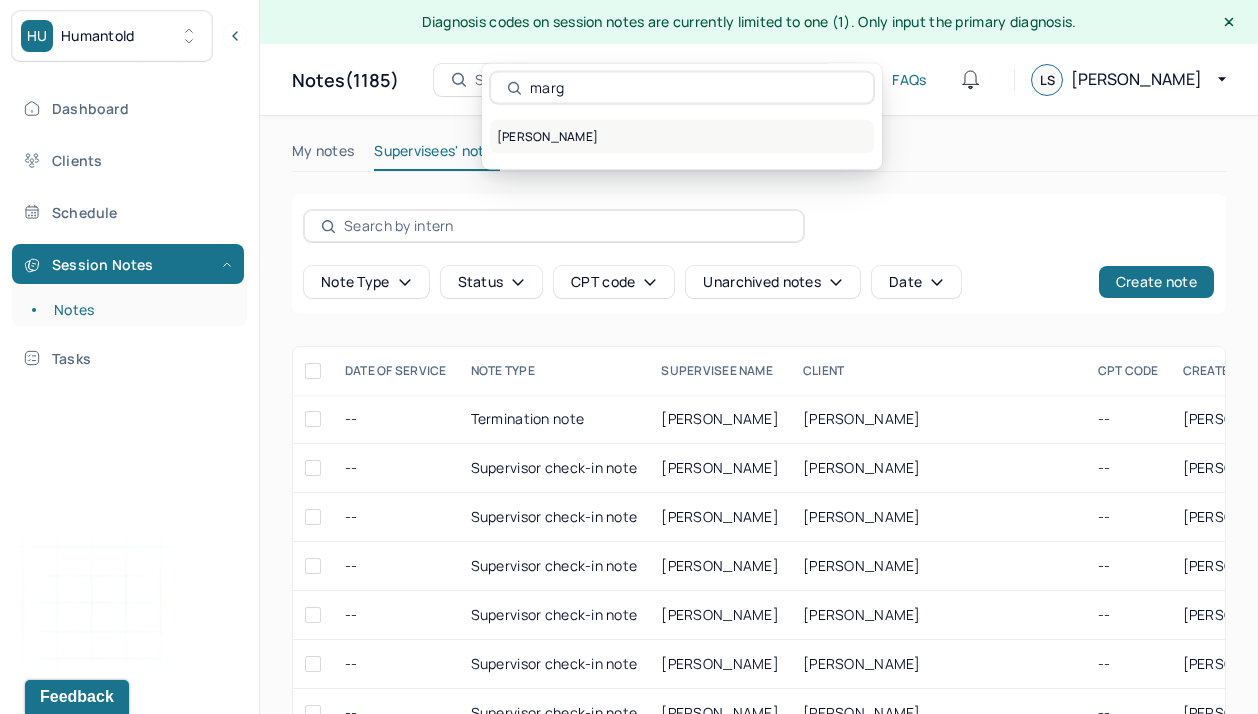 type on "marg" 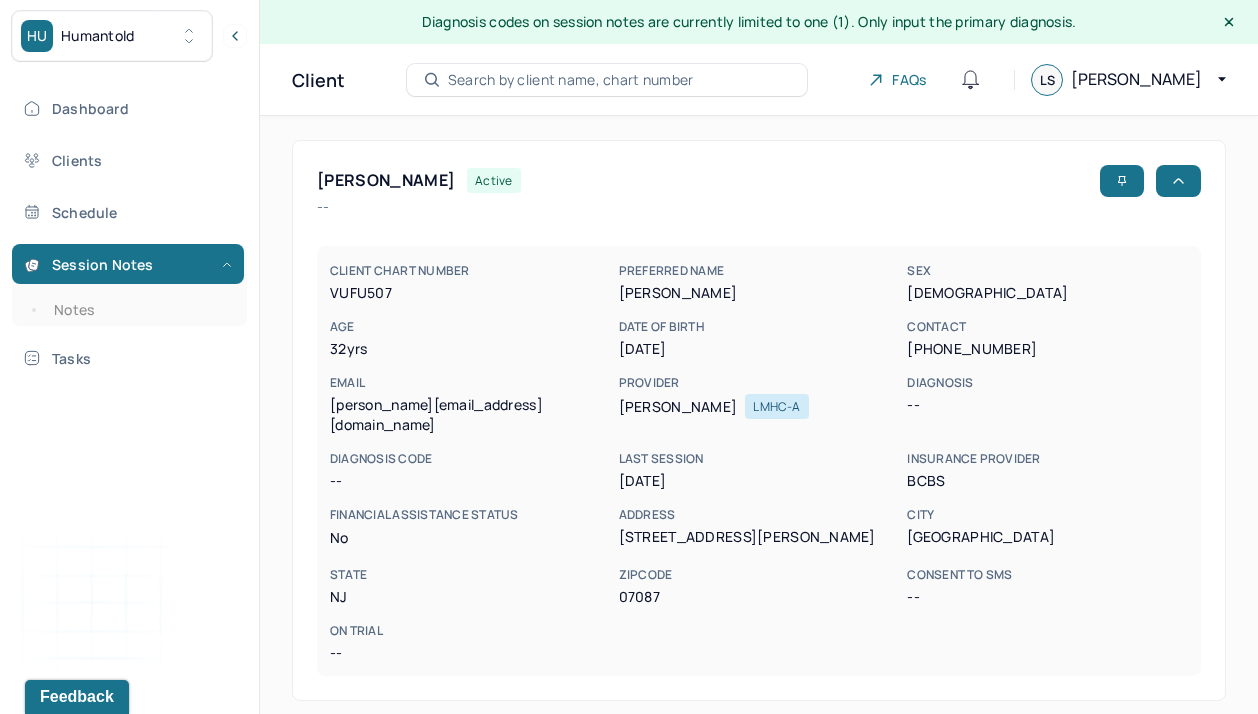 click on "CLIENT CHART NUMBER VUFU507 PREFERRED NAME [PERSON_NAME] SEX [DEMOGRAPHIC_DATA] AGE [DEMOGRAPHIC_DATA]  yrs DATE OF BIRTH [DEMOGRAPHIC_DATA]  CONTACT [PHONE_NUMBER] EMAIL [PERSON_NAME][EMAIL_ADDRESS][DOMAIN_NAME] PROVIDER [PERSON_NAME] LMHC-A DIAGNOSIS -- DIAGNOSIS CODE -- LAST SESSION [DATE] insurance provider BCBS FINANCIAL ASSISTANCE STATUS no Address [STREET_ADDRESS][PERSON_NAME][US_STATE] Consent to Sms -- On Trial --" at bounding box center (759, 449) 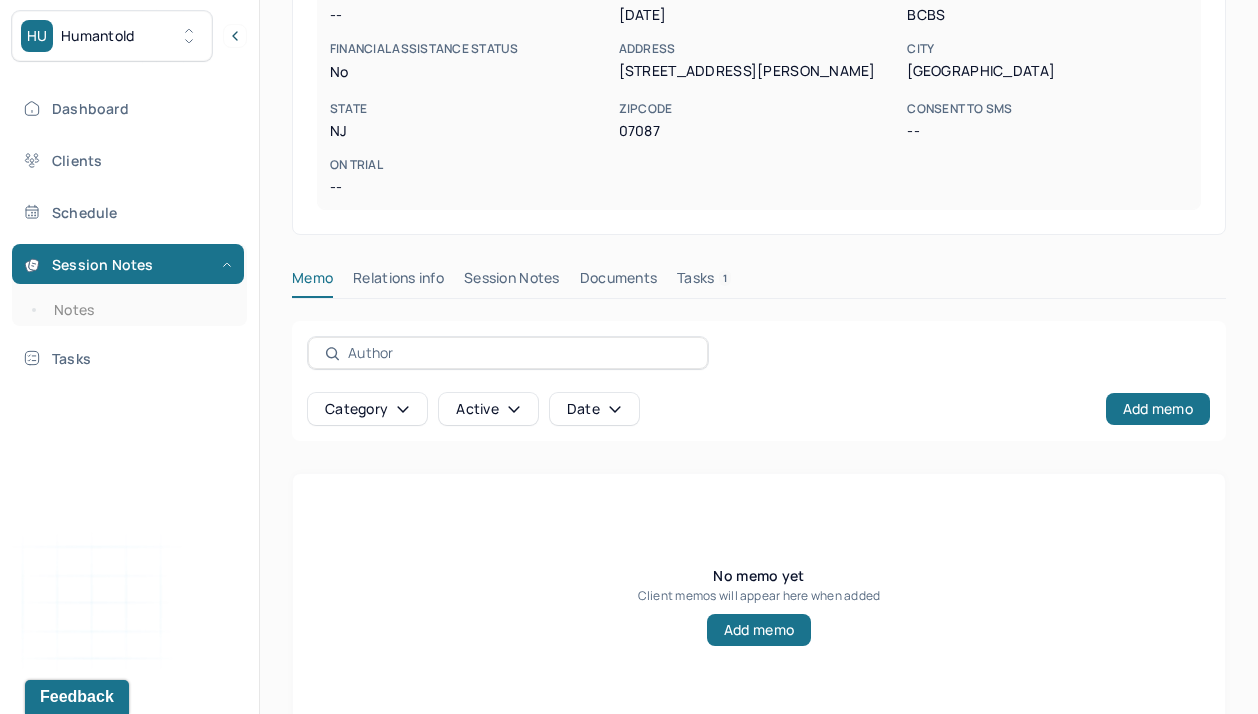 scroll, scrollTop: 467, scrollLeft: 0, axis: vertical 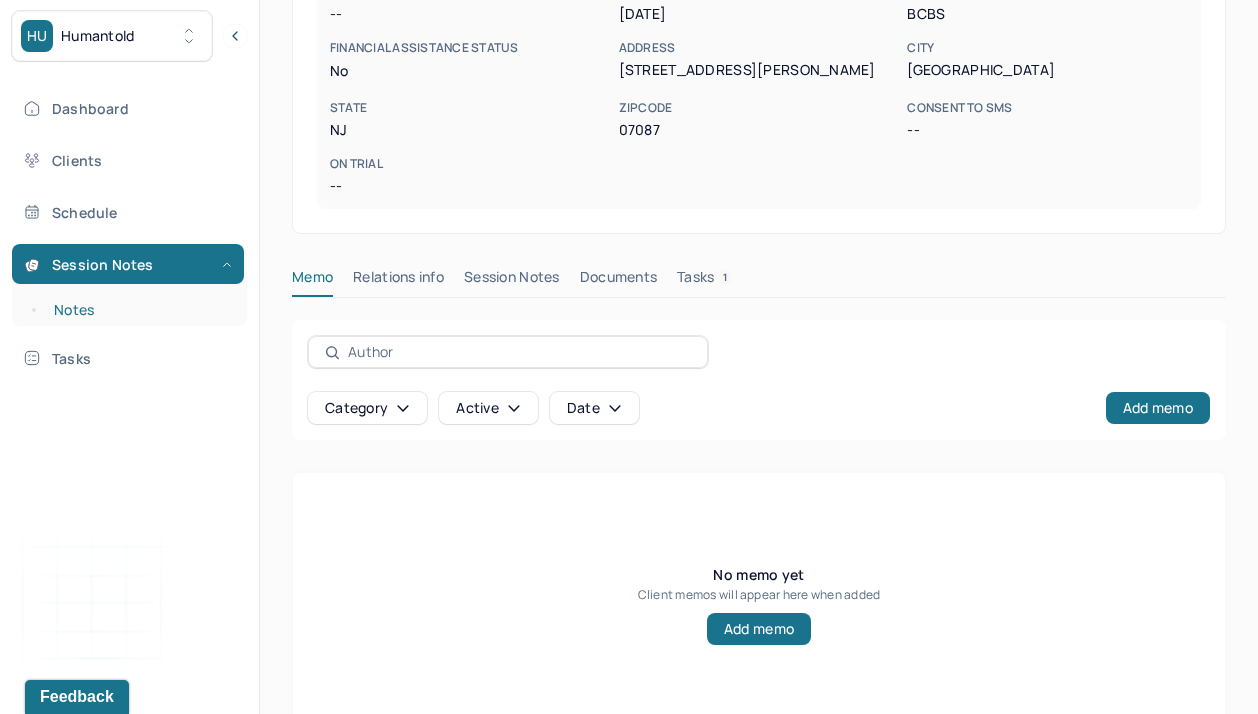 click on "Notes" at bounding box center (139, 310) 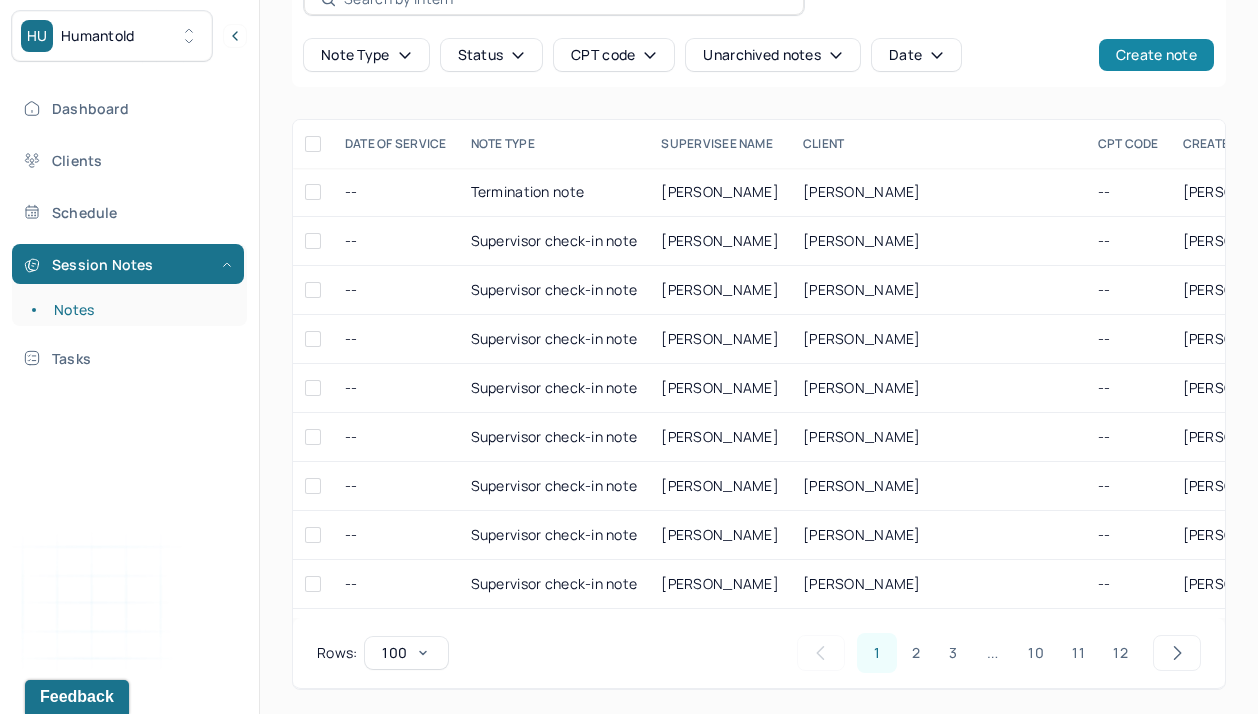 click on "Create note" at bounding box center (1156, 55) 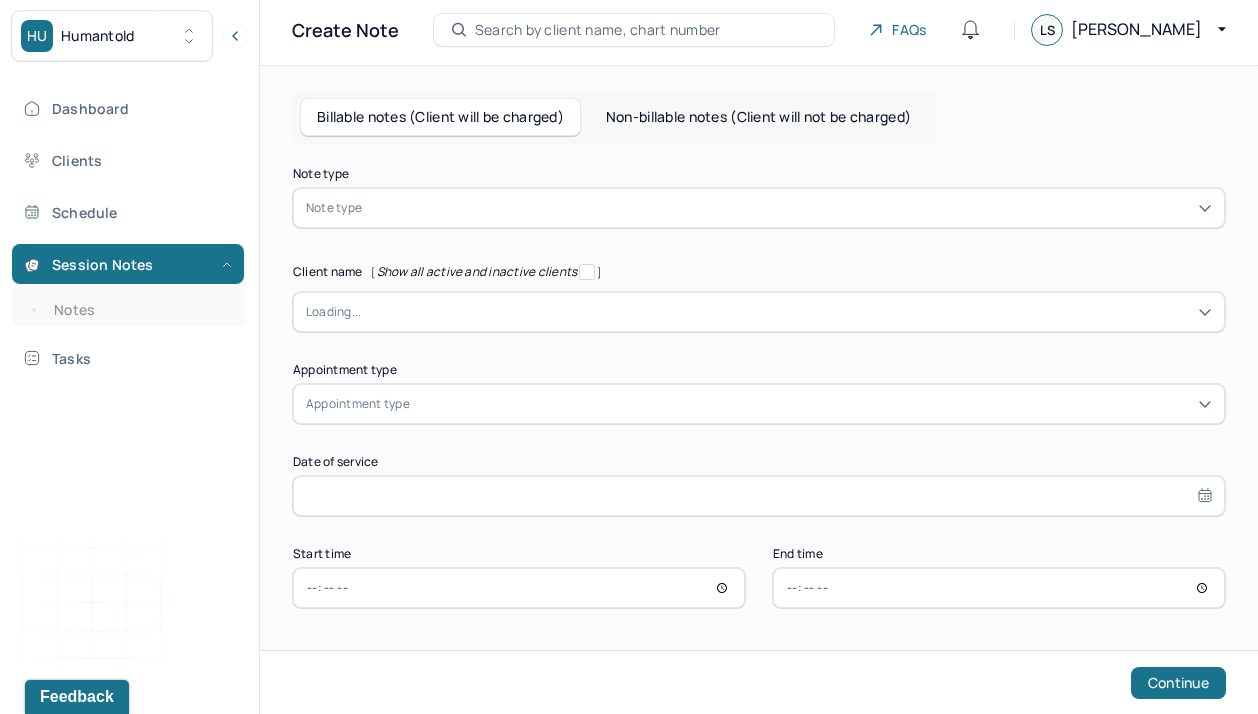 scroll, scrollTop: 51, scrollLeft: 0, axis: vertical 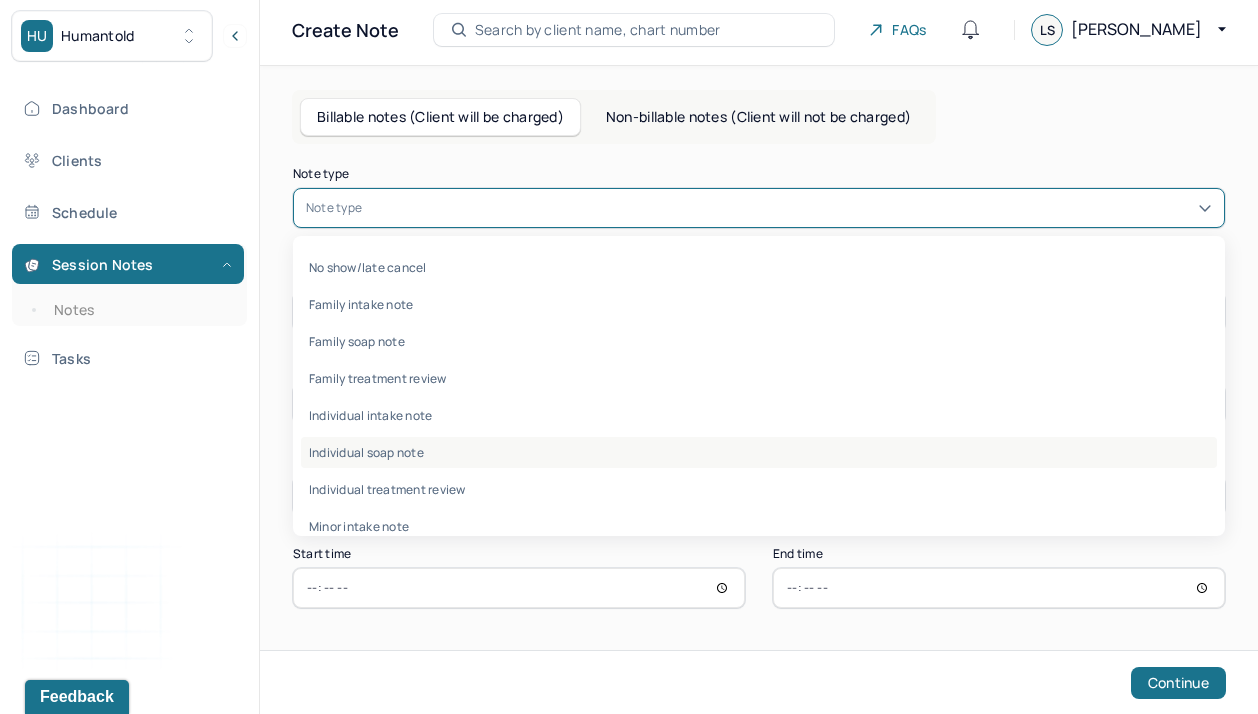 click on "Individual soap note" at bounding box center [759, 452] 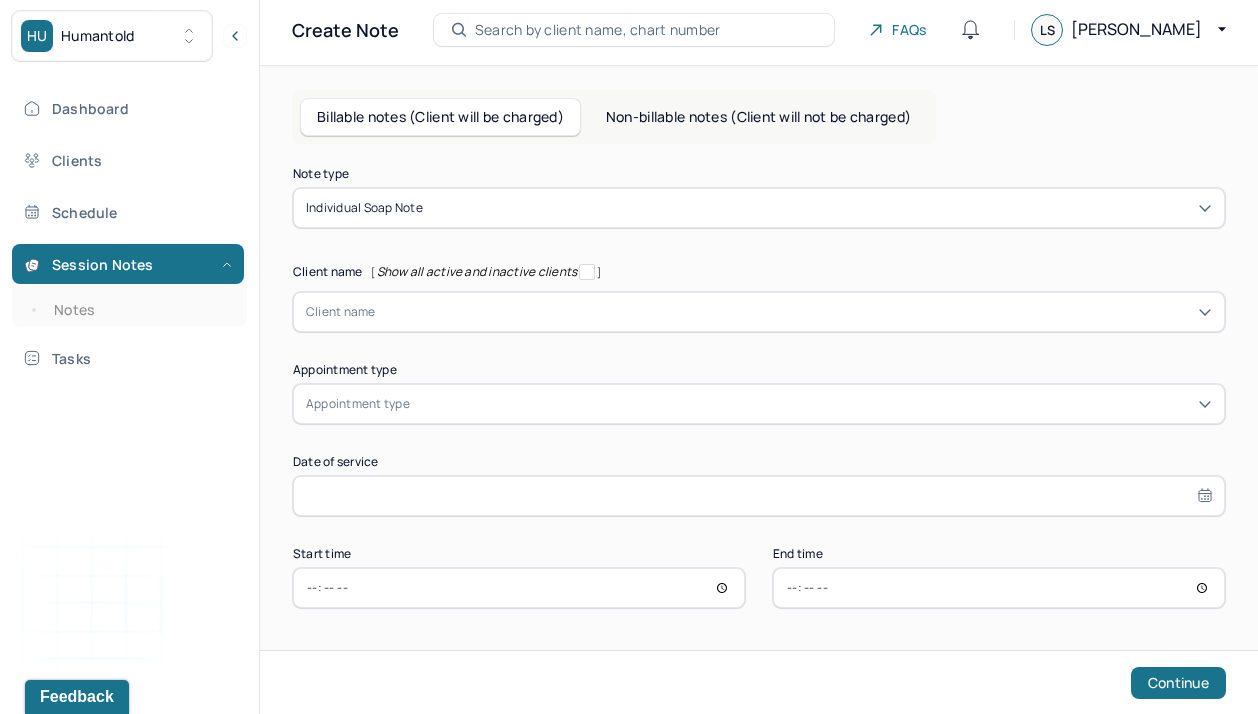 click on "Note type Individual soap note Client name [ Show all active and inactive clients ] Client name Supervisee name Appointment type Appointment type Date of service Start time End time   Continue" at bounding box center (759, 388) 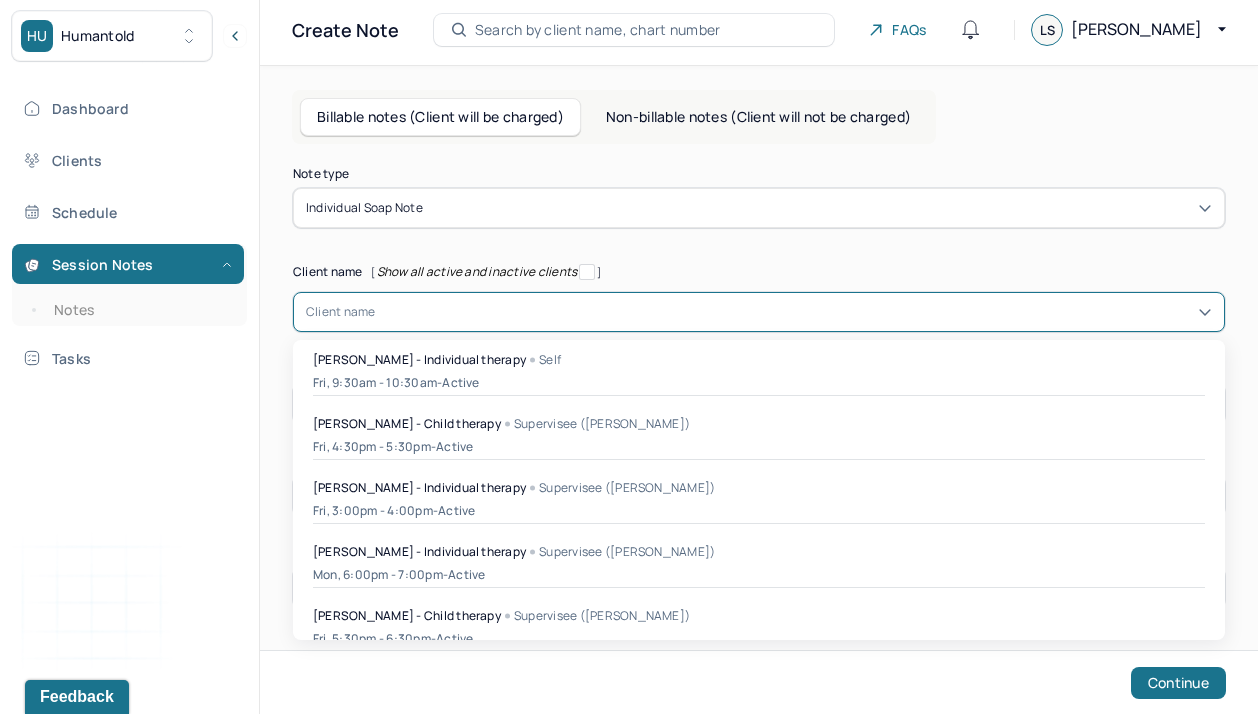 click at bounding box center (794, 312) 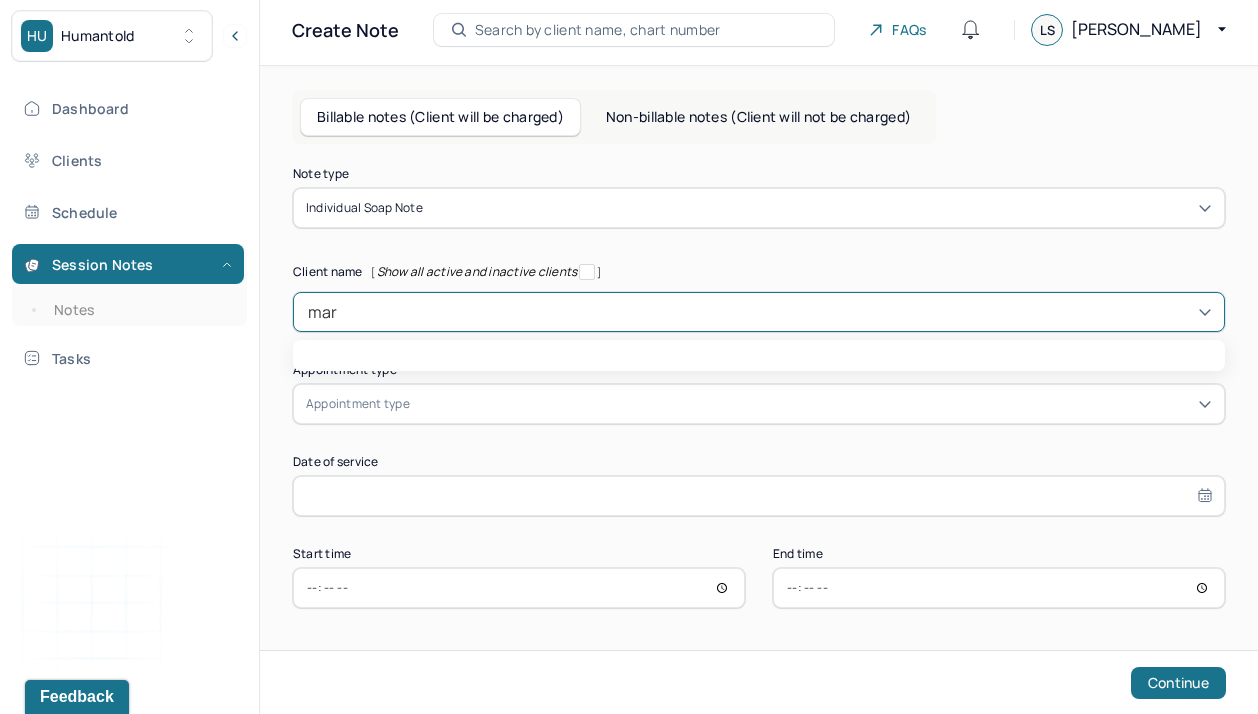 type on "marg" 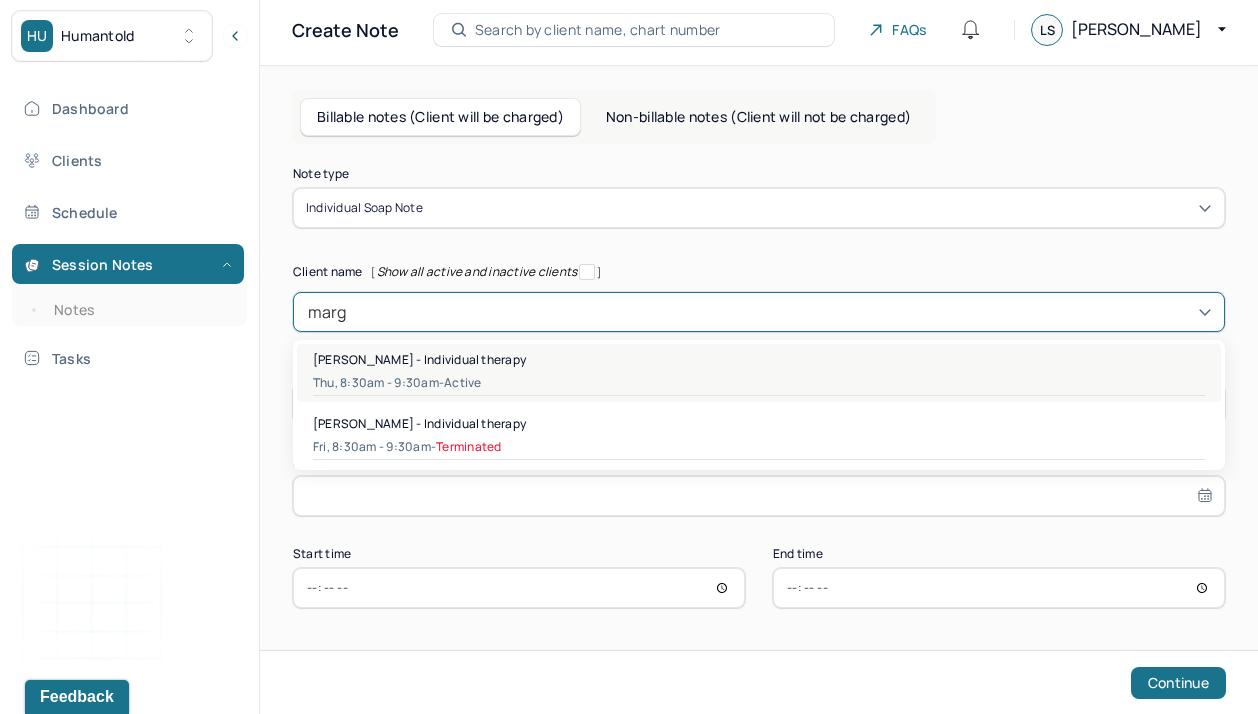 click on "Thu, 8:30am - 9:30am  -  active" at bounding box center (759, 383) 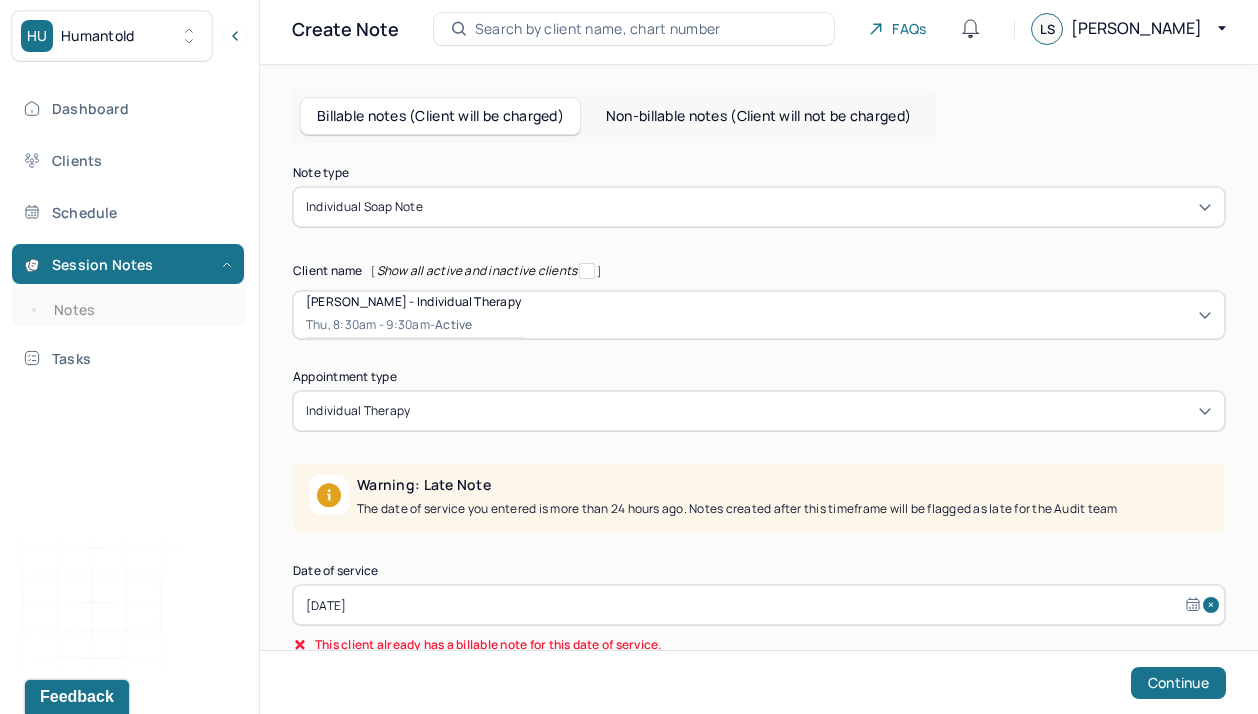 click on "Note type Individual soap note Client name [ Show all active and inactive clients ] [PERSON_NAME] - Individual therapy Thu, 8:30am - 9:30am  -  active Supervisee name [PERSON_NAME] Appointment type individual therapy Warning: Late Note The date of service you entered is more than 24 hours ago. Notes created after this timeframe will be flagged as late for the Audit team Date of service [DATE] This client already has a billable note for this date of service. Start time 08:30 End time 09:30   Continue" at bounding box center (759, 458) 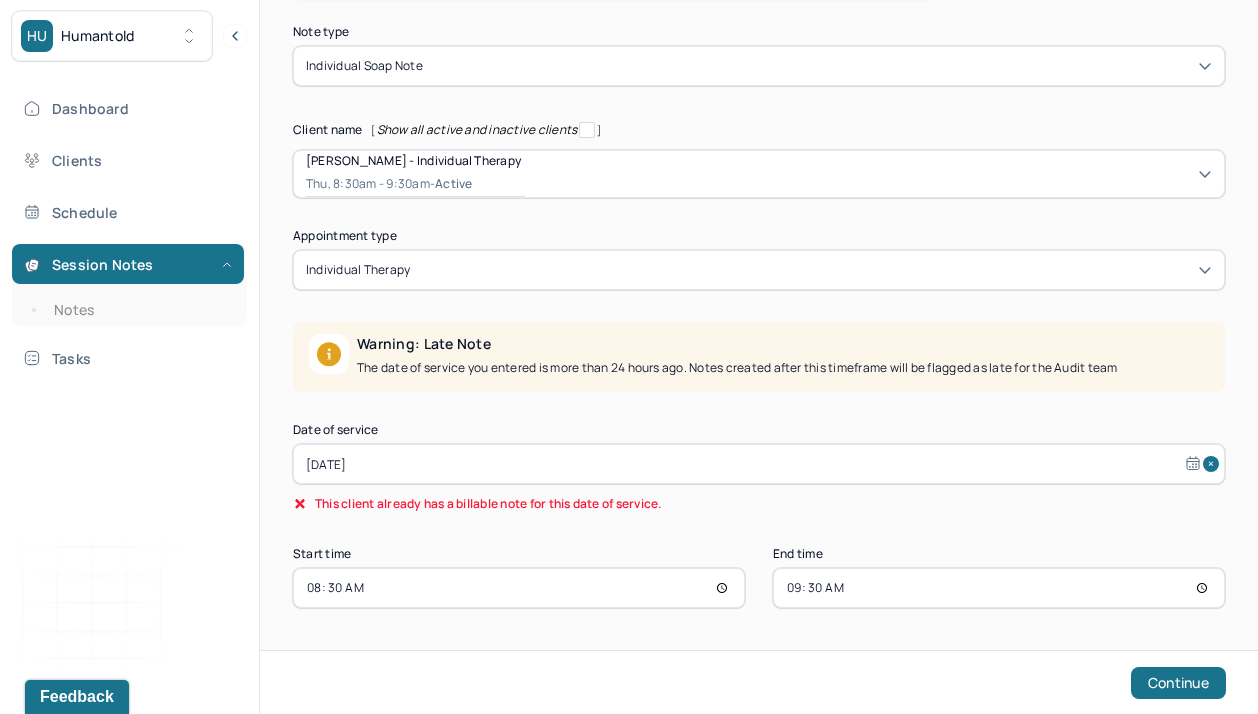 scroll, scrollTop: 192, scrollLeft: 0, axis: vertical 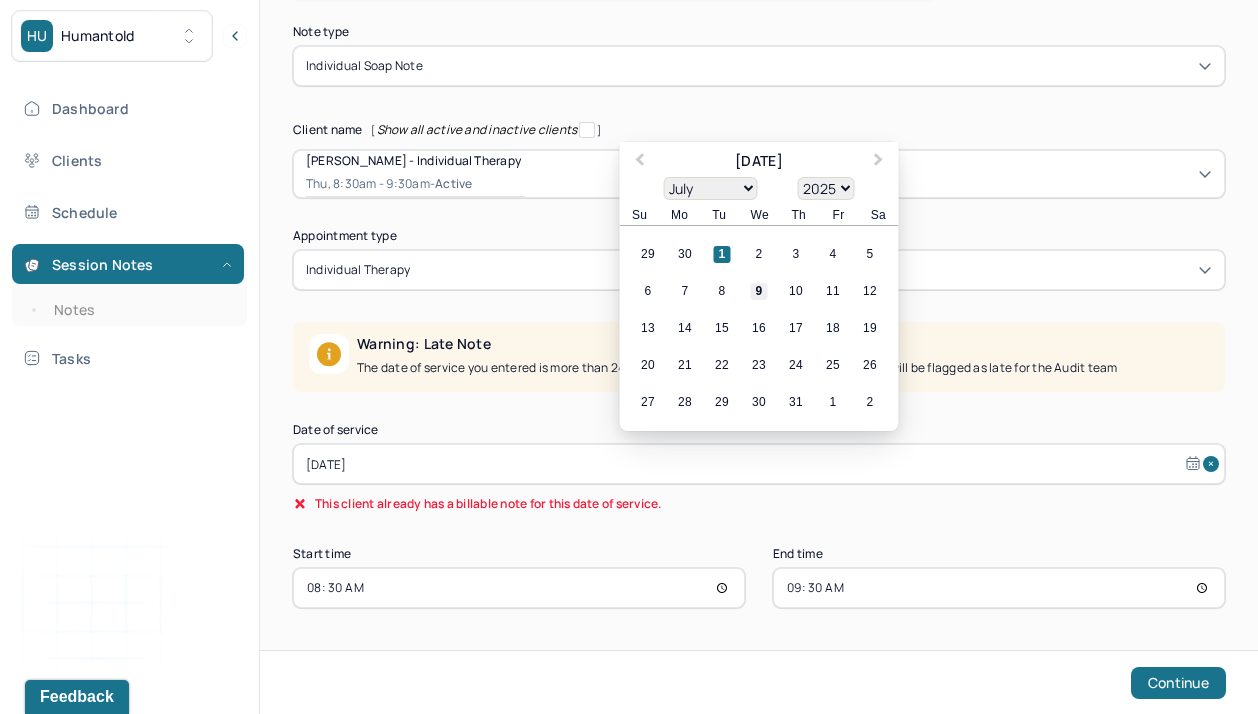 click on "9" at bounding box center [759, 291] 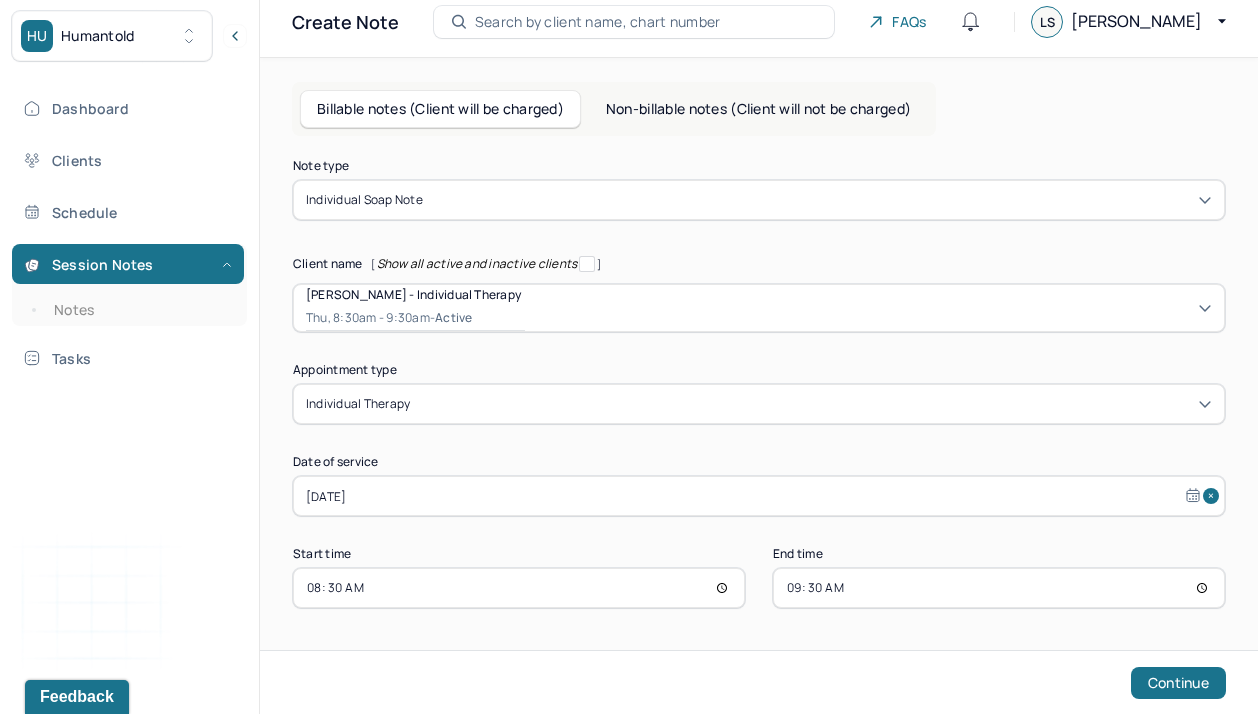 scroll, scrollTop: 58, scrollLeft: 0, axis: vertical 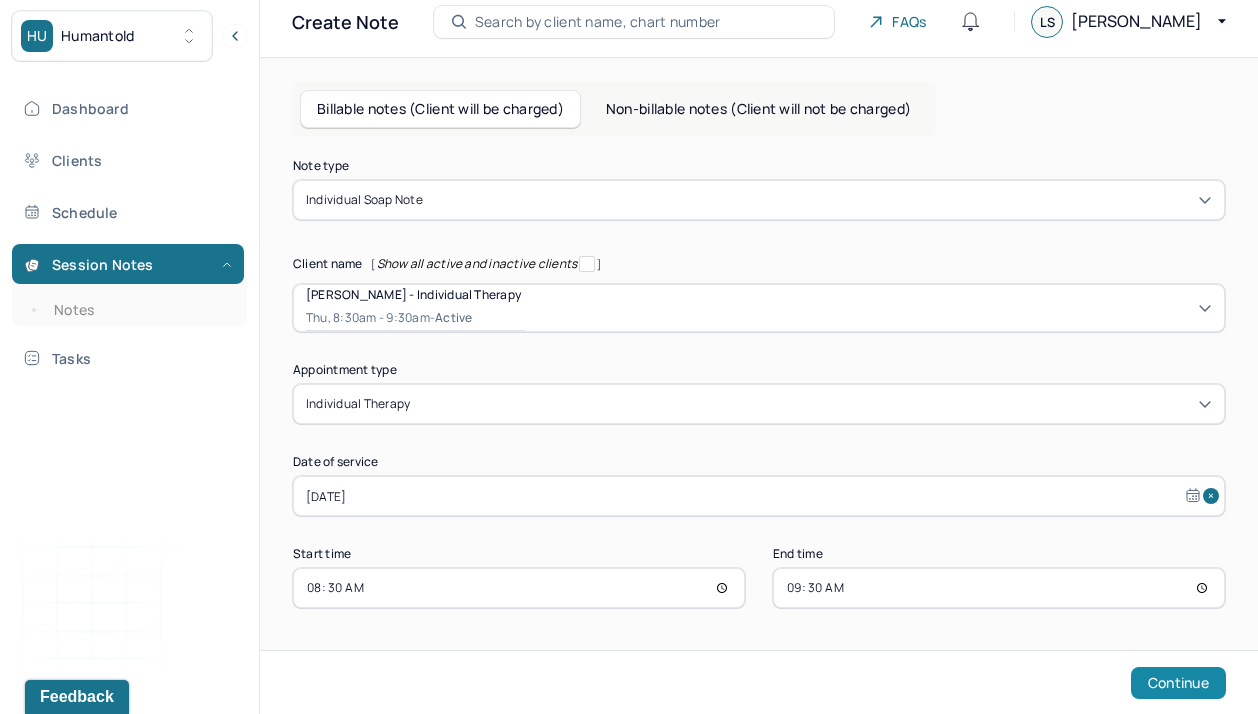 click on "Continue" at bounding box center (1178, 683) 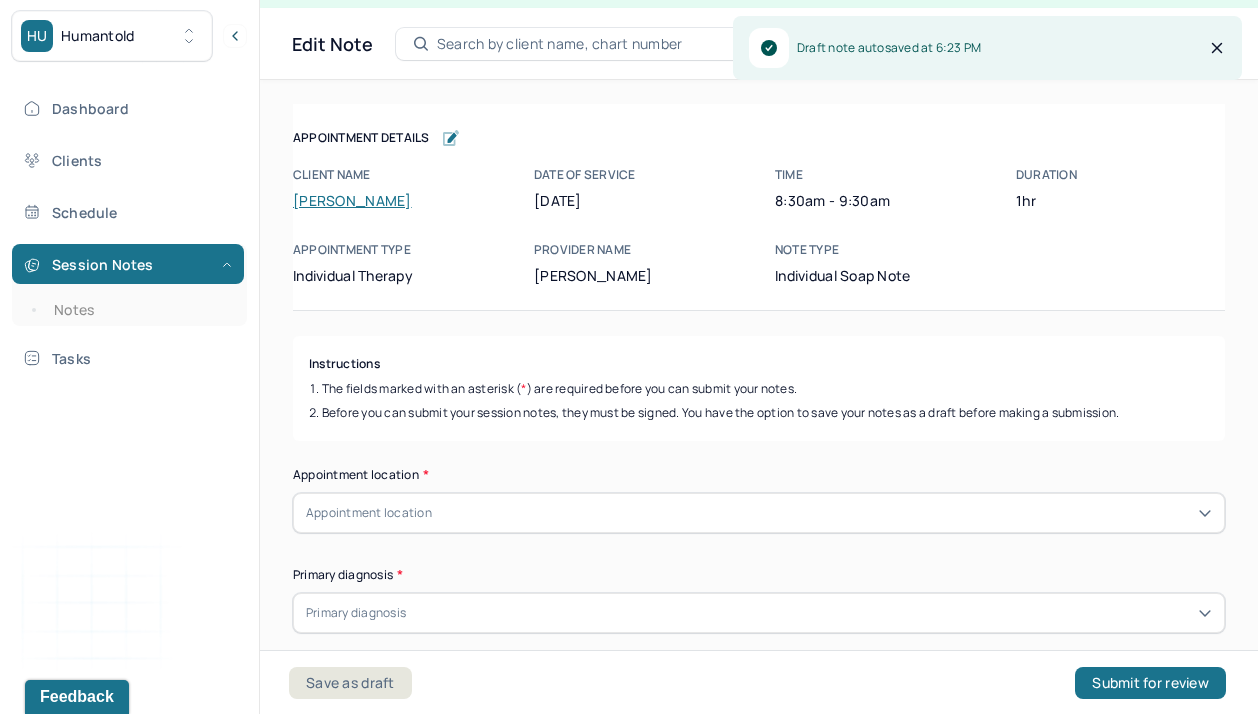 scroll, scrollTop: 36, scrollLeft: 0, axis: vertical 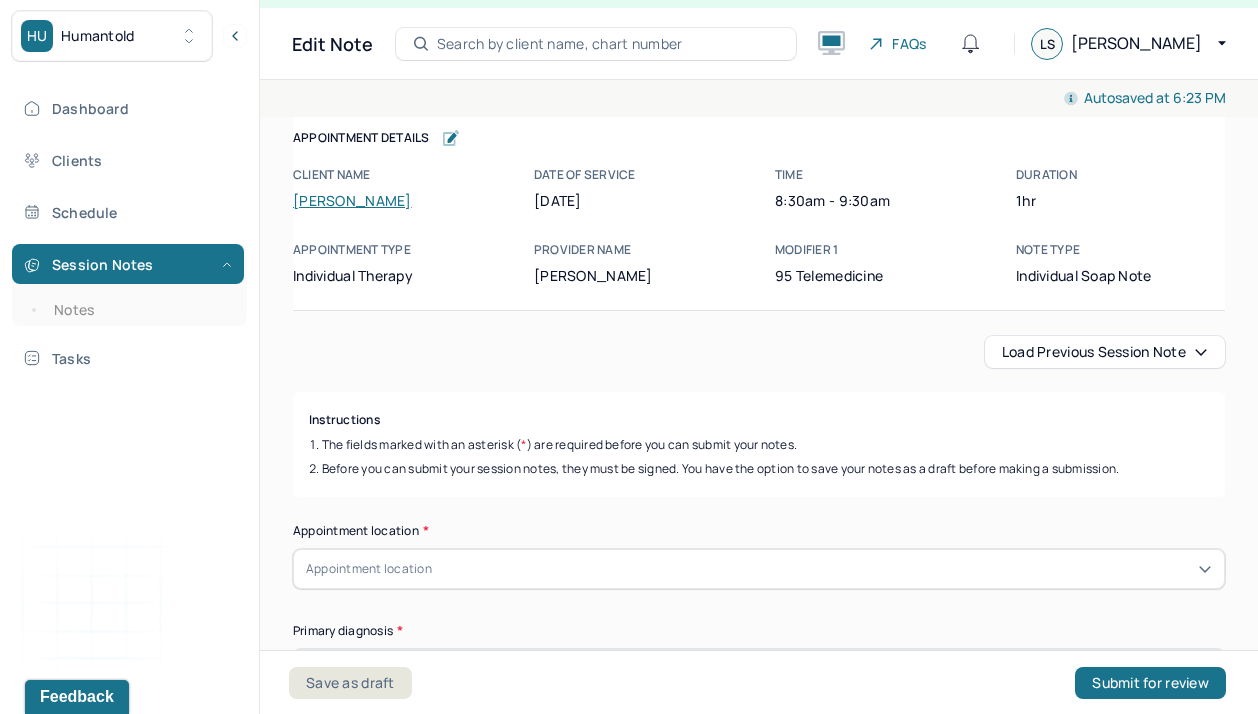 click on "Instructions The fields marked with an asterisk ( * ) are required before you can submit your notes. Before you can submit your session notes, they must be signed. You have the option to save your notes as a draft before making a submission." at bounding box center (759, 444) 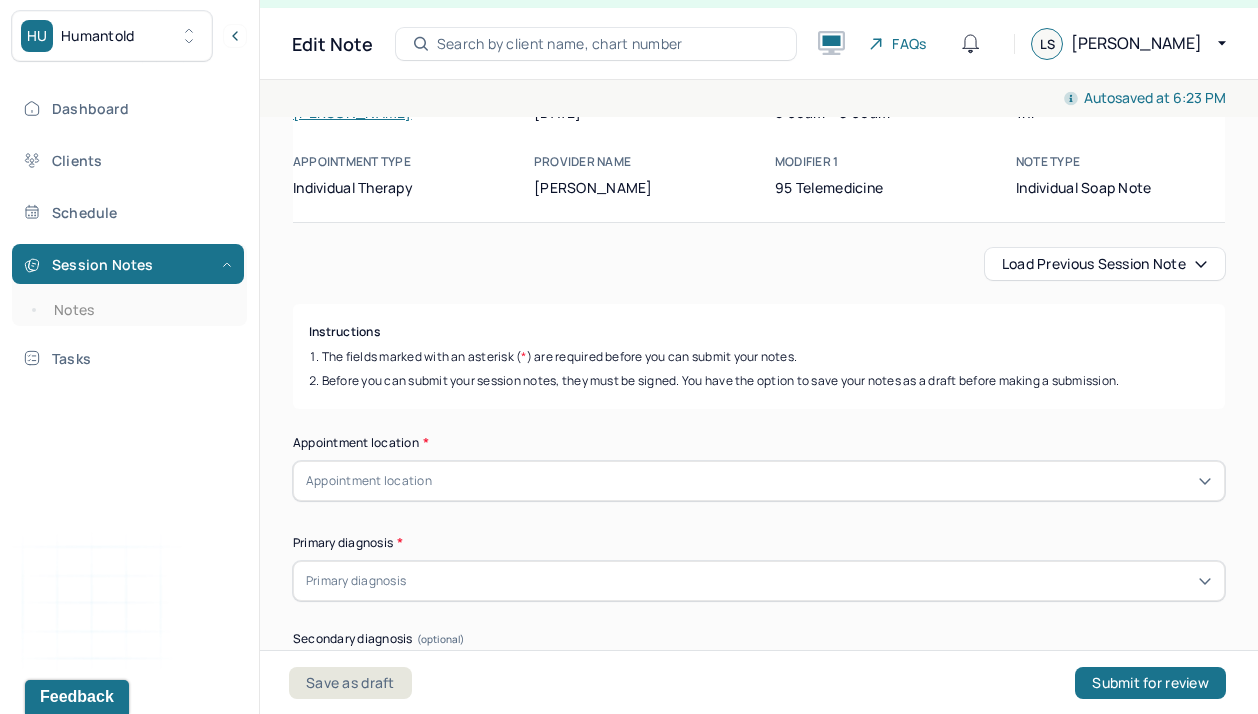 scroll, scrollTop: 102, scrollLeft: 0, axis: vertical 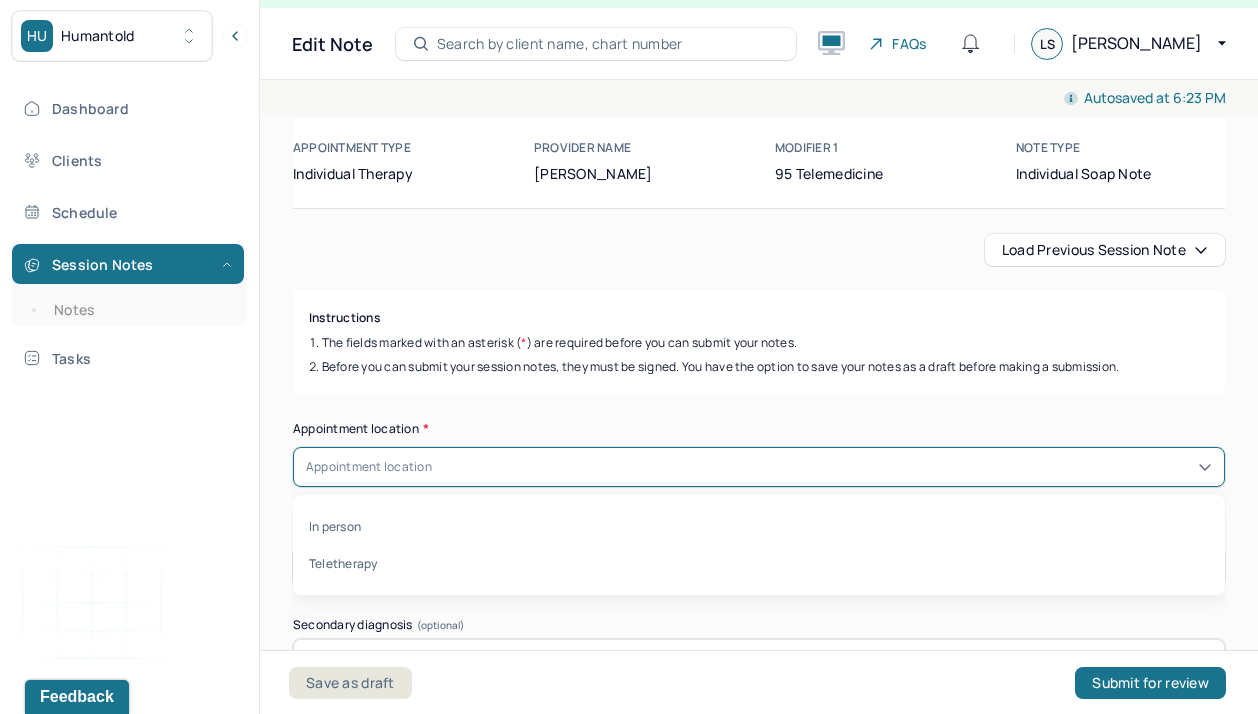 click on "Appointment location" at bounding box center [759, 467] 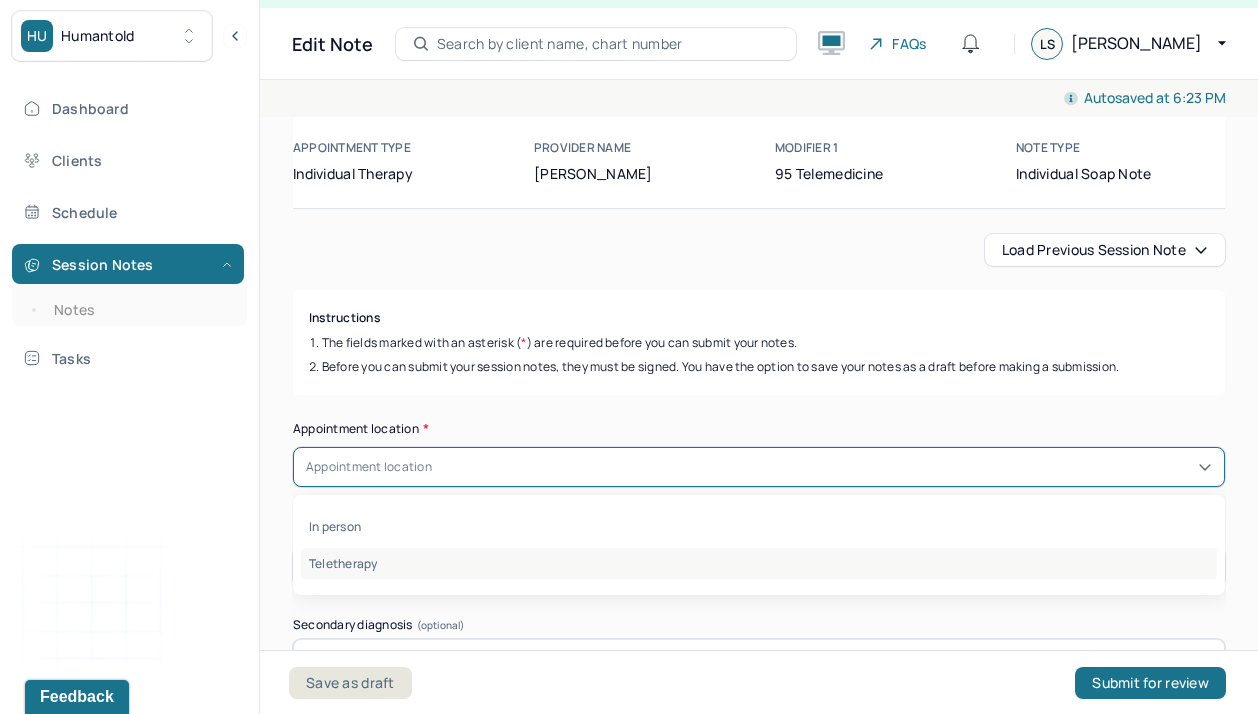click on "Teletherapy" at bounding box center [759, 563] 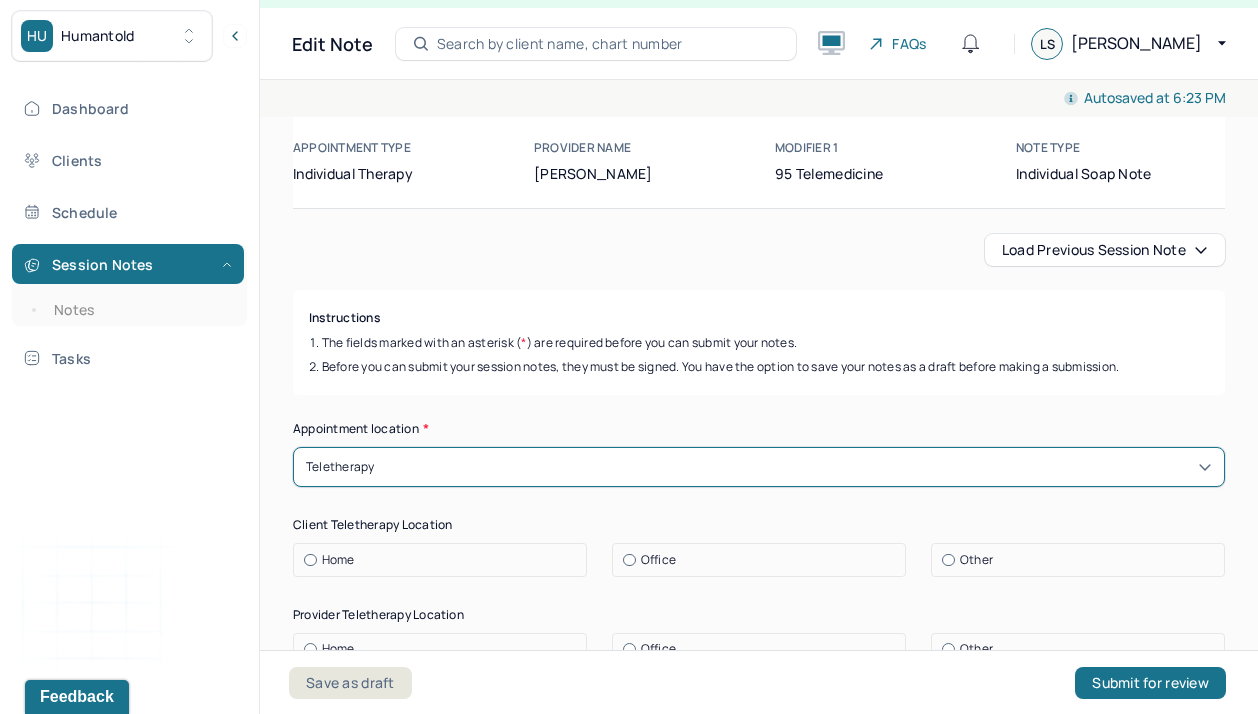 click on "The fields marked with an asterisk ( * ) are required before you can submit your notes." at bounding box center (759, 343) 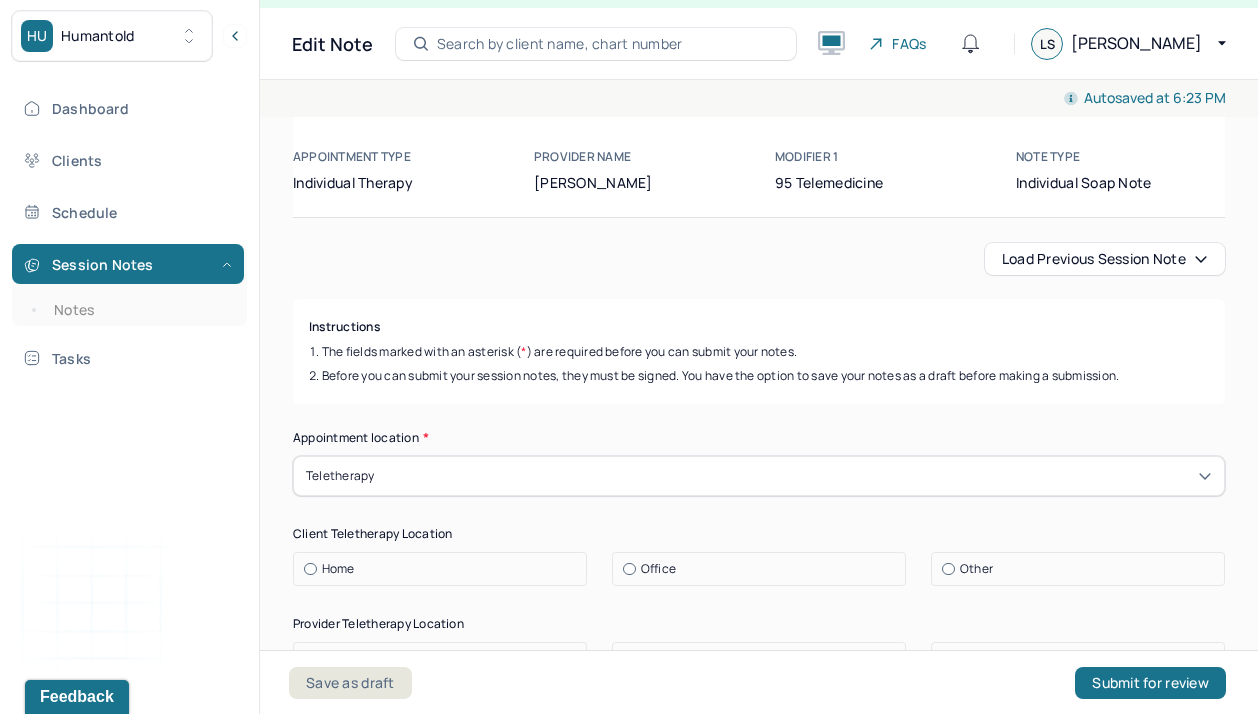 scroll, scrollTop: 76, scrollLeft: 0, axis: vertical 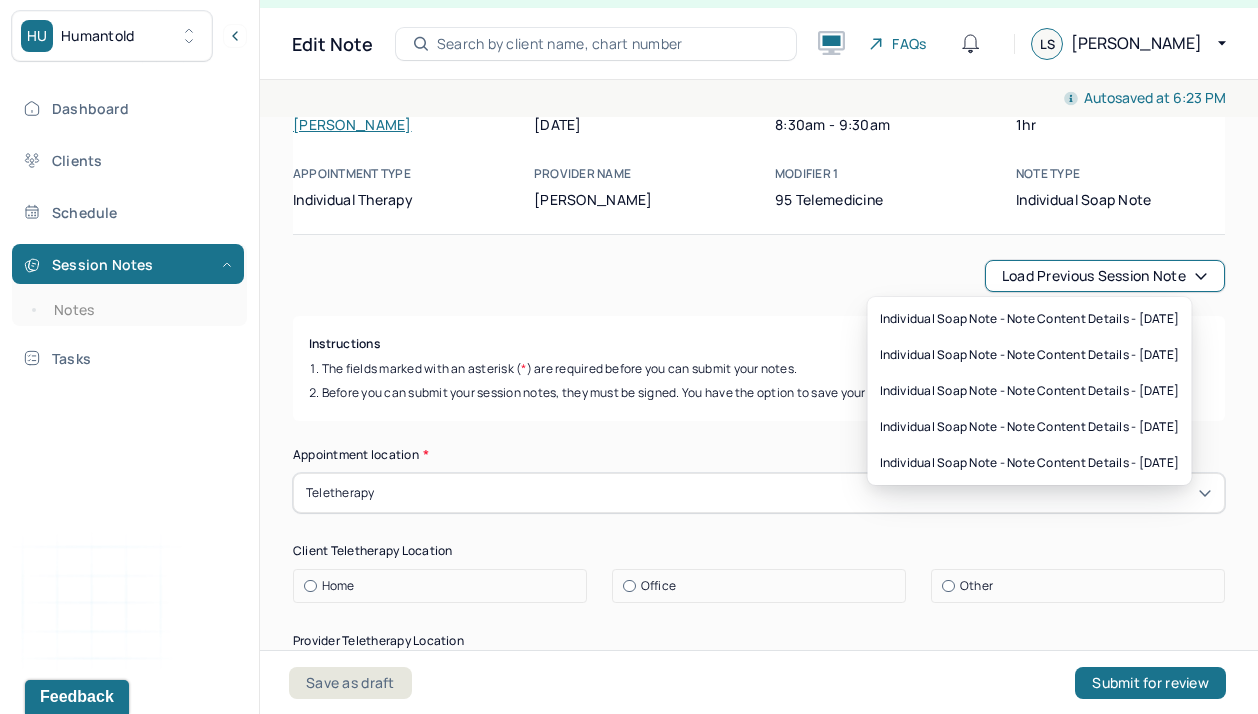 click on "Load previous session note" at bounding box center [1105, 276] 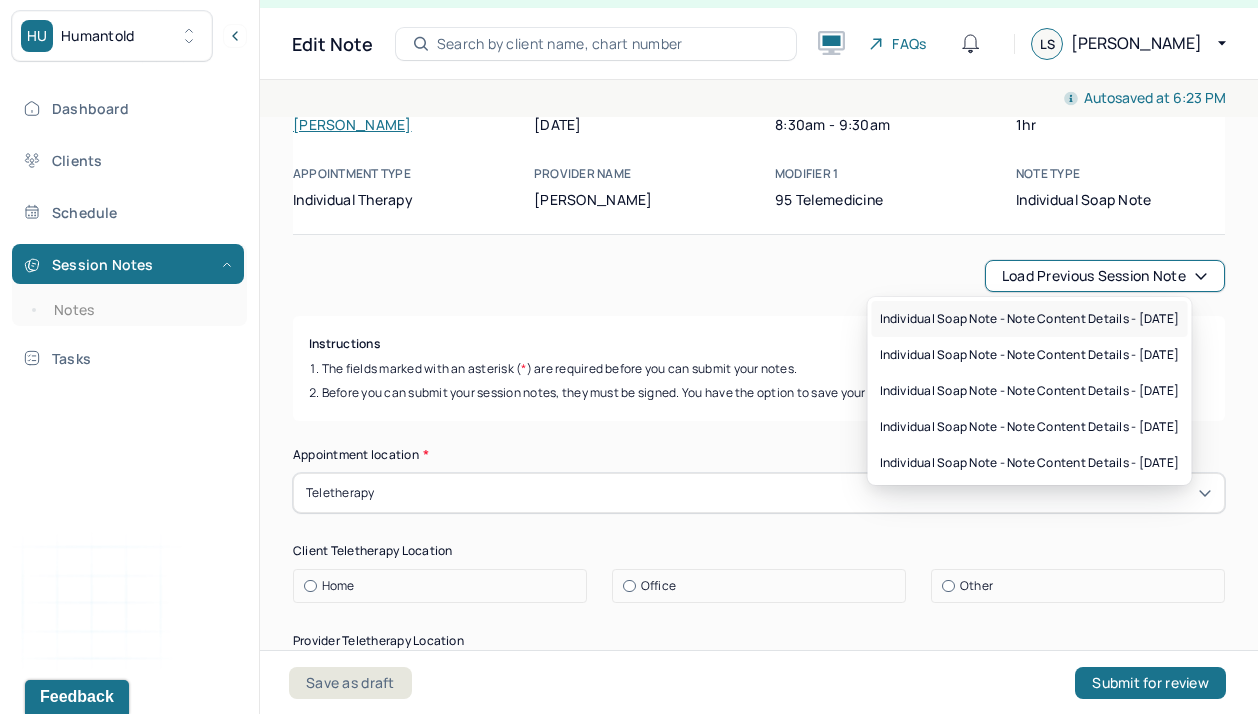 click on "Individual soap note   - Note content Details -   [DATE]" at bounding box center [1030, 319] 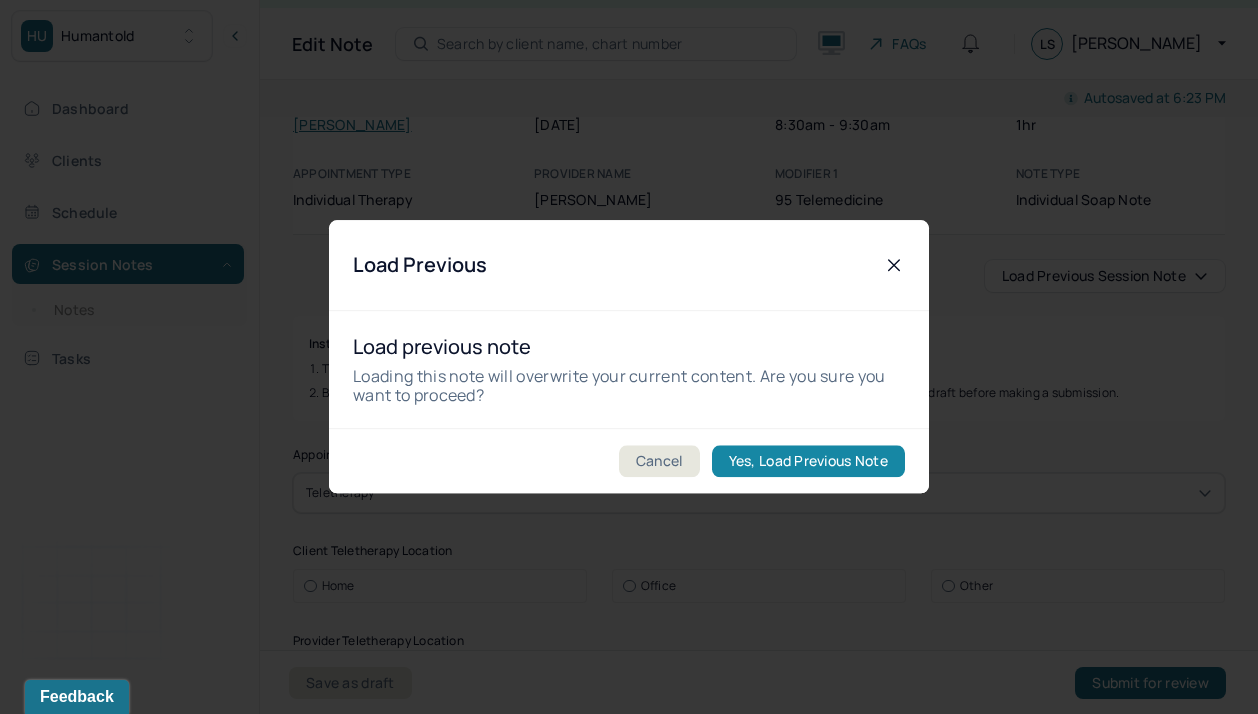 click on "Yes, Load Previous Note" at bounding box center [808, 462] 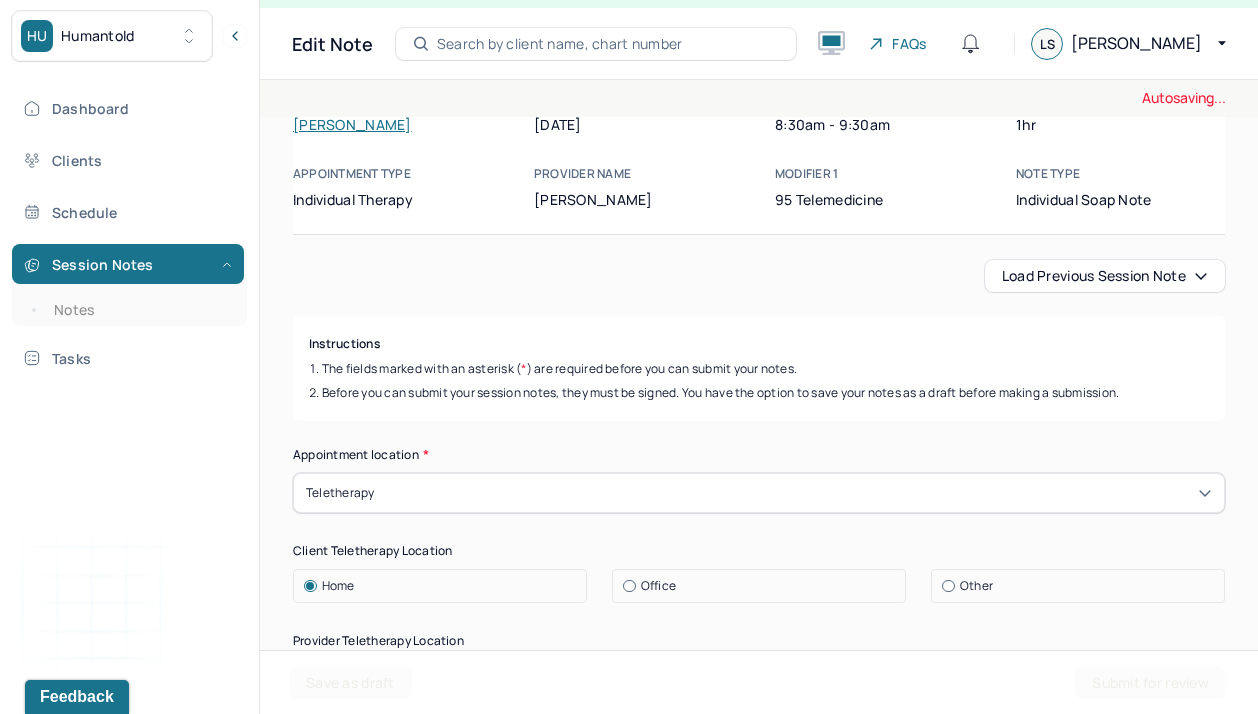 click on "Instructions The fields marked with an asterisk ( * ) are required before you can submit your notes. Before you can submit your session notes, they must be signed. You have the option to save your notes as a draft before making a submission." at bounding box center [759, 368] 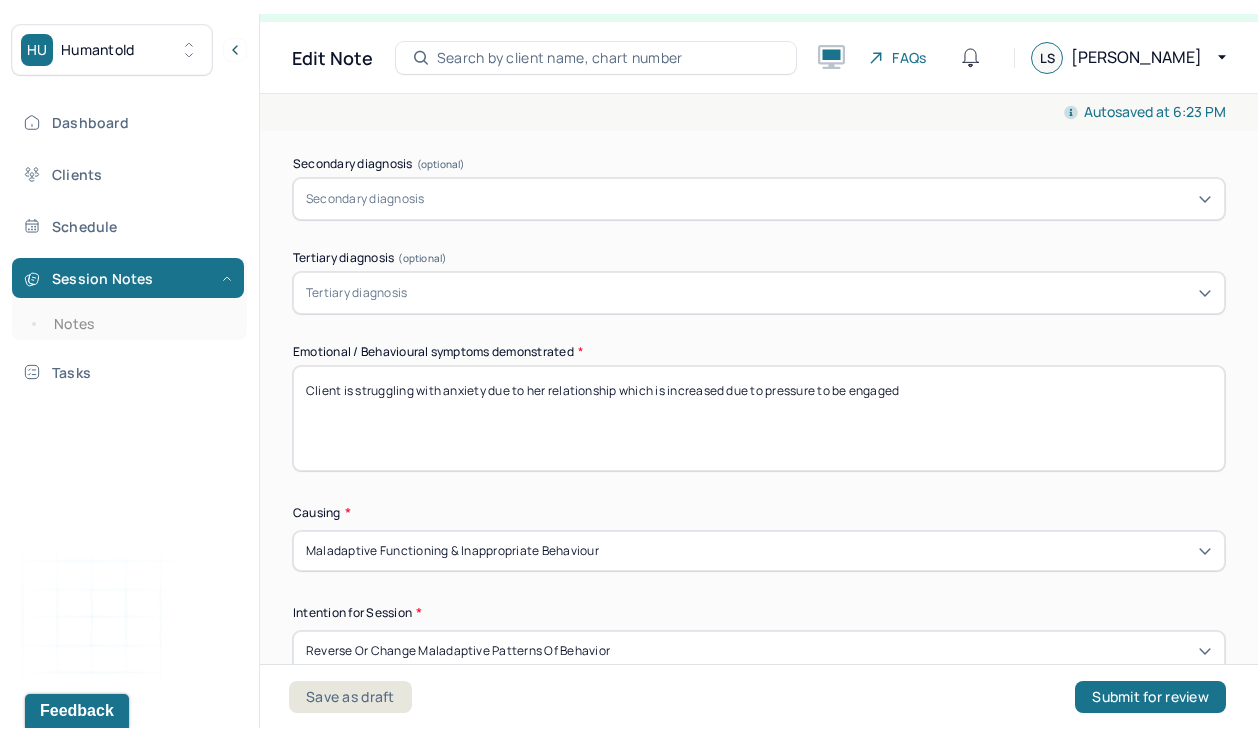 scroll, scrollTop: 885, scrollLeft: 0, axis: vertical 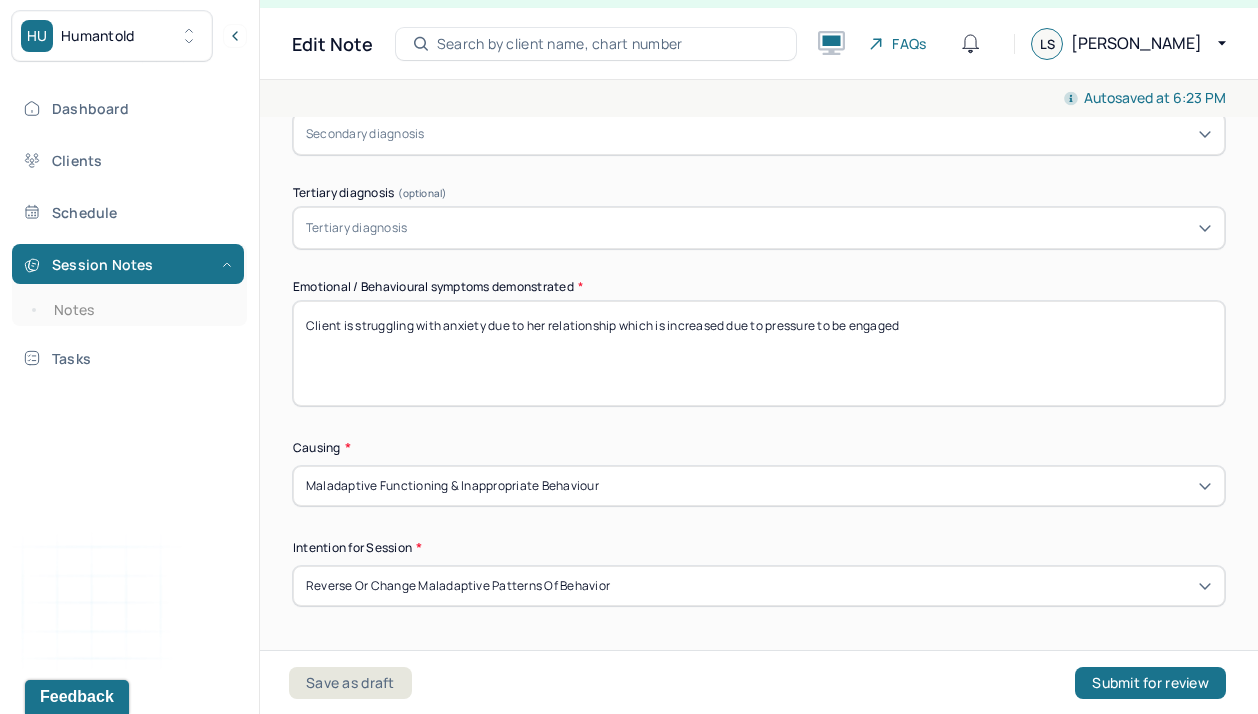 click on "Client is struggling with anxiety due to her relationship which is increased due to pressure to be engaged" at bounding box center [759, 353] 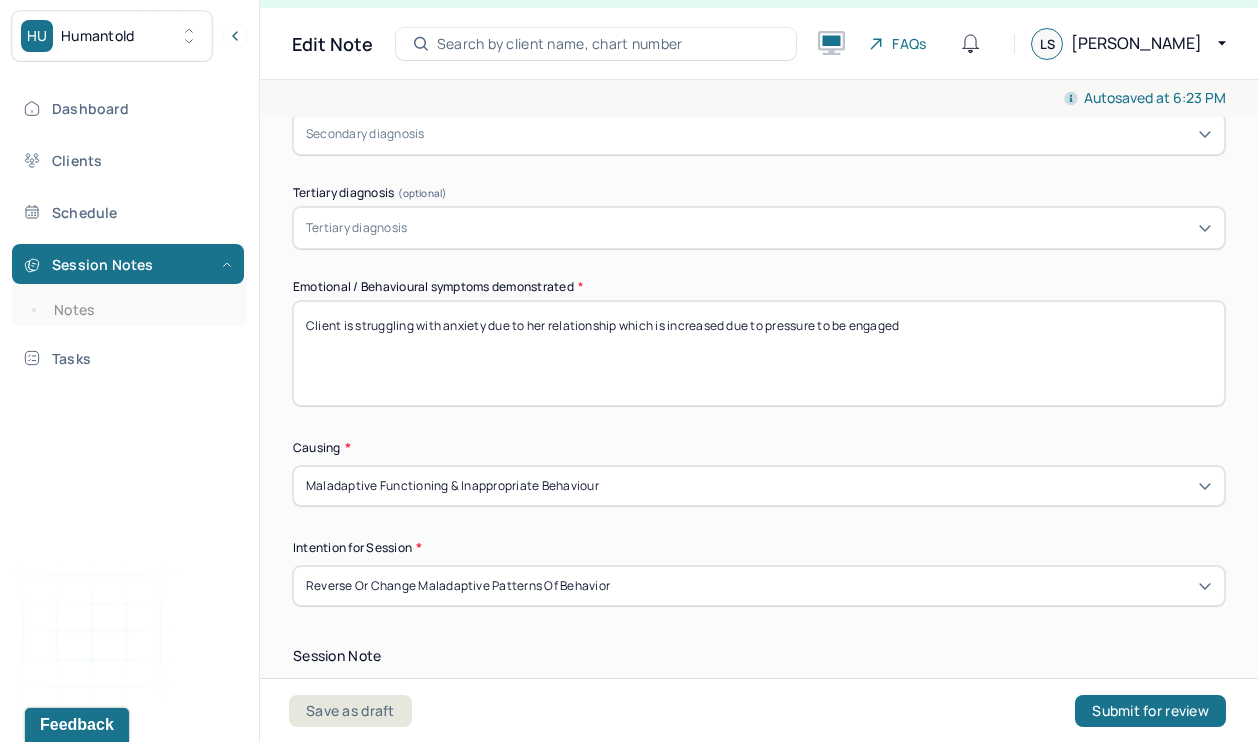 click on "Causing *" at bounding box center (759, 448) 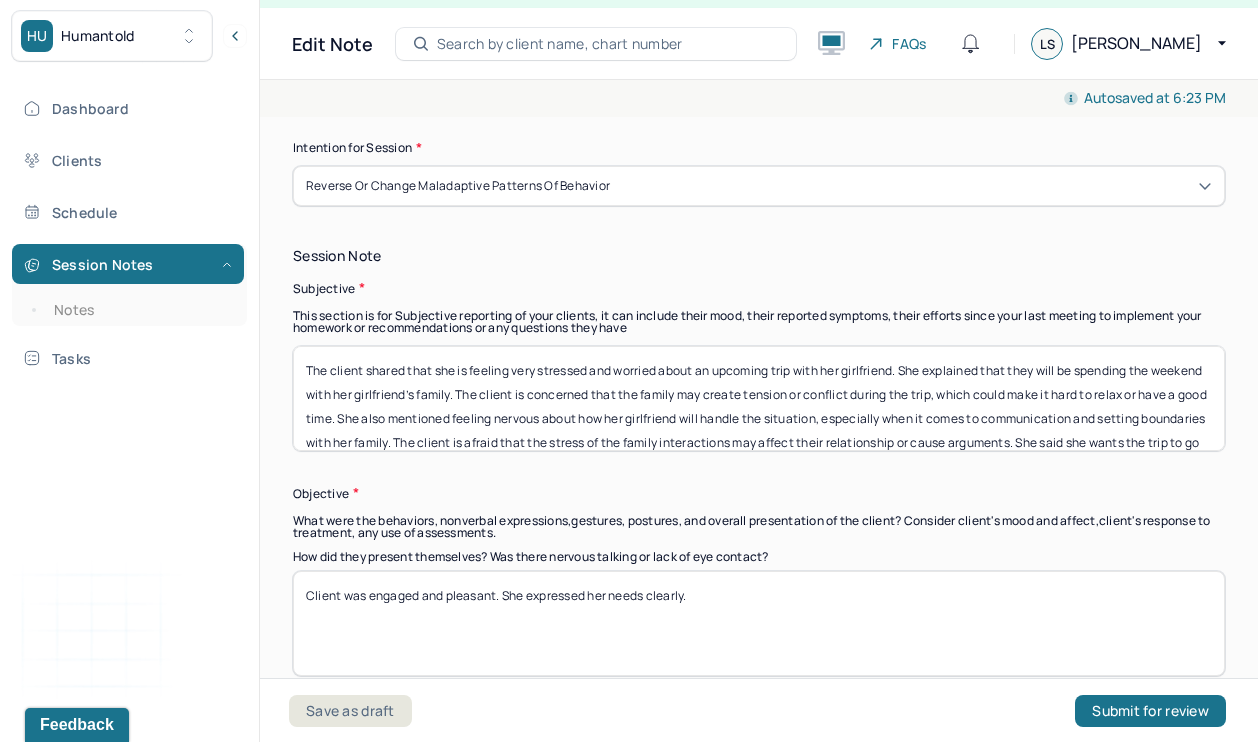 scroll, scrollTop: 1293, scrollLeft: 0, axis: vertical 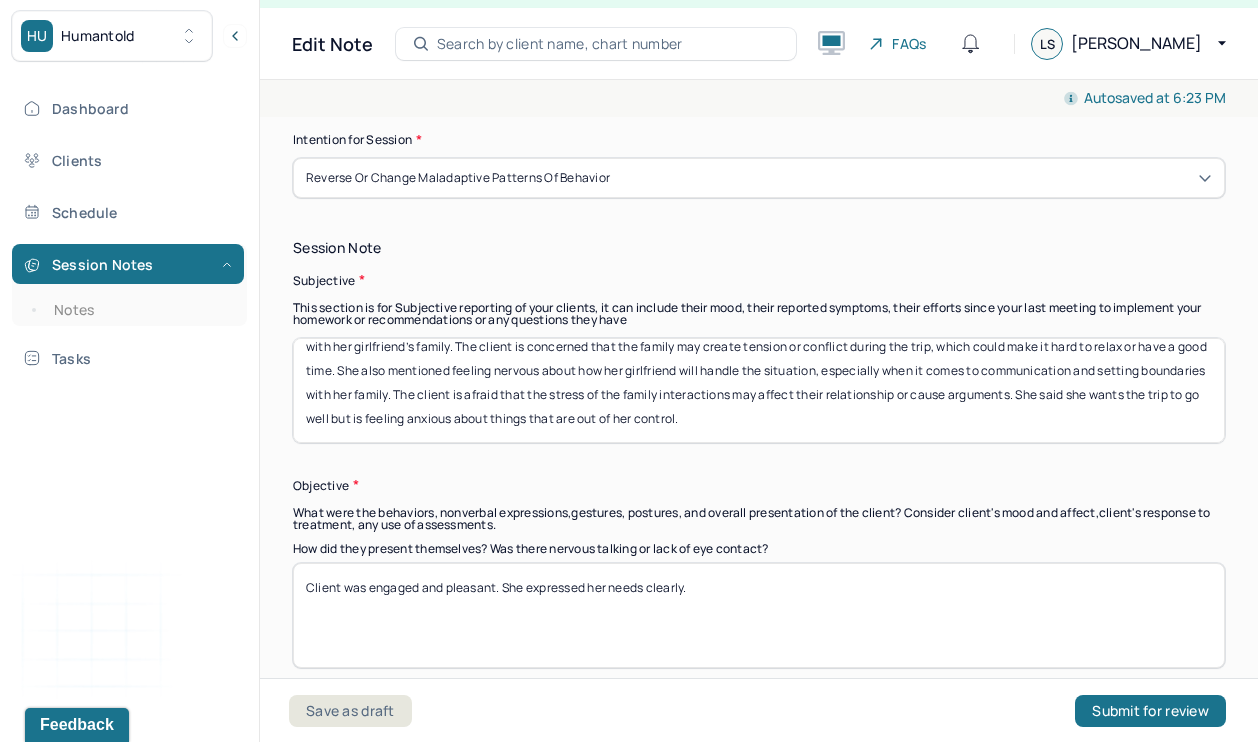 drag, startPoint x: 305, startPoint y: 358, endPoint x: 1351, endPoint y: 502, distance: 1055.8655 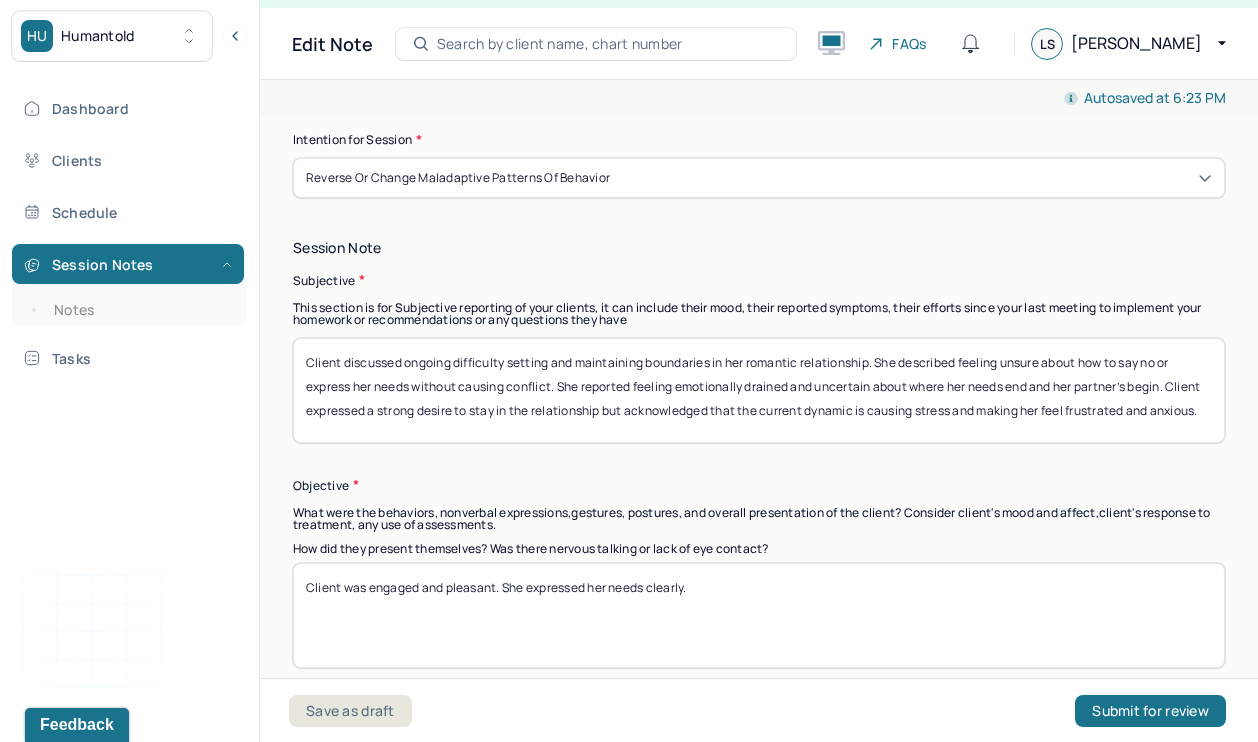 scroll, scrollTop: 0, scrollLeft: 0, axis: both 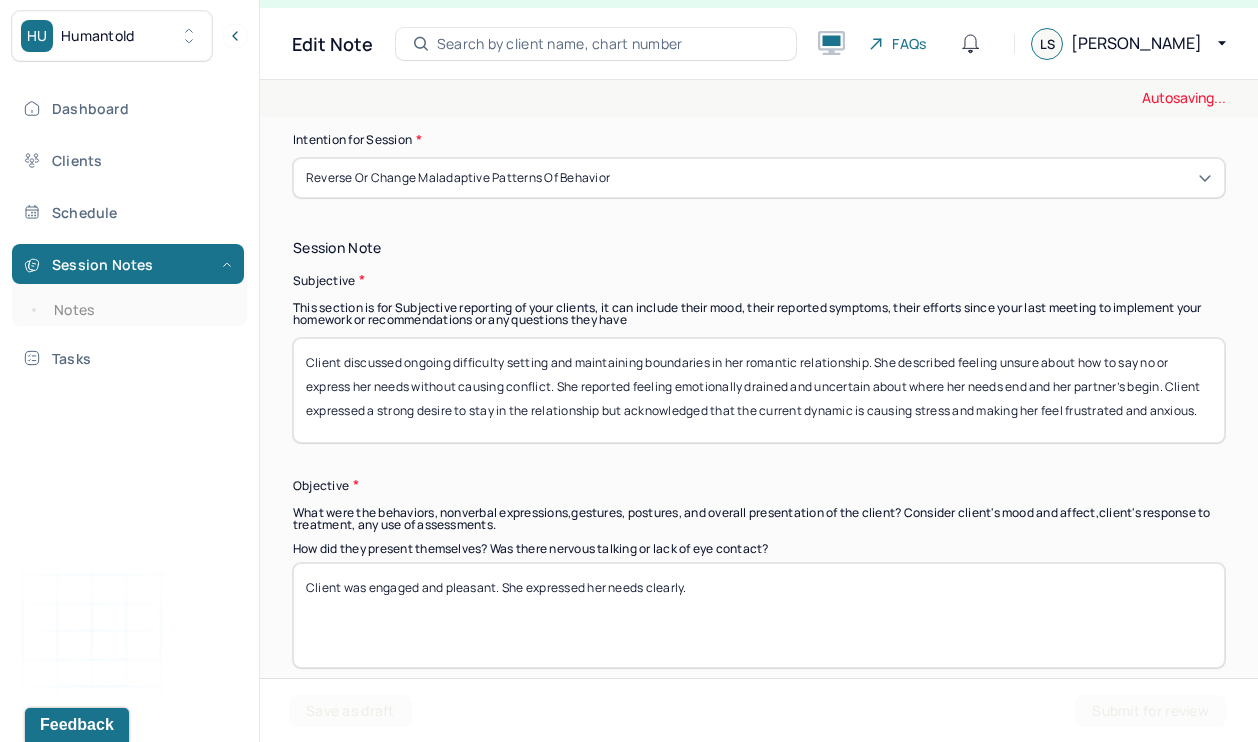type on "Client discussed ongoing difficulty setting and maintaining boundaries in her romantic relationship. She described feeling unsure about how to say no or express her needs without causing conflict. She reported feeling emotionally drained and uncertain about where her needs end and her partner’s begin. Client expressed a strong desire to stay in the relationship but acknowledged that the current dynamic is causing stress and making her feel frustrated and anxious." 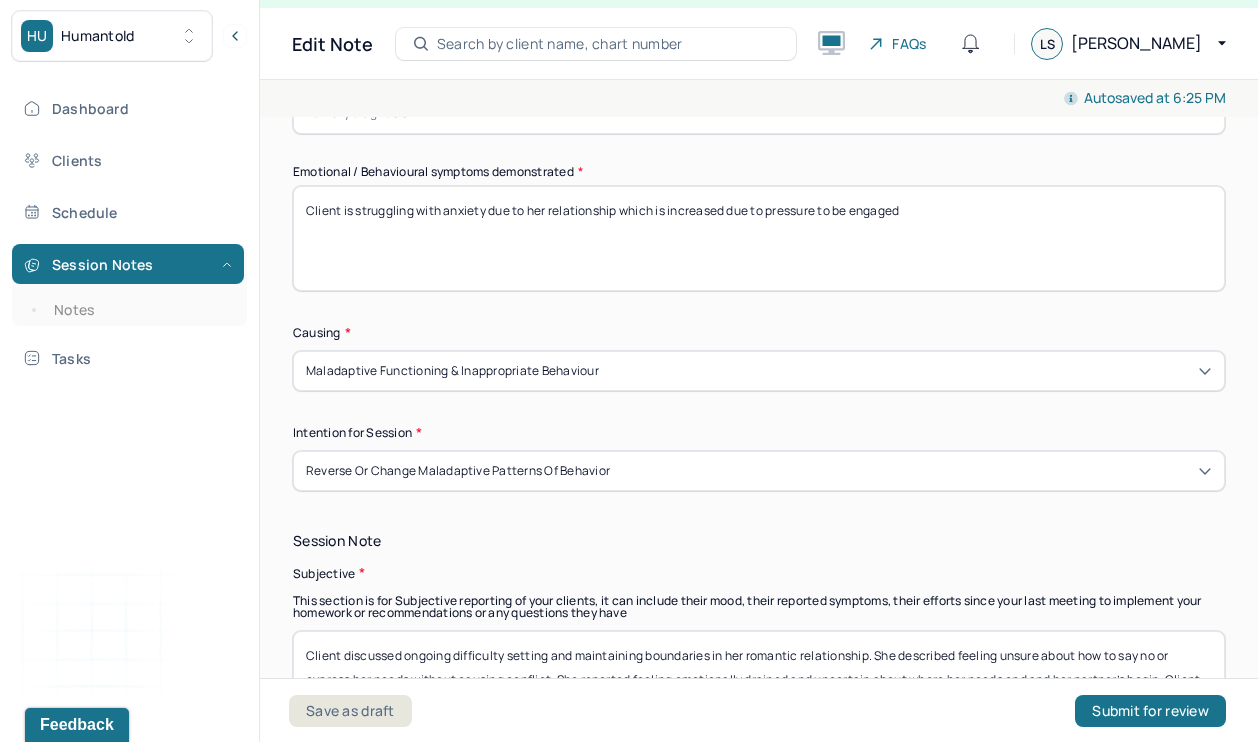scroll, scrollTop: 983, scrollLeft: 0, axis: vertical 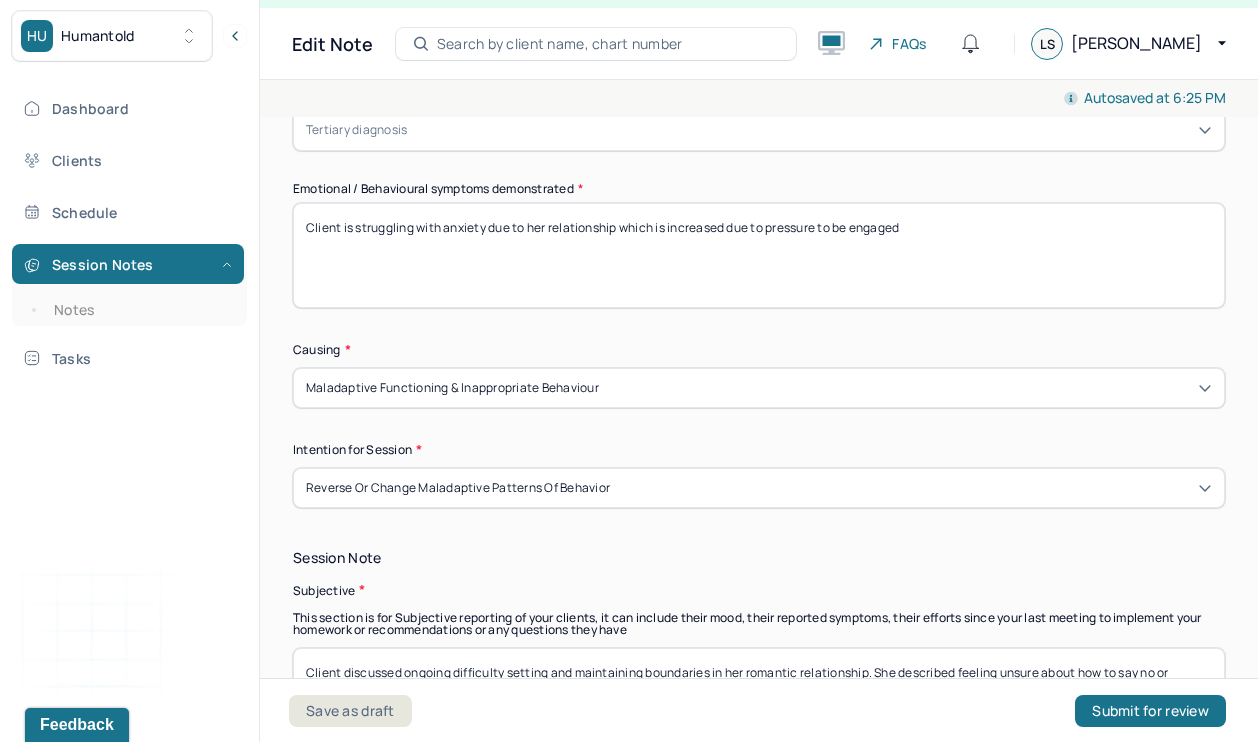 drag, startPoint x: 967, startPoint y: 214, endPoint x: 529, endPoint y: 214, distance: 438 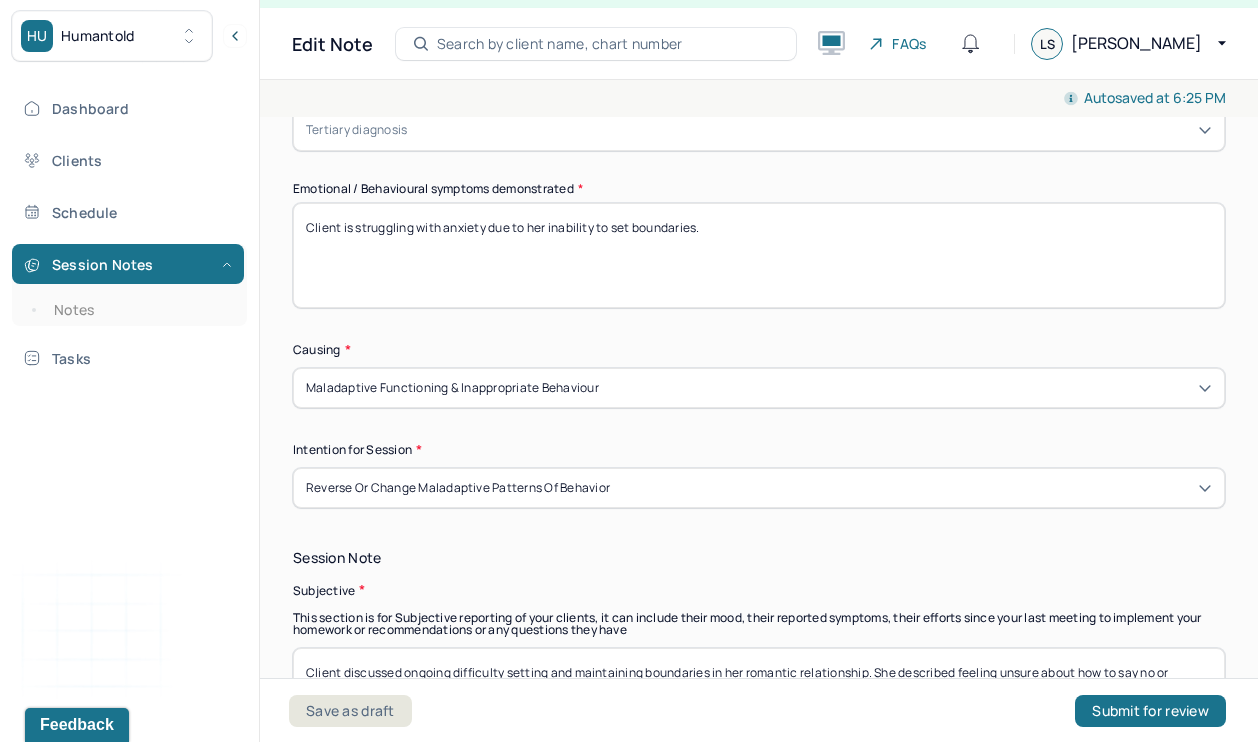 type on "Client is struggling with anxiety due to her inability to set boundaries." 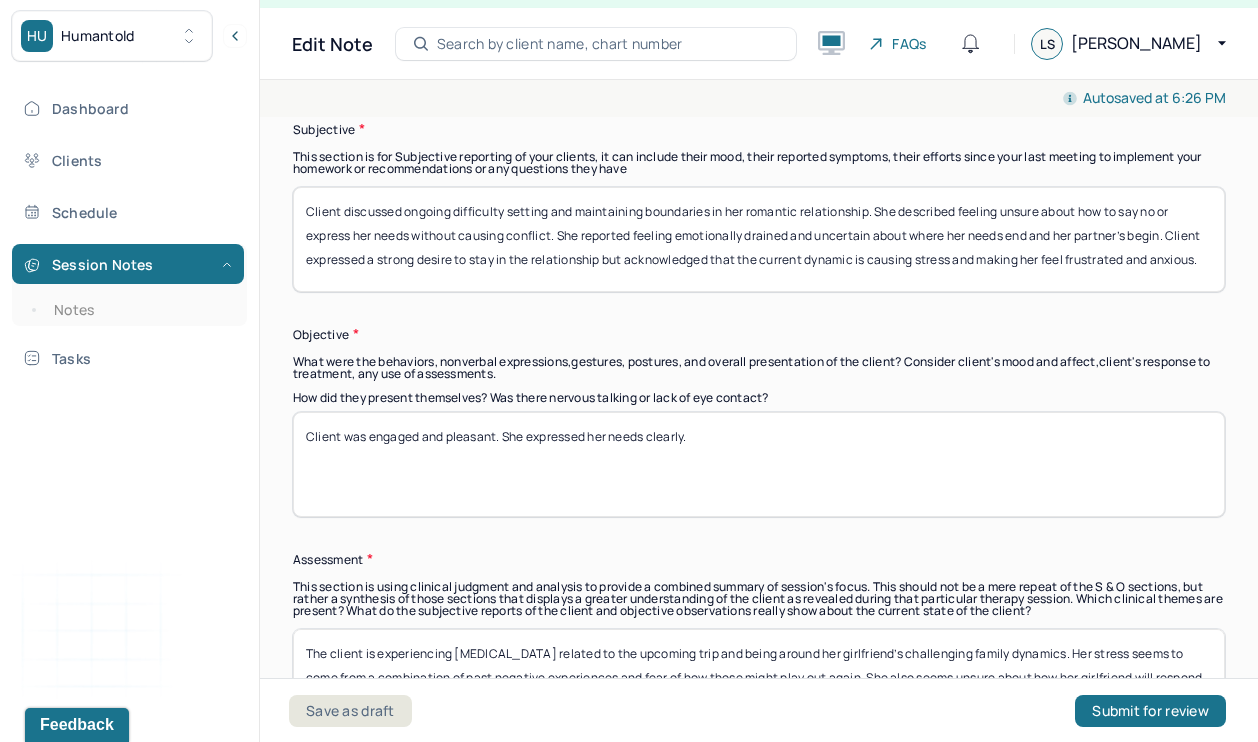 scroll, scrollTop: 1455, scrollLeft: 0, axis: vertical 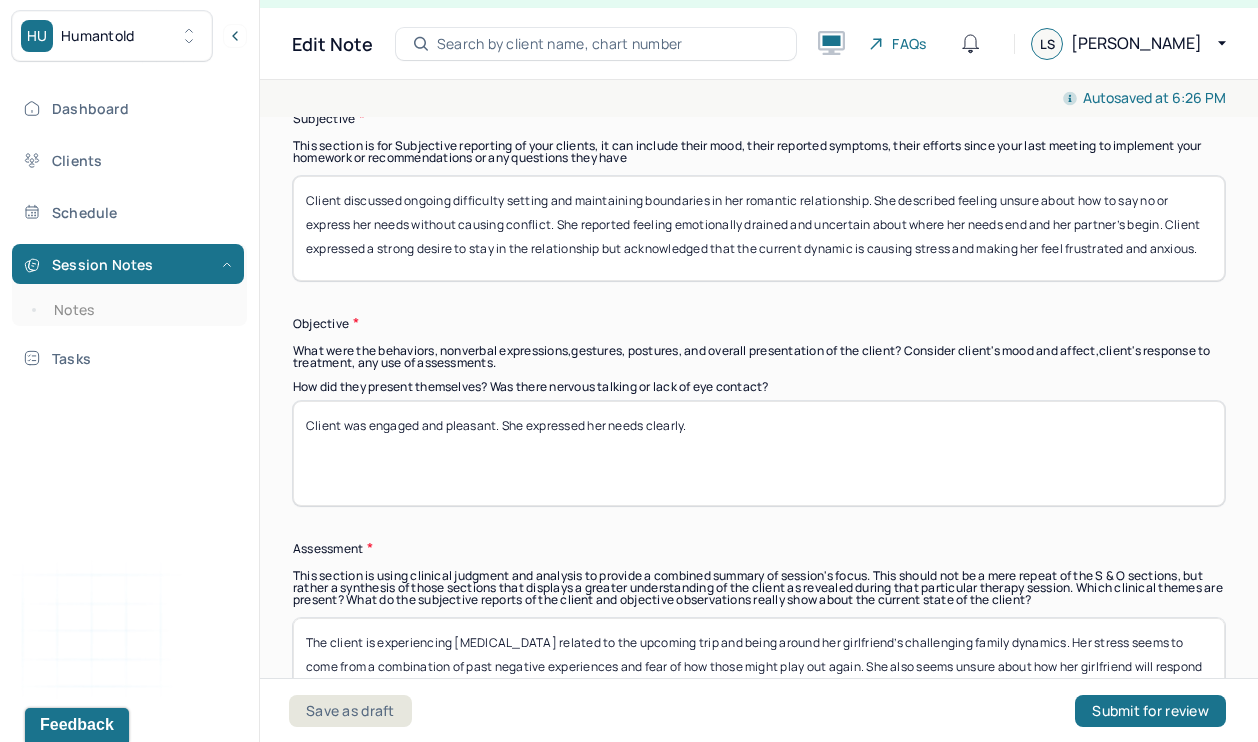 drag, startPoint x: 747, startPoint y: 419, endPoint x: 3, endPoint y: 412, distance: 744.03296 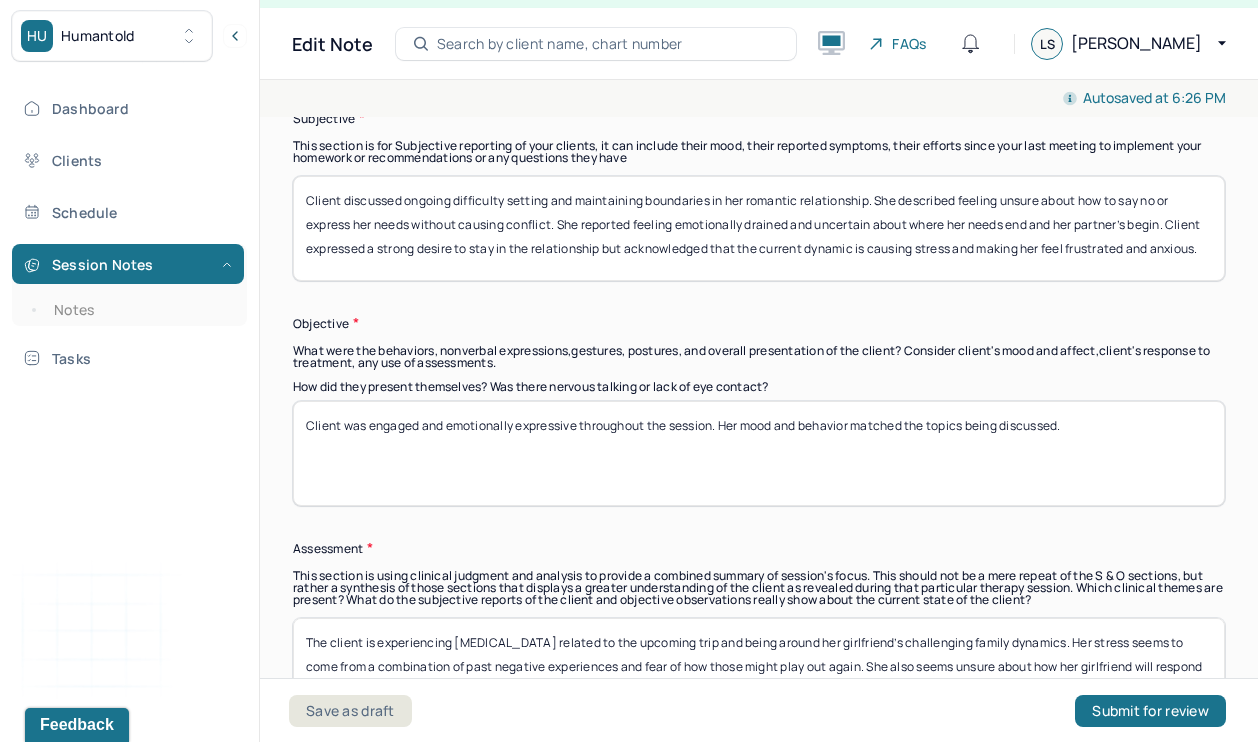 click on "Objective" at bounding box center [759, 323] 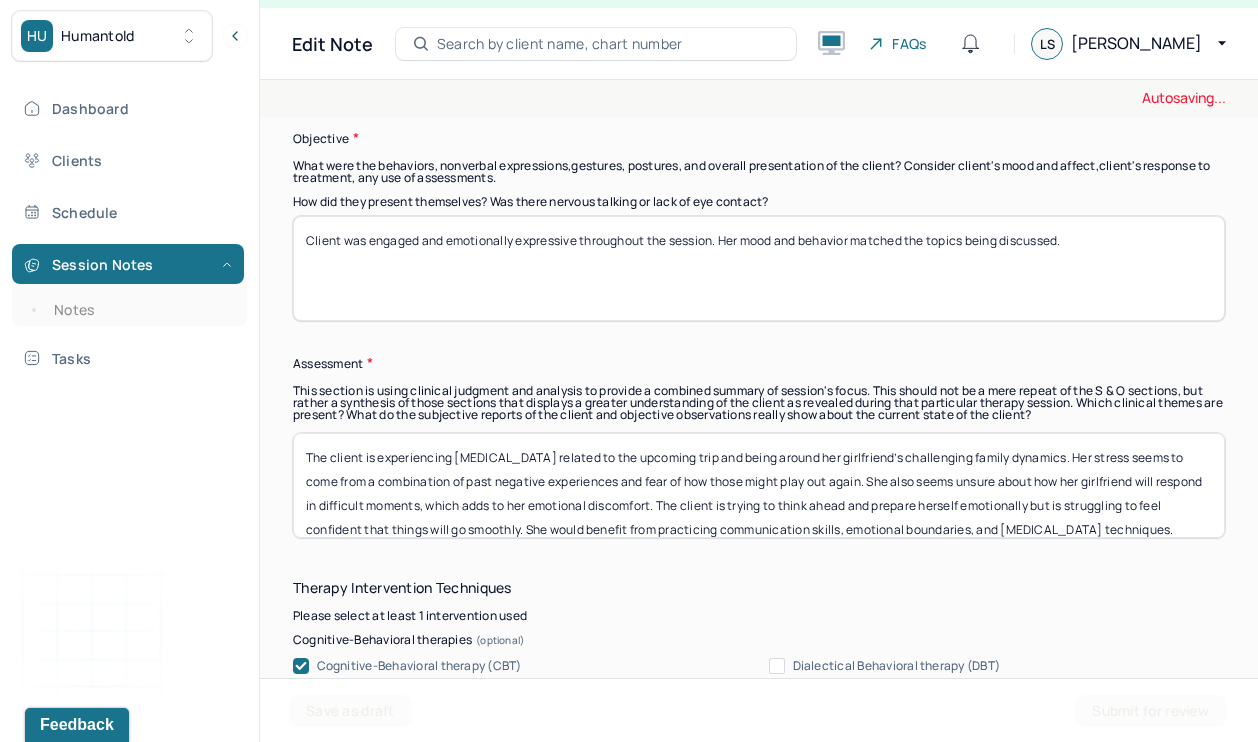 scroll, scrollTop: 1643, scrollLeft: 0, axis: vertical 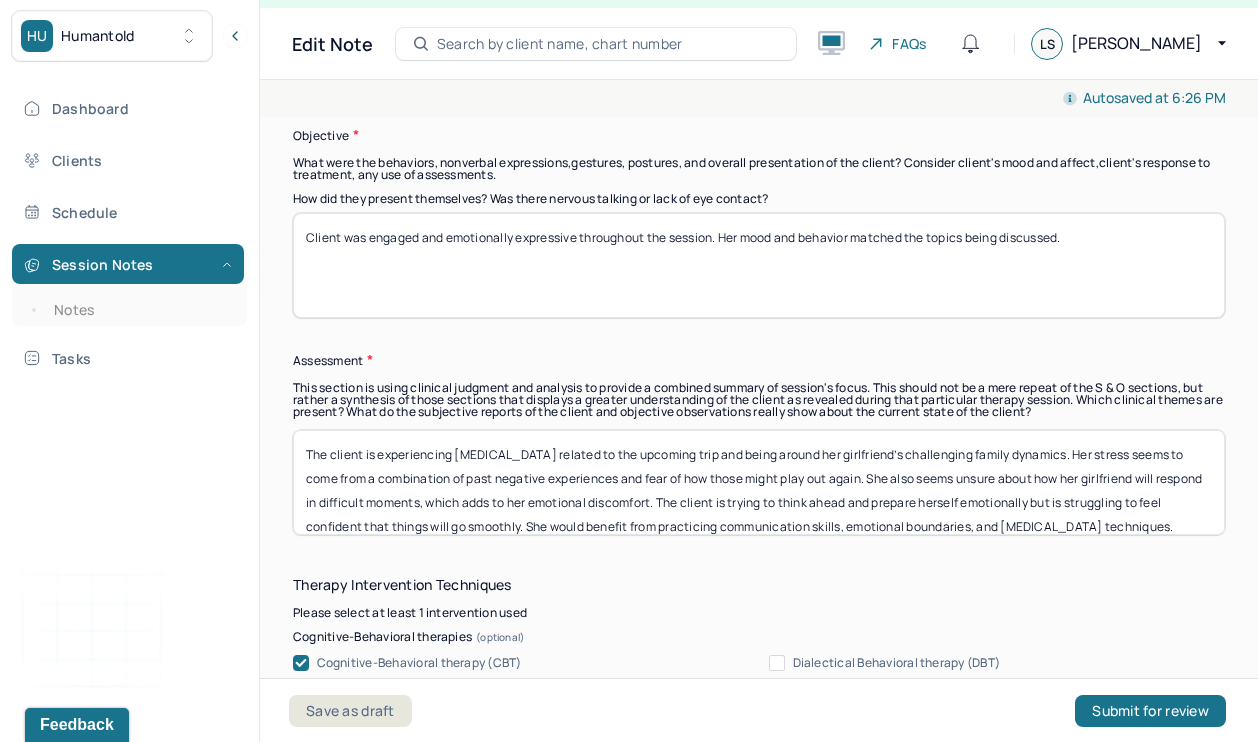 click on "Client was engaged and emotionally expressive throughout the session. Her mood and behavior matched the topics being discussed." at bounding box center (759, 265) 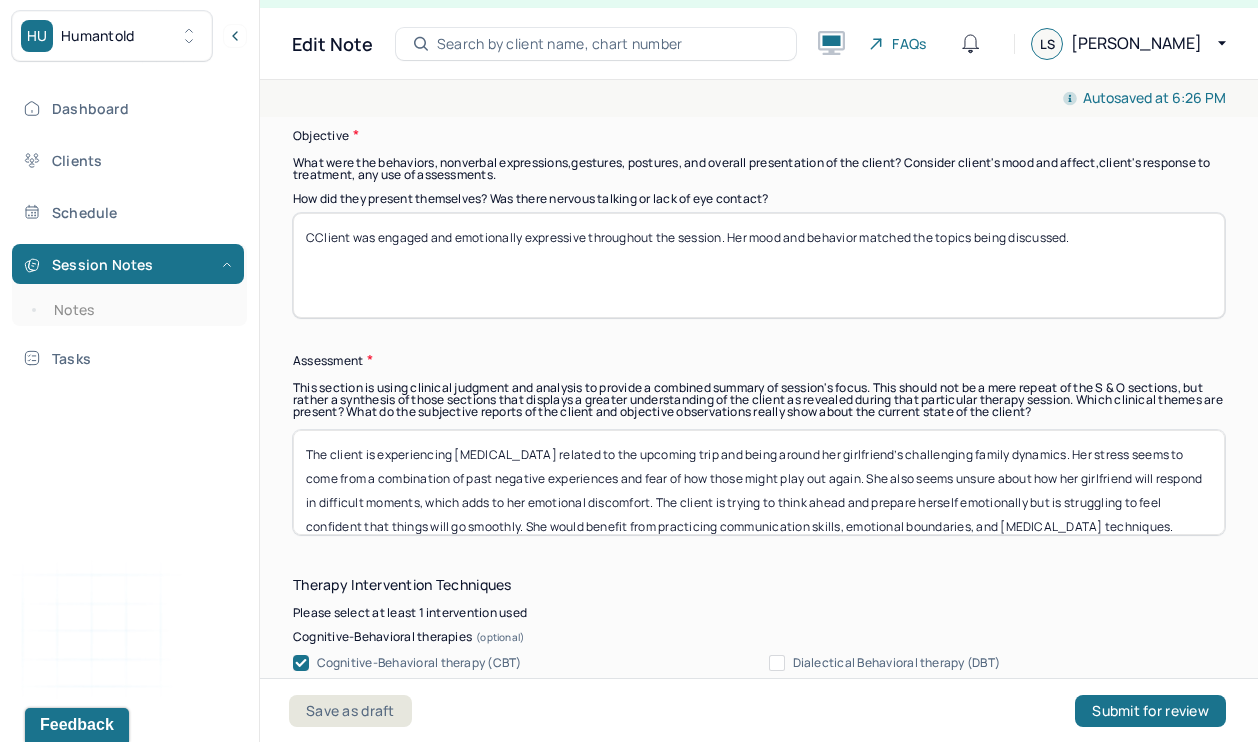 type on "Client was engaged and emotionally expressive throughout the session. Her mood and behavior matched the topics being discussed." 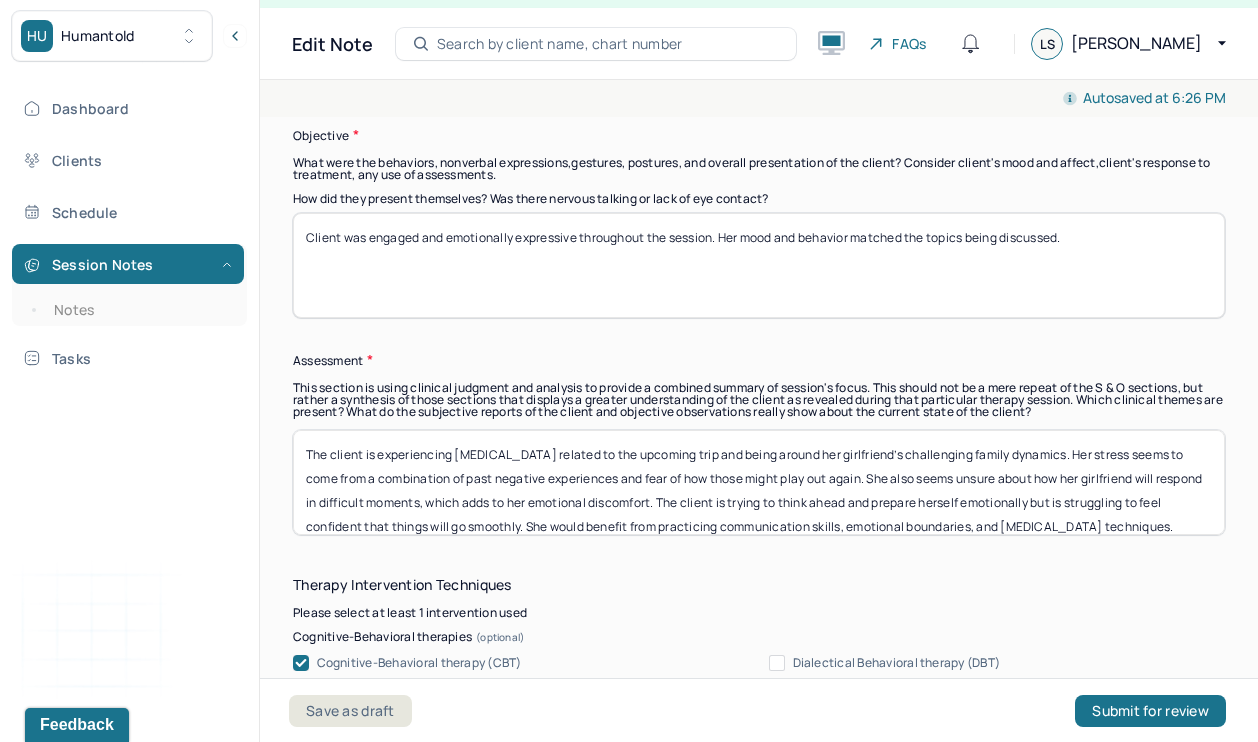 click on "What were the behaviors, nonverbal expressions,gestures, postures, and overall presentation of the client? Consider client's mood and affect,client's response to treatment, any use of assessments." at bounding box center (759, 169) 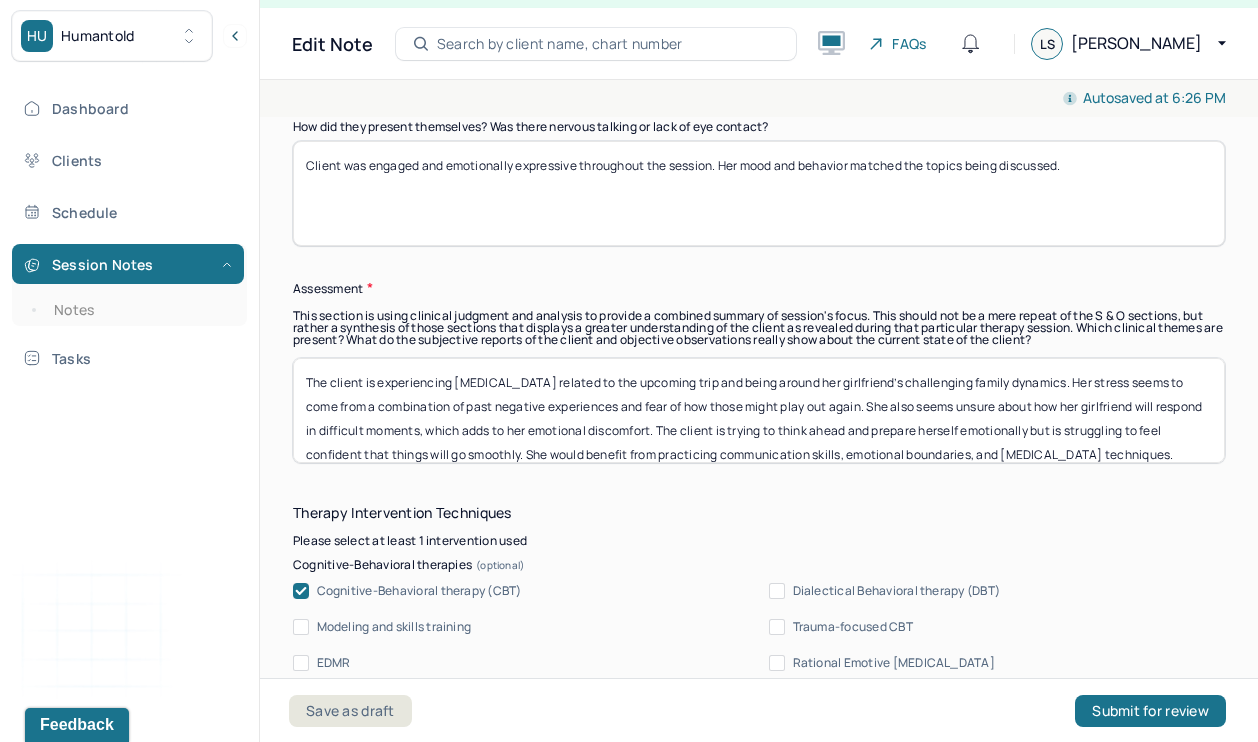 scroll, scrollTop: 1720, scrollLeft: 0, axis: vertical 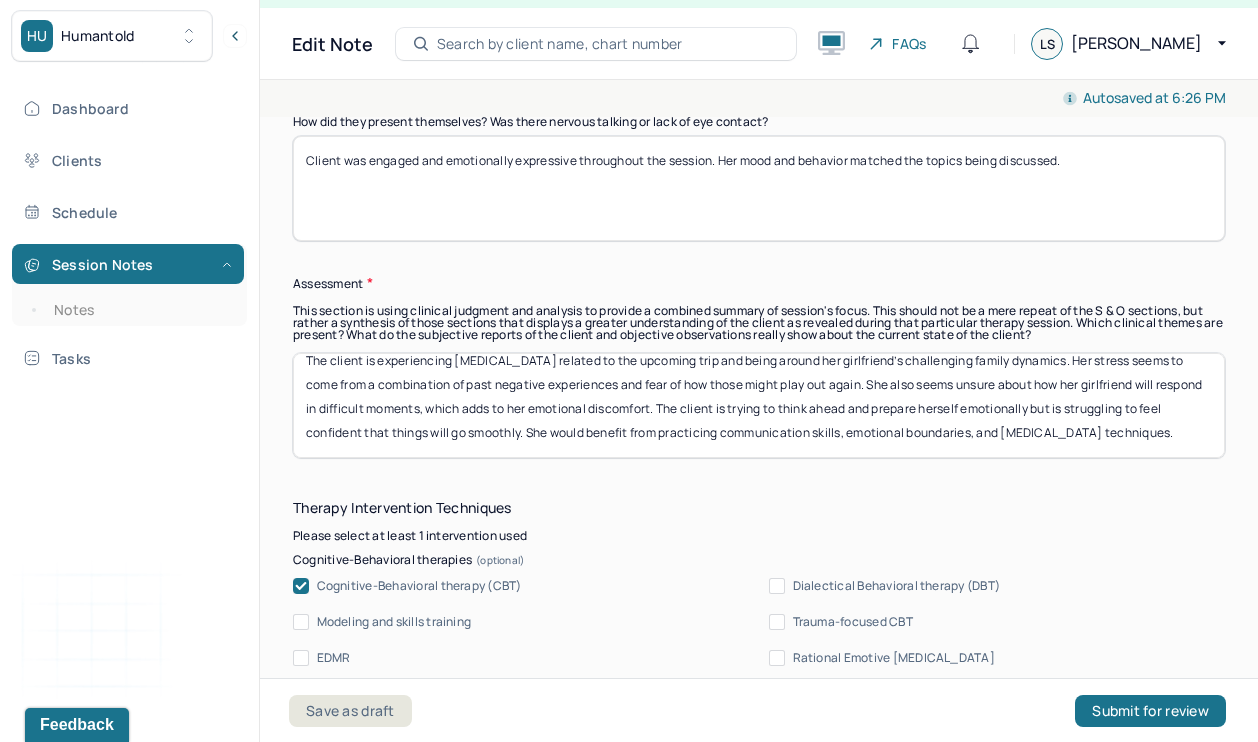 drag, startPoint x: 311, startPoint y: 379, endPoint x: 1116, endPoint y: 441, distance: 807.38403 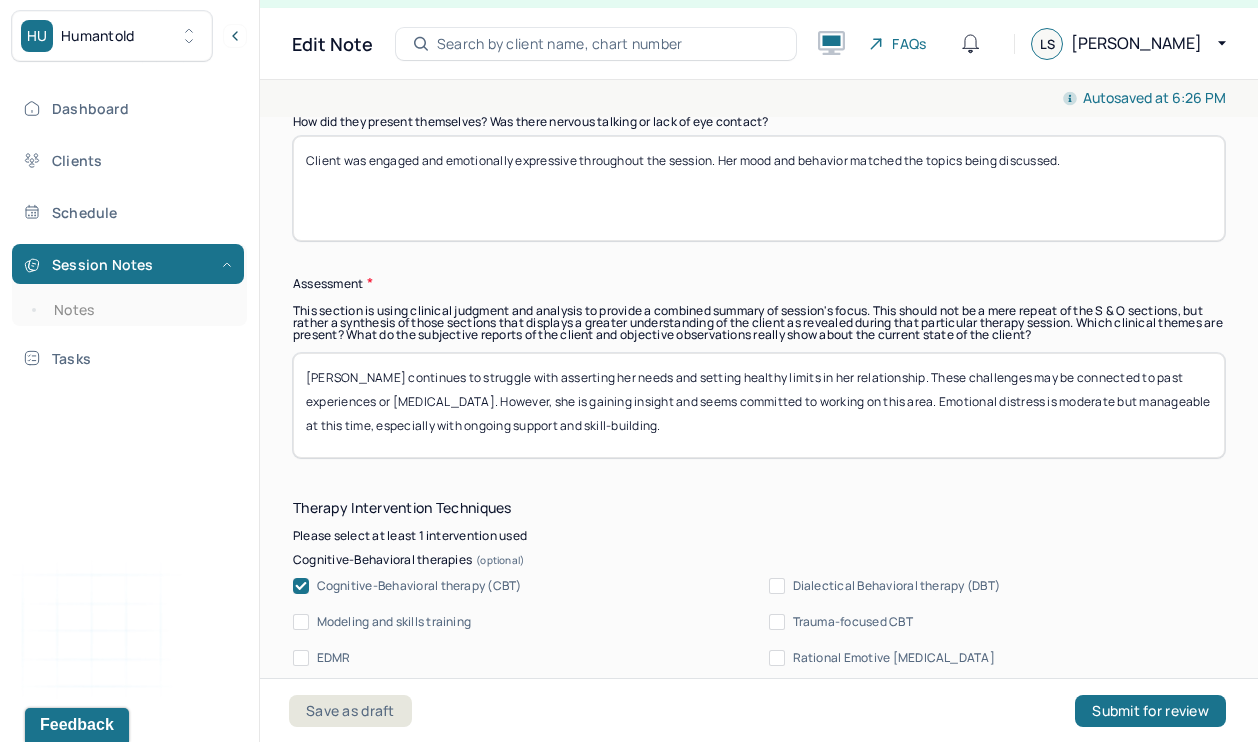 scroll, scrollTop: 1, scrollLeft: 0, axis: vertical 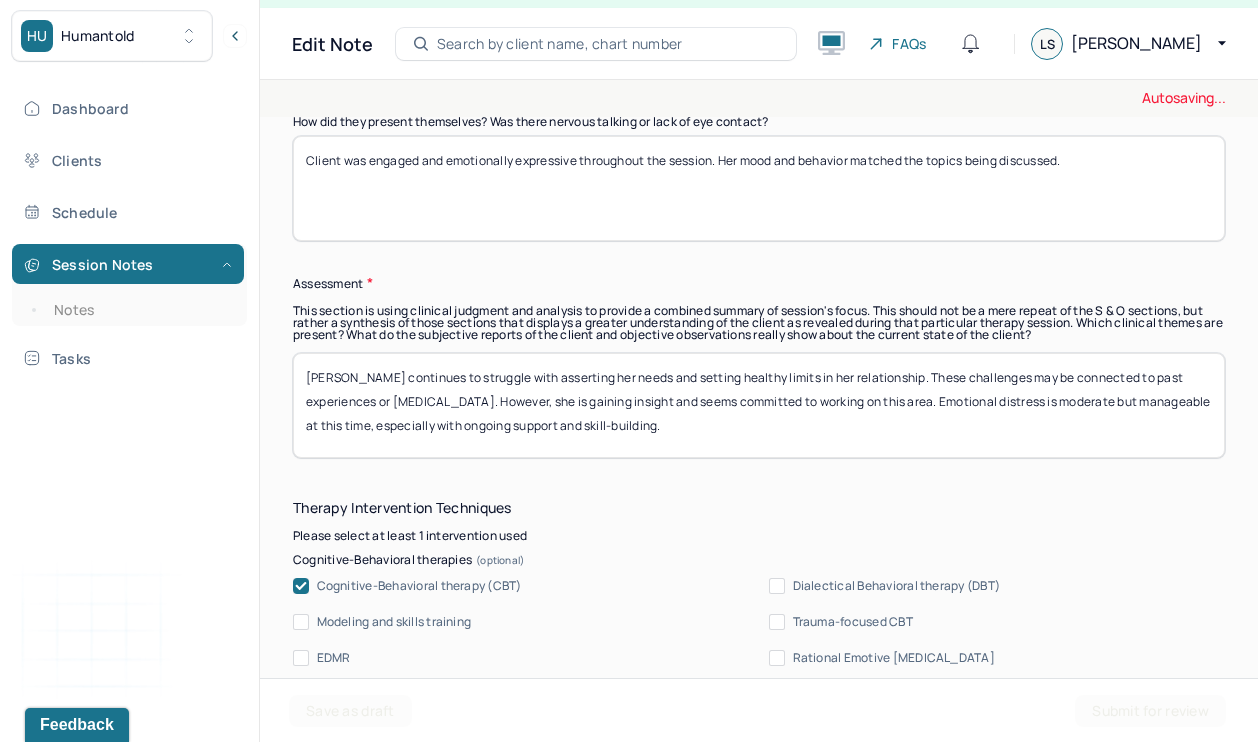 click on "[PERSON_NAME] continues to struggle with asserting her needs and setting healthy limits in her relationship. These challenges may be connected to past experiences or [MEDICAL_DATA]. However, she is gaining insight and seems committed to working on this area. Emotional distress is moderate but manageable at this time, especially with ongoing support and skill-building." at bounding box center [759, 405] 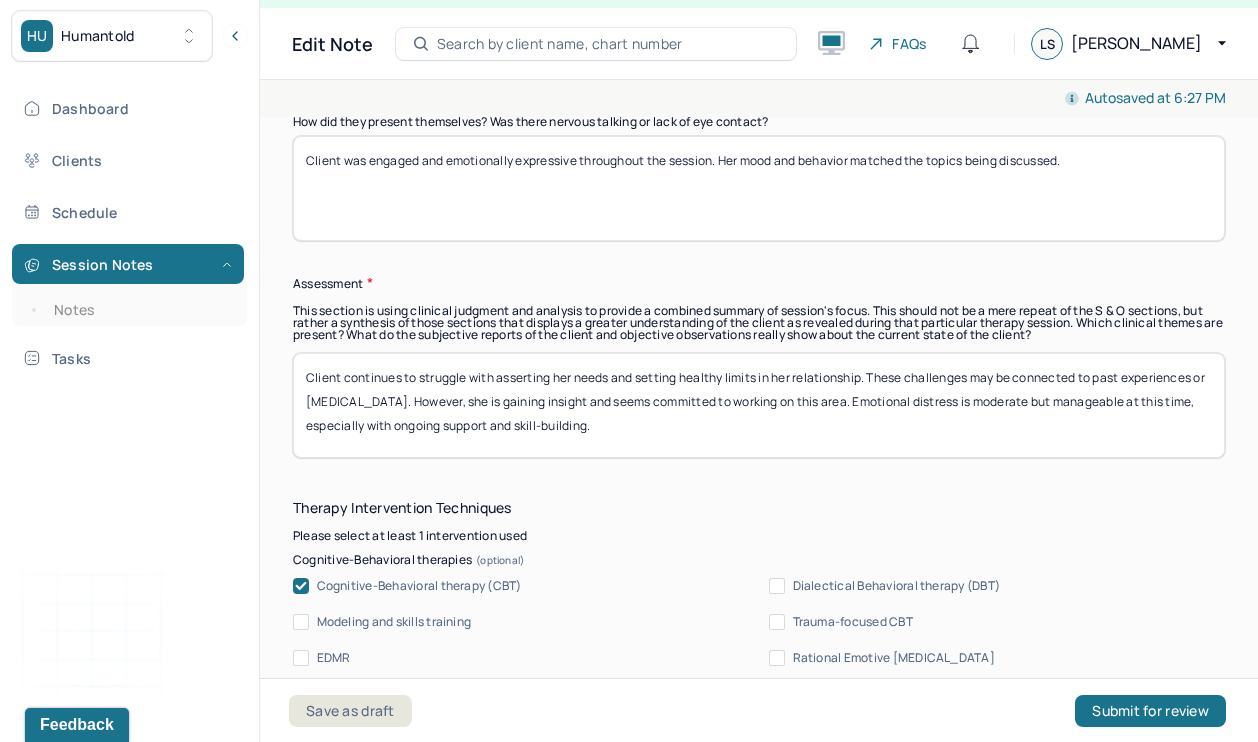 click on "[PERSON_NAME] continues to struggle with asserting her needs and setting healthy limits in her relationship. These challenges may be connected to past experiences or [MEDICAL_DATA]. However, she is gaining insight and seems committed to working on this area. Emotional distress is moderate but manageable at this time, especially with ongoing support and skill-building." at bounding box center (759, 405) 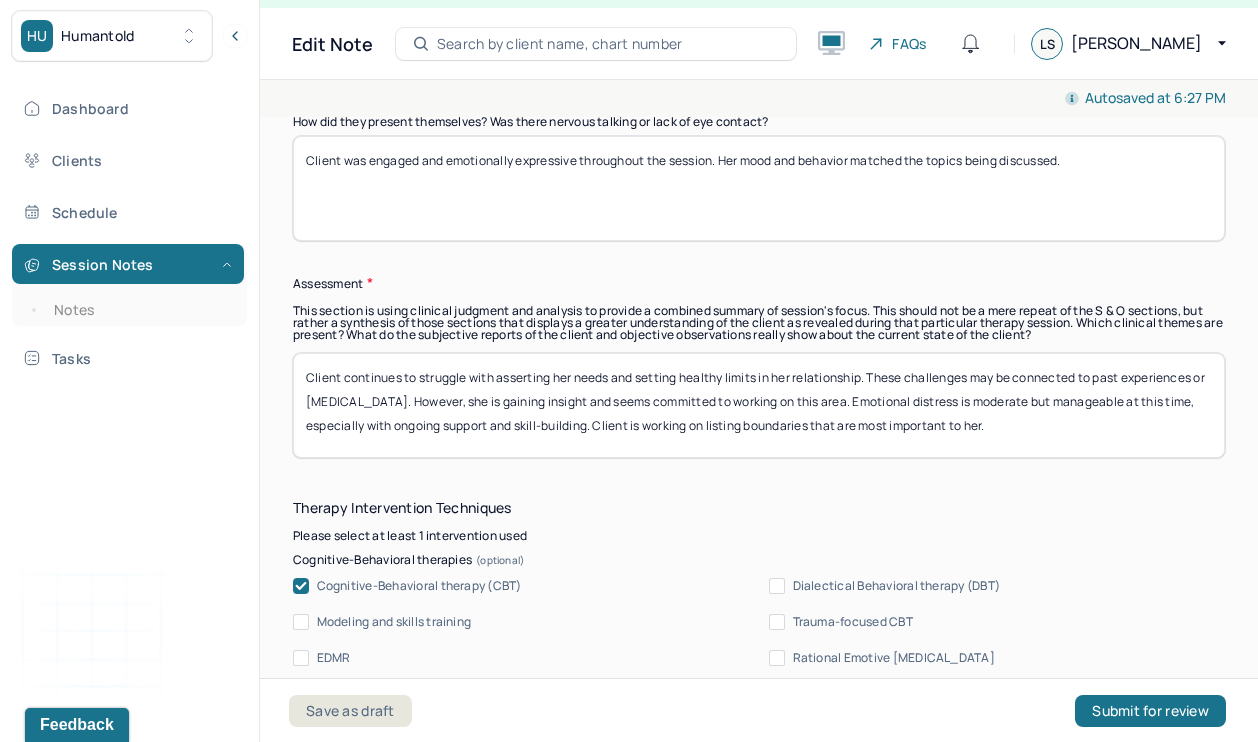 click on "Client continues to struggle with asserting her needs and setting healthy limits in her relationship. These challenges may be connected to past experiences or [MEDICAL_DATA]. However, she is gaining insight and seems committed to working on this area. Emotional distress is moderate but manageable at this time, especially with ongoing support and skill-building." at bounding box center (759, 405) 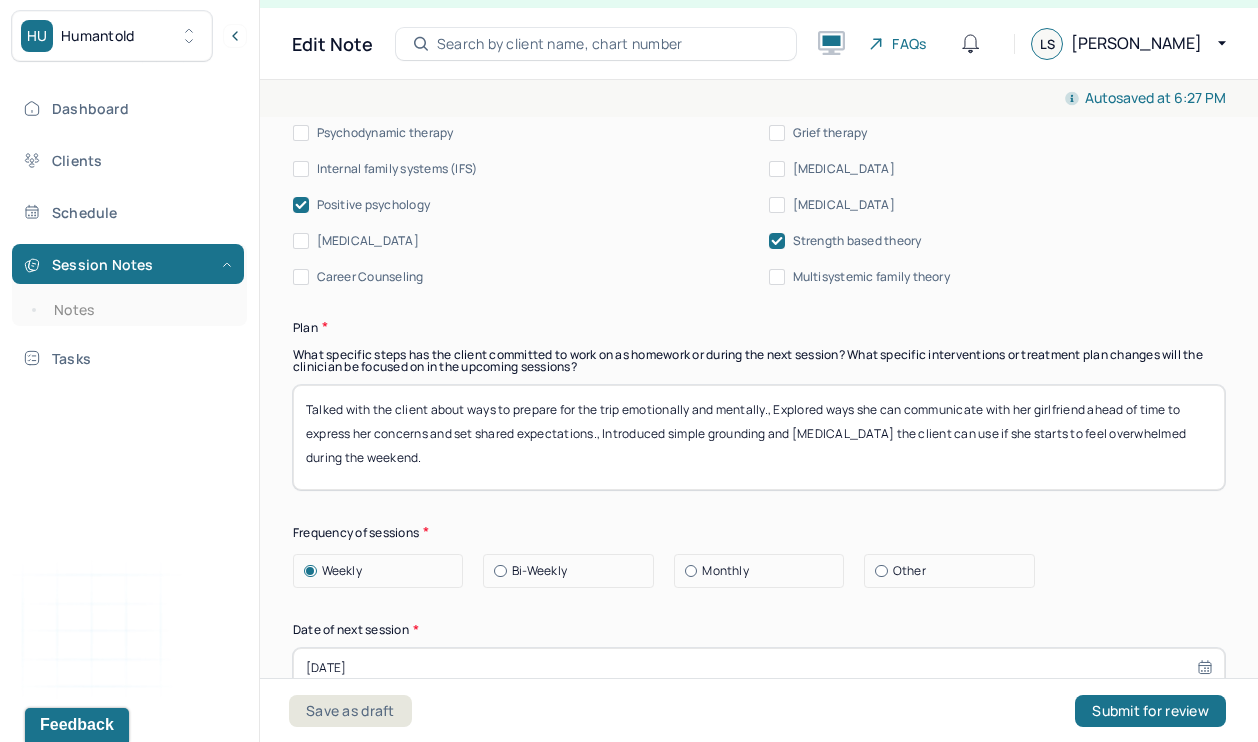 scroll, scrollTop: 2608, scrollLeft: 0, axis: vertical 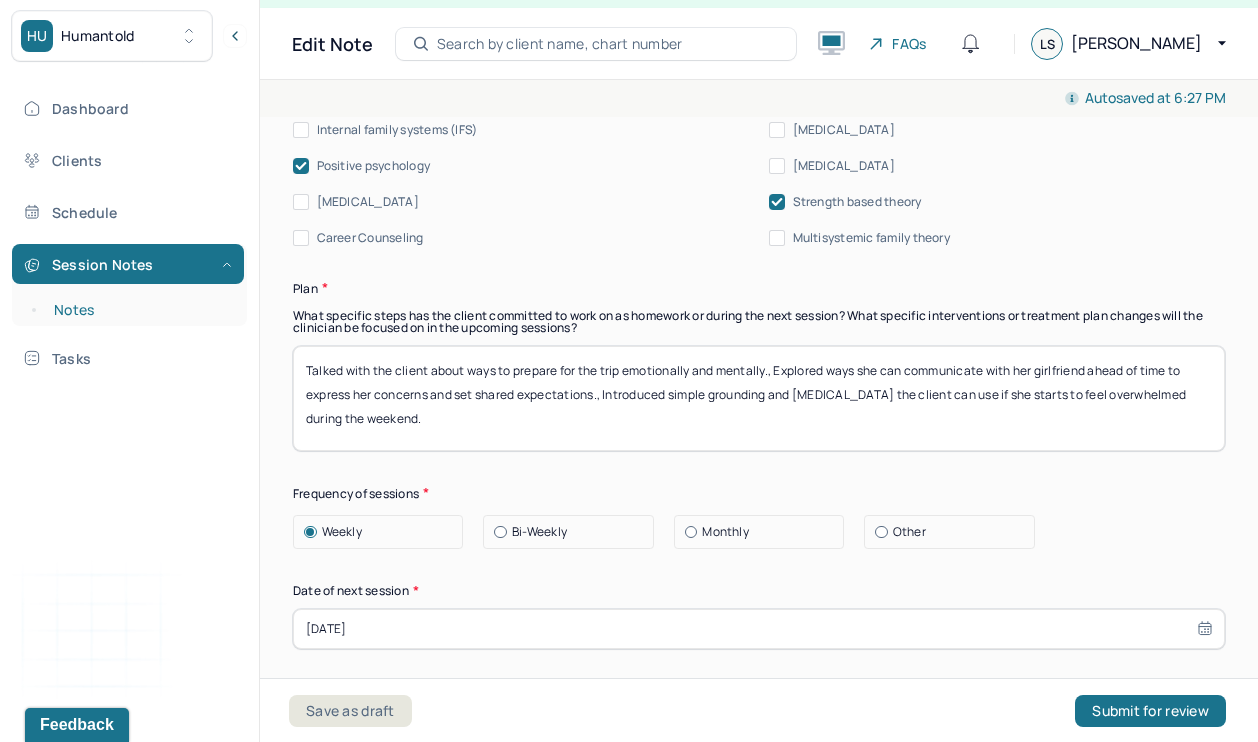 drag, startPoint x: 462, startPoint y: 424, endPoint x: 199, endPoint y: 295, distance: 292.93344 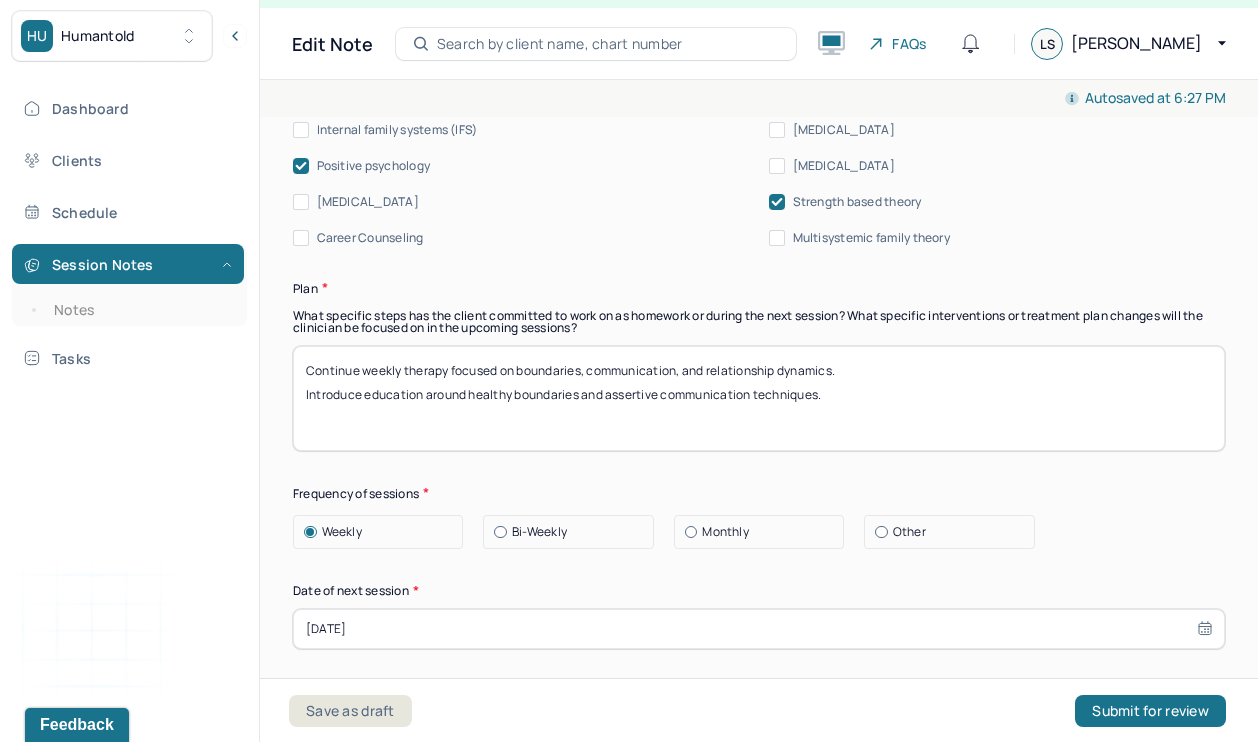 click on "Talked with the client about ways to prepare for the trip emotionally and mentally., Explored ways she can communicate with her girlfriend ahead of time to express her concerns and set shared expectations., Introduced simple grounding and [MEDICAL_DATA] the client can use if she starts to feel overwhelmed during the weekend." at bounding box center (759, 398) 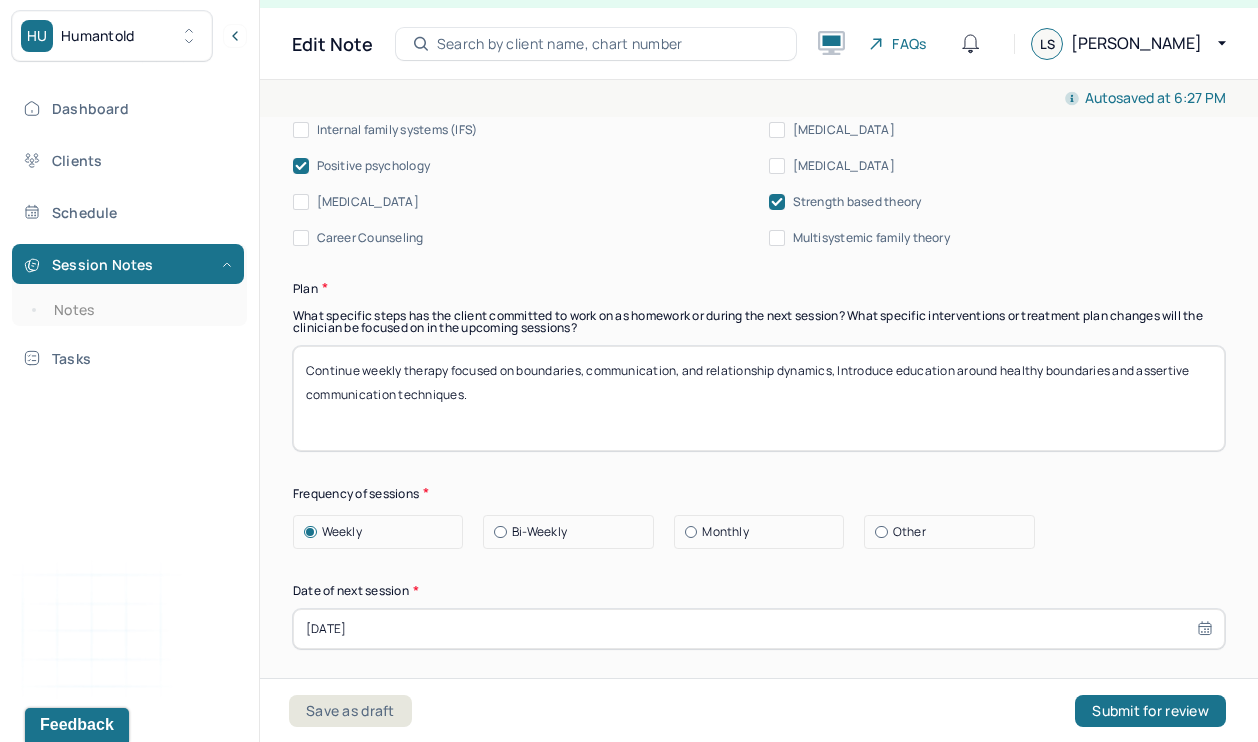 type on "Continue weekly therapy focused on boundaries, communication, and relationship dynamics, Introduce education around healthy boundaries and assertive communication techniques." 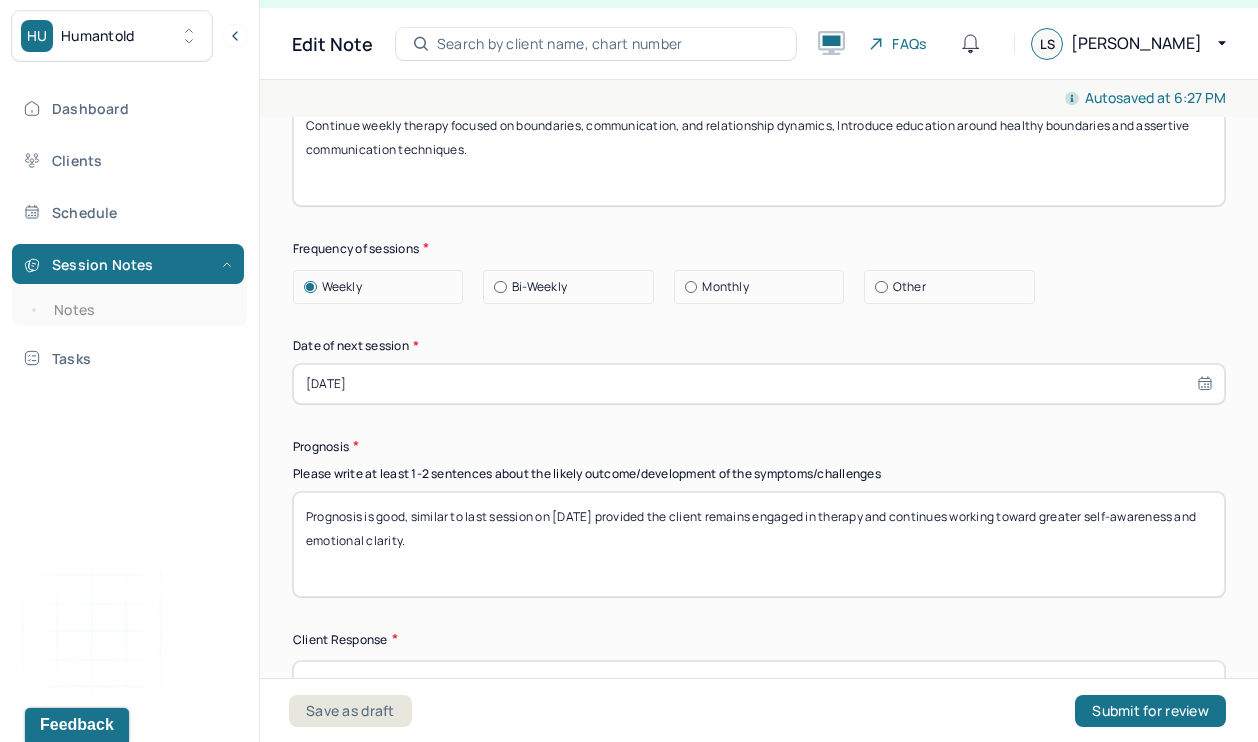 scroll, scrollTop: 2858, scrollLeft: 0, axis: vertical 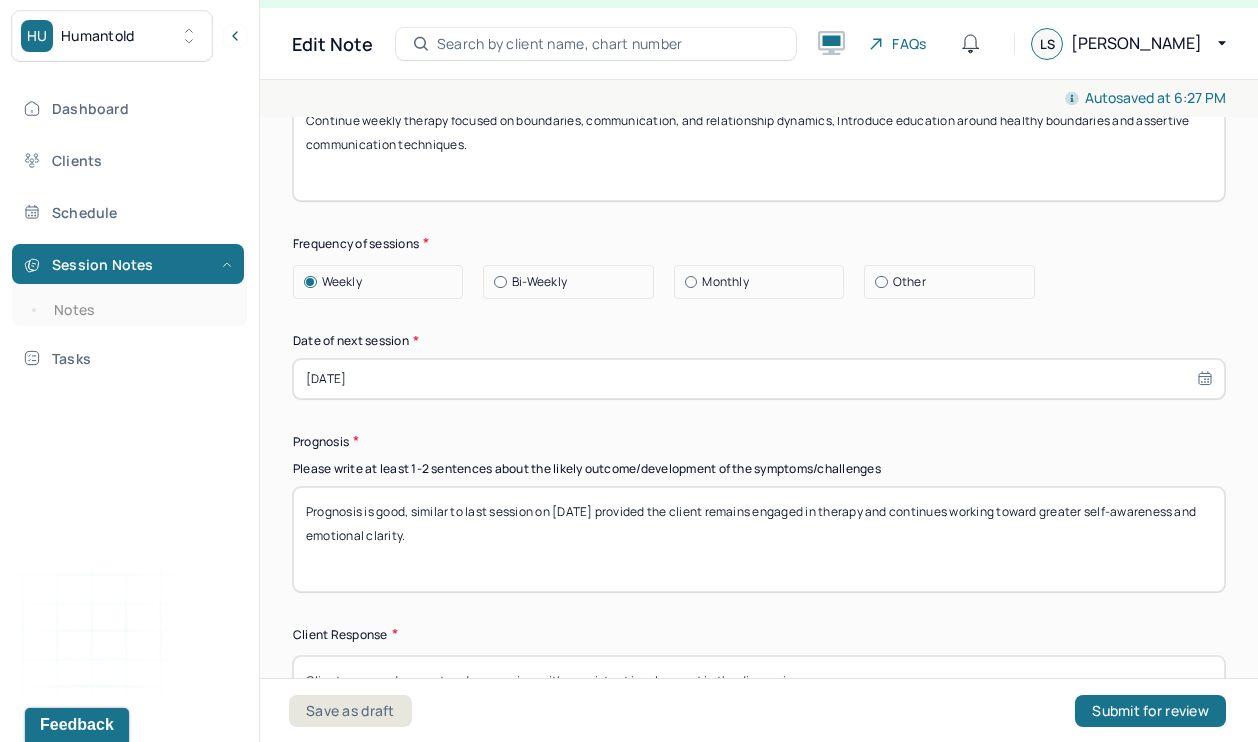 click on "[DATE]" at bounding box center [759, 379] 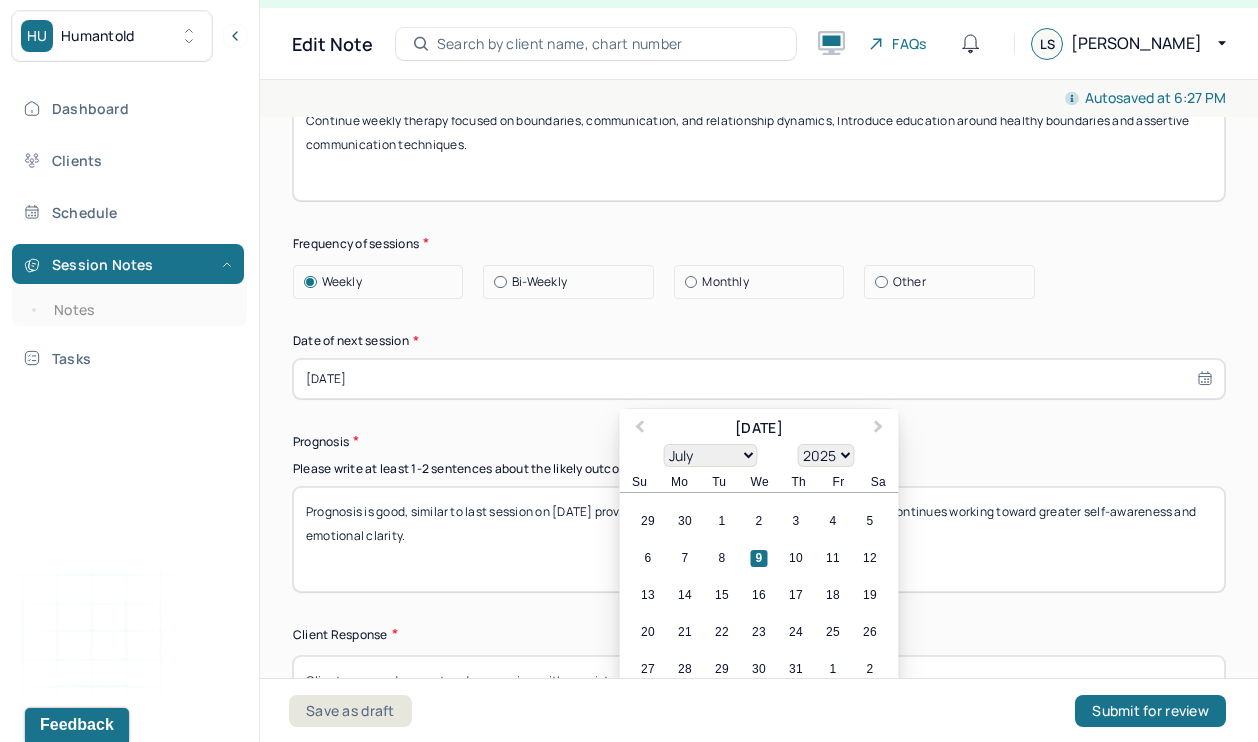 click on "20 21 22 23 24 25 26" at bounding box center [759, 632] 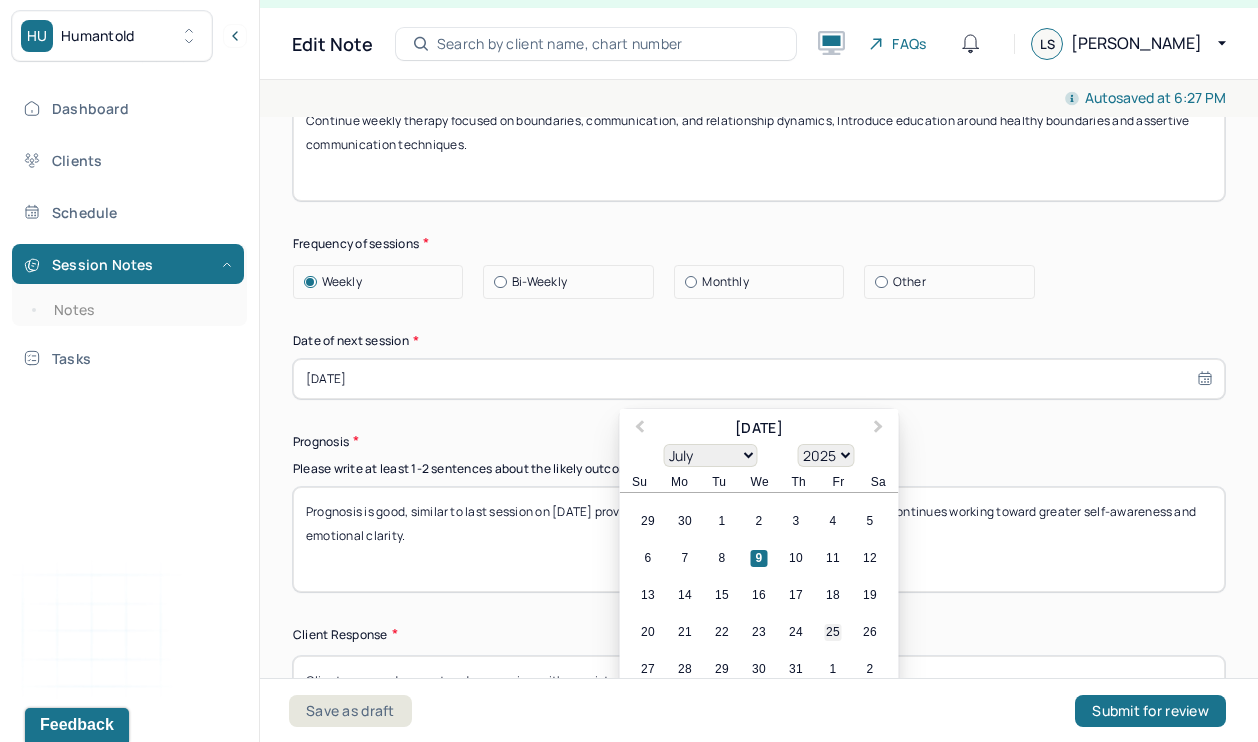 click on "25" at bounding box center (833, 632) 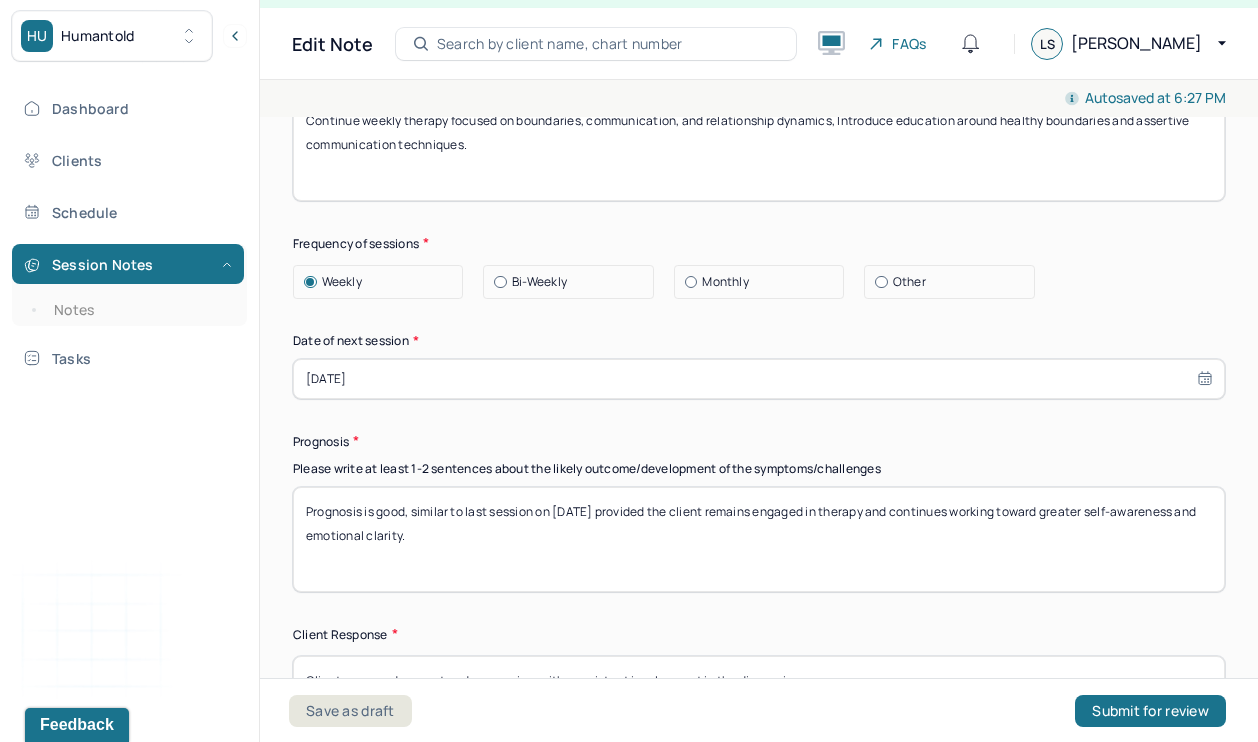click on "Date of next session *" at bounding box center (759, 341) 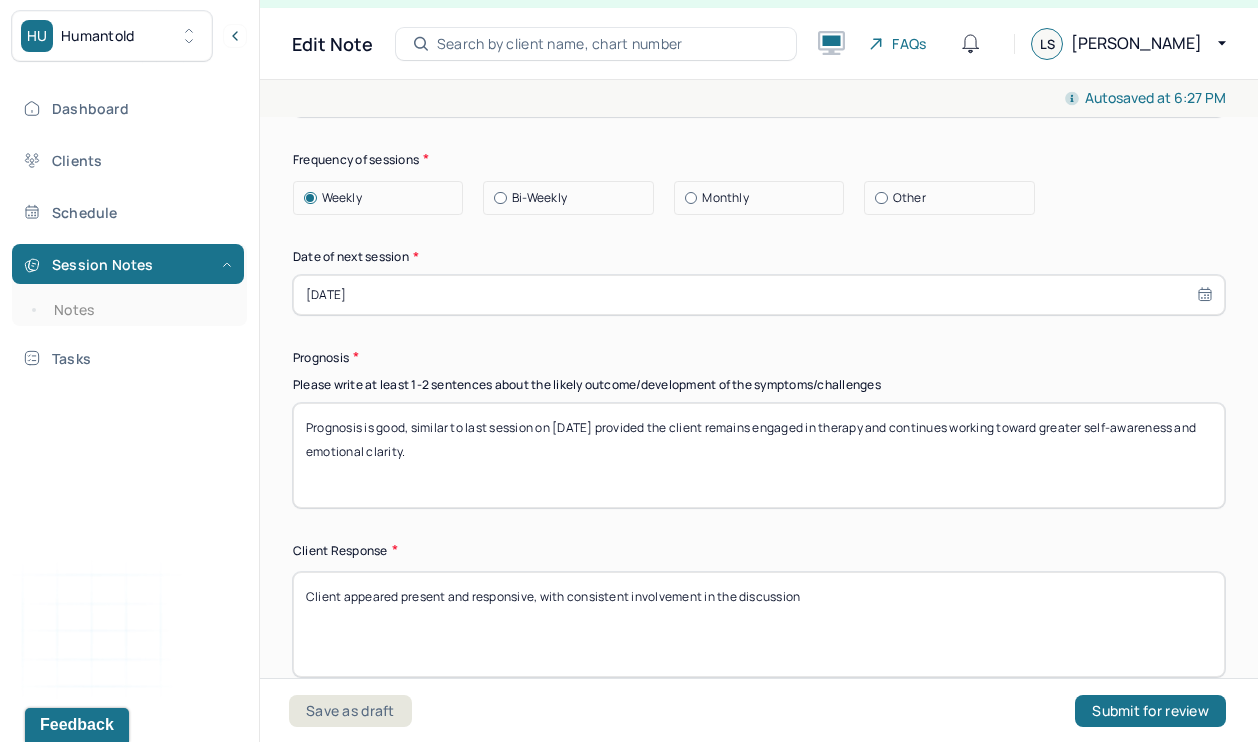 scroll, scrollTop: 2992, scrollLeft: 0, axis: vertical 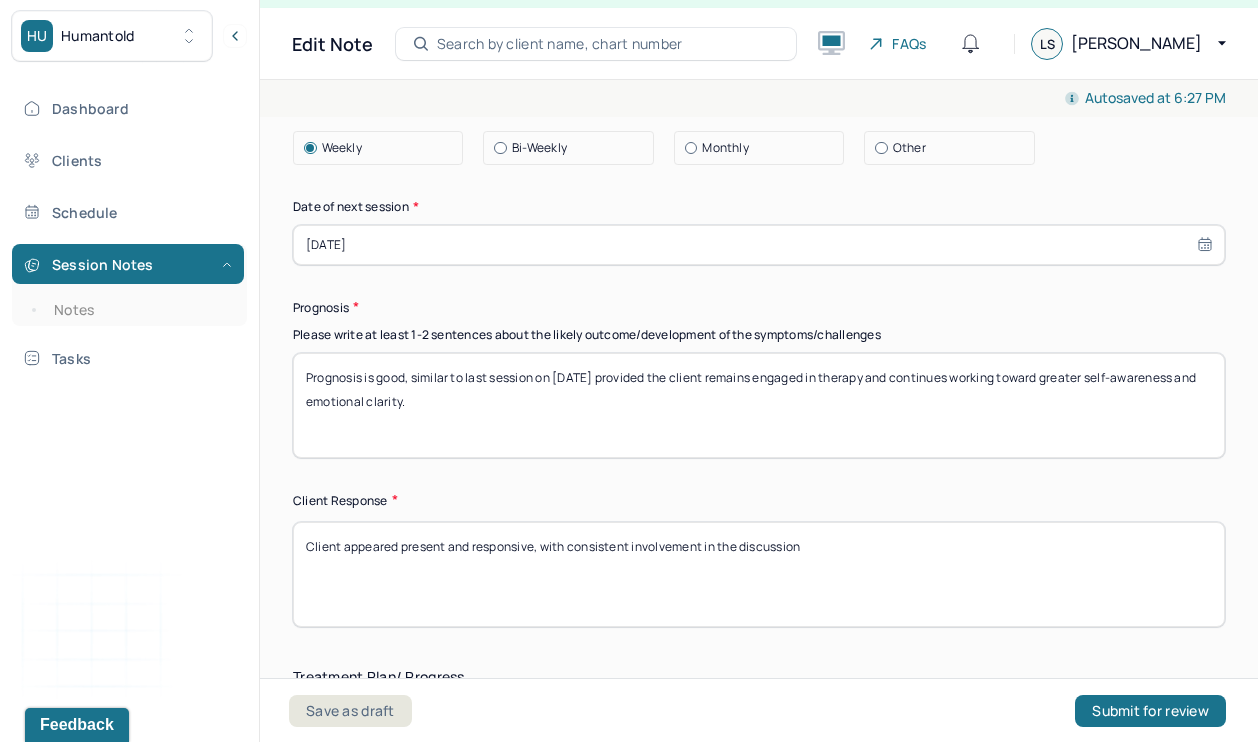 click on "Prognosis is good, similar to last session on [DATE] provided the client remains engaged in therapy and continues working toward greater self-awareness and emotional clarity." at bounding box center (759, 405) 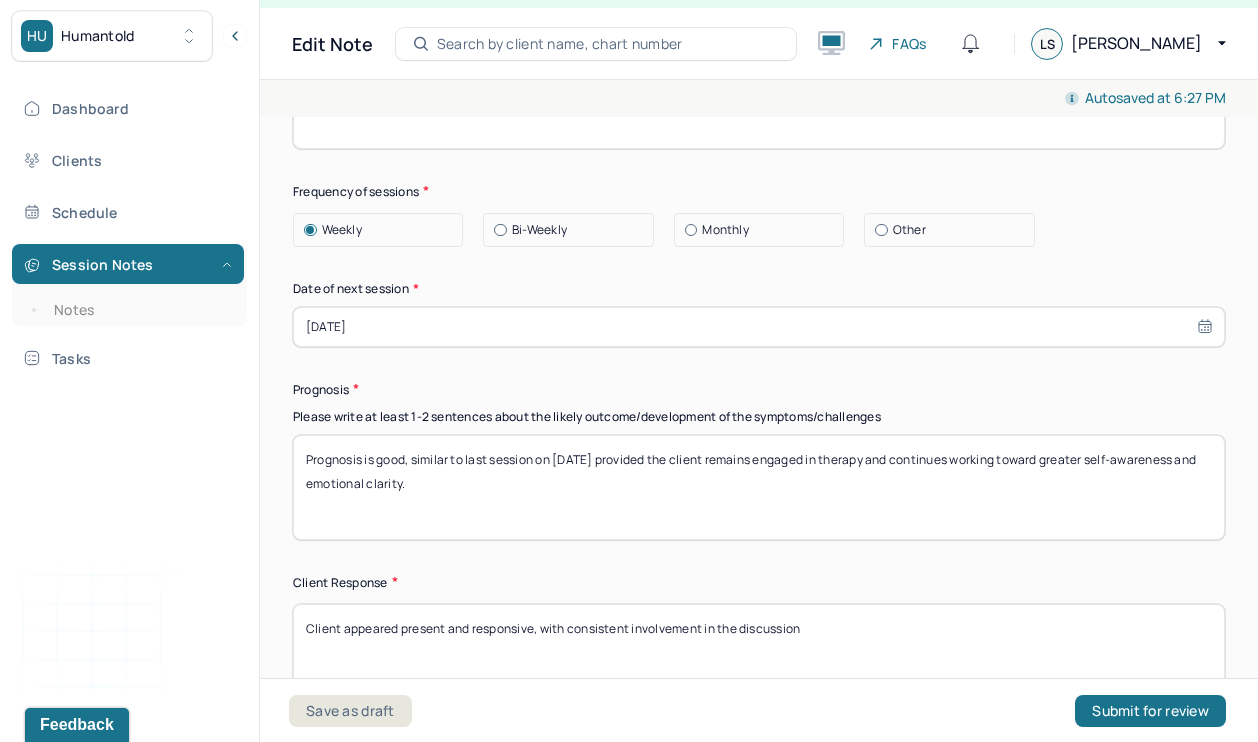 scroll, scrollTop: 2897, scrollLeft: 0, axis: vertical 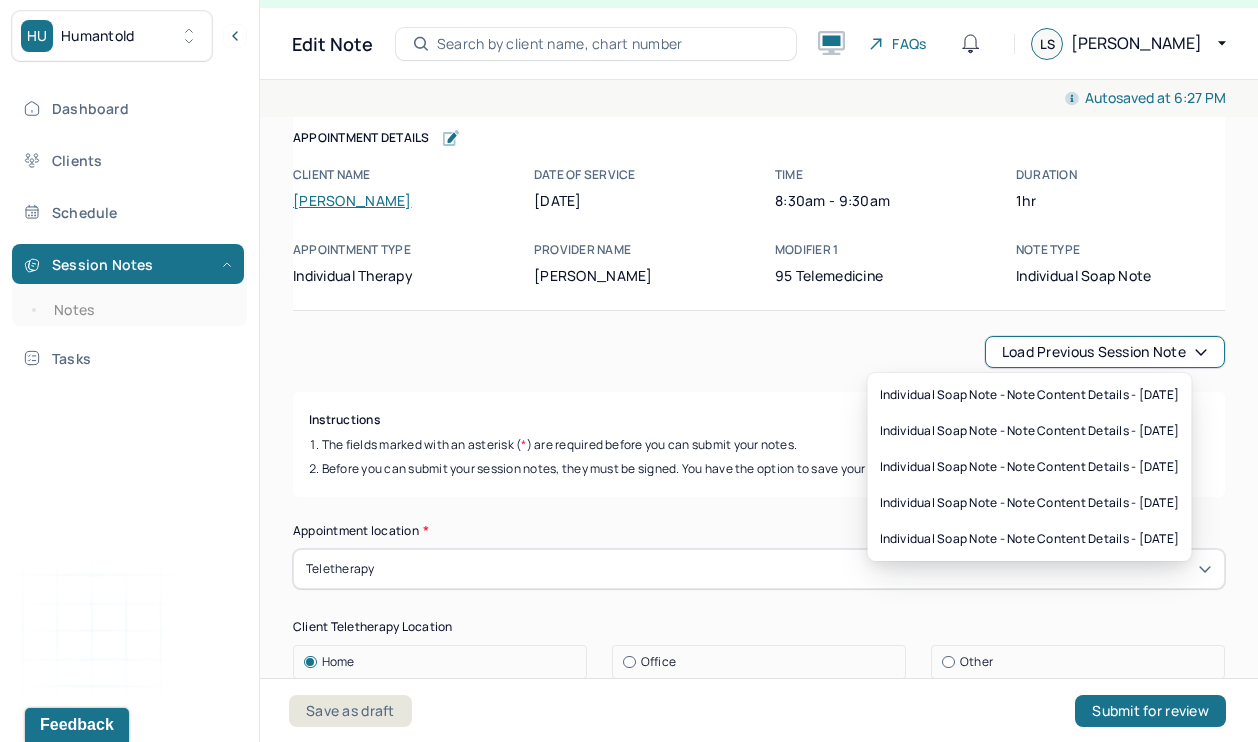 click on "Load previous session note" at bounding box center [1105, 352] 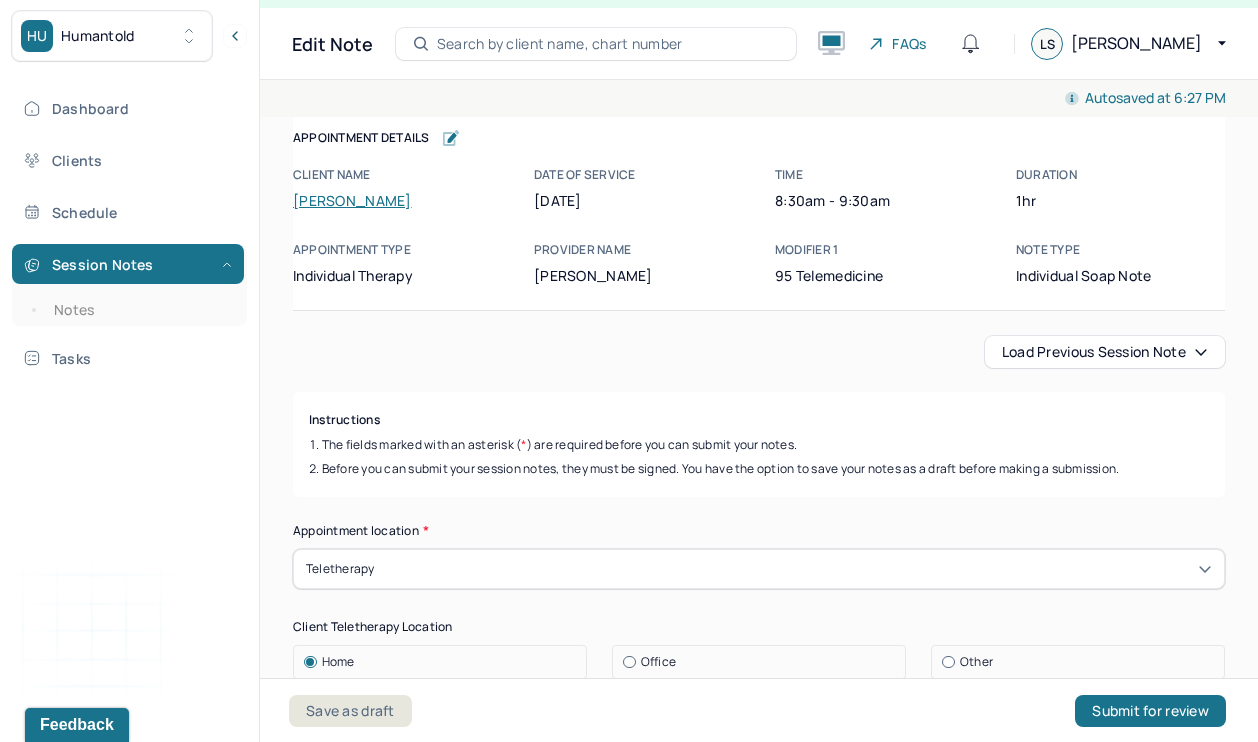 click on "Load previous session note" at bounding box center [1105, 352] 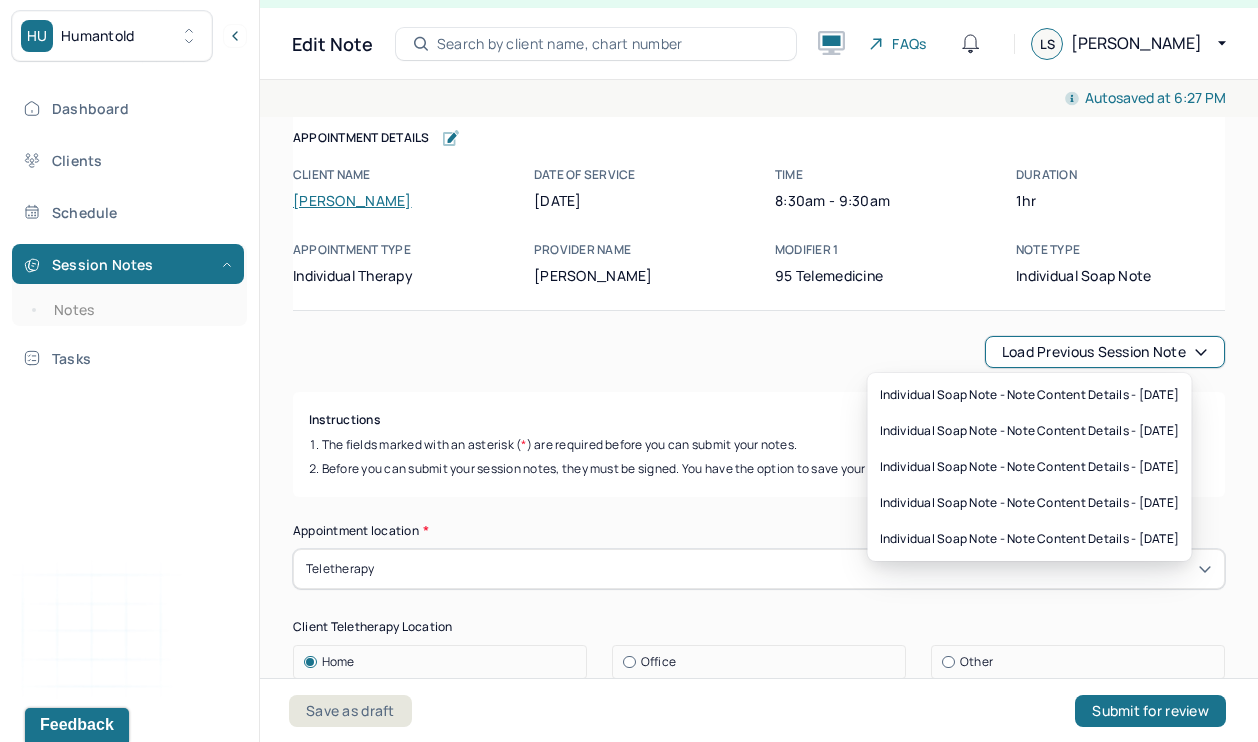 click on "Load previous session note   Instructions The fields marked with an asterisk ( * ) are required before you can submit your notes. Before you can submit your session notes, they must be signed. You have the option to save your notes as a draft before making a submission. Appointment location * Teletherapy Client Teletherapy Location Home Office Other Provider Teletherapy Location Home Office Other Consent was received for the teletherapy session The teletherapy session was conducted via video Primary diagnosis * F43.20 [MEDICAL_DATA] Secondary diagnosis (optional) Secondary diagnosis Tertiary diagnosis (optional) Tertiary diagnosis Emotional / Behavioural symptoms demonstrated * Client is struggling with anxiety due to her inability to set boundaries.  Causing * Maladaptive Functioning & Inappropriate Behaviour Intention for Session * Reverse or change maladaptive patterns of behavior Session Note Subjective Objective Assessment Therapy Intervention Techniques Cognitive-Behavioral therapies" at bounding box center (759, 2578) 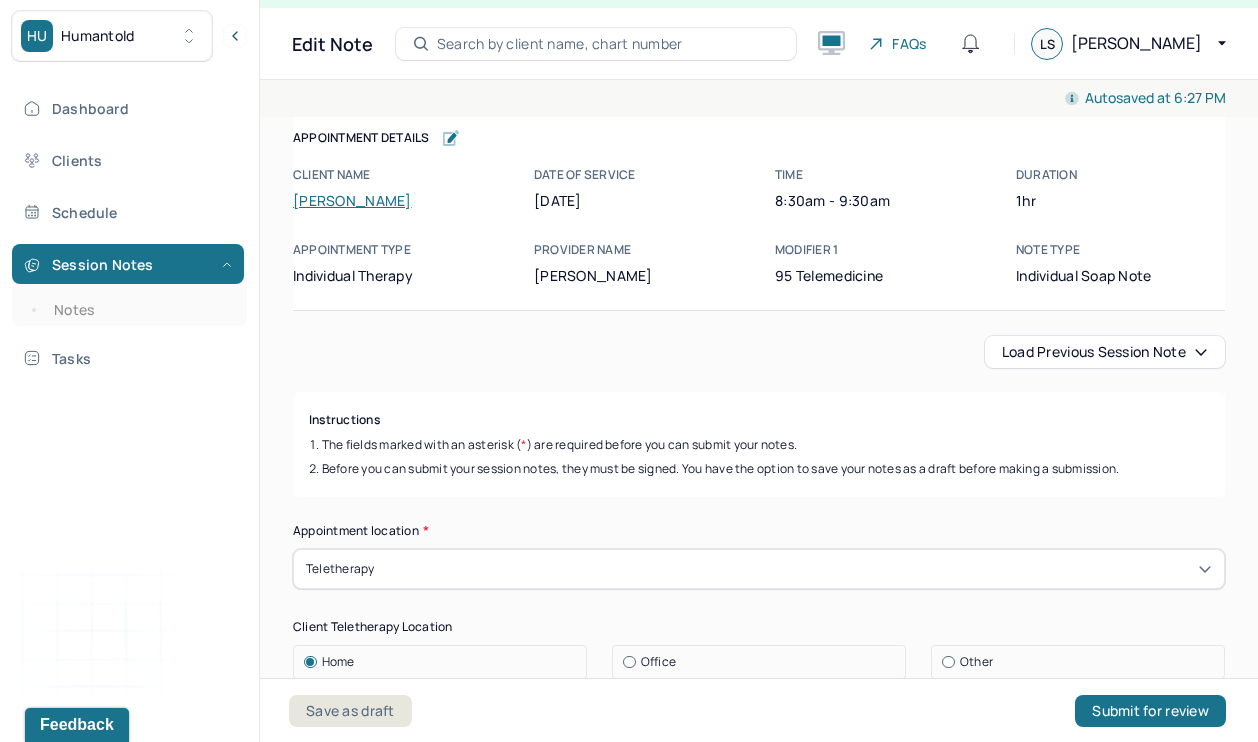 type 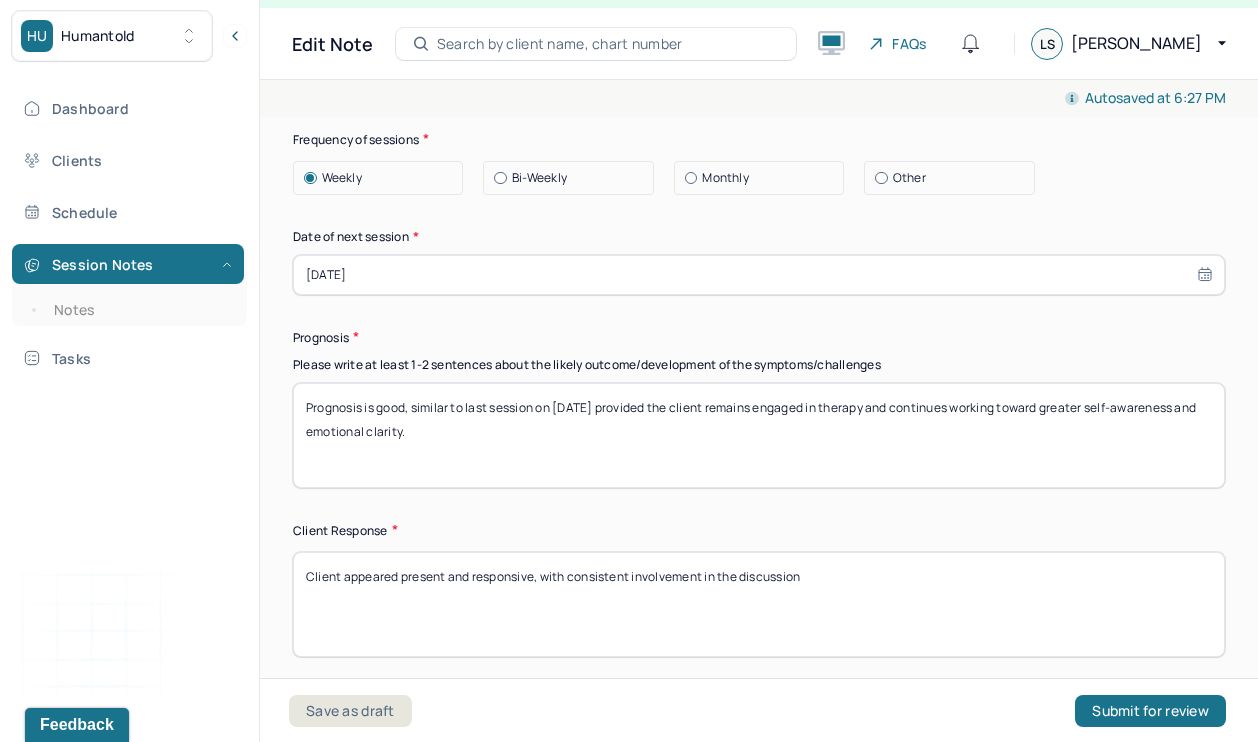 scroll, scrollTop: 2938, scrollLeft: 0, axis: vertical 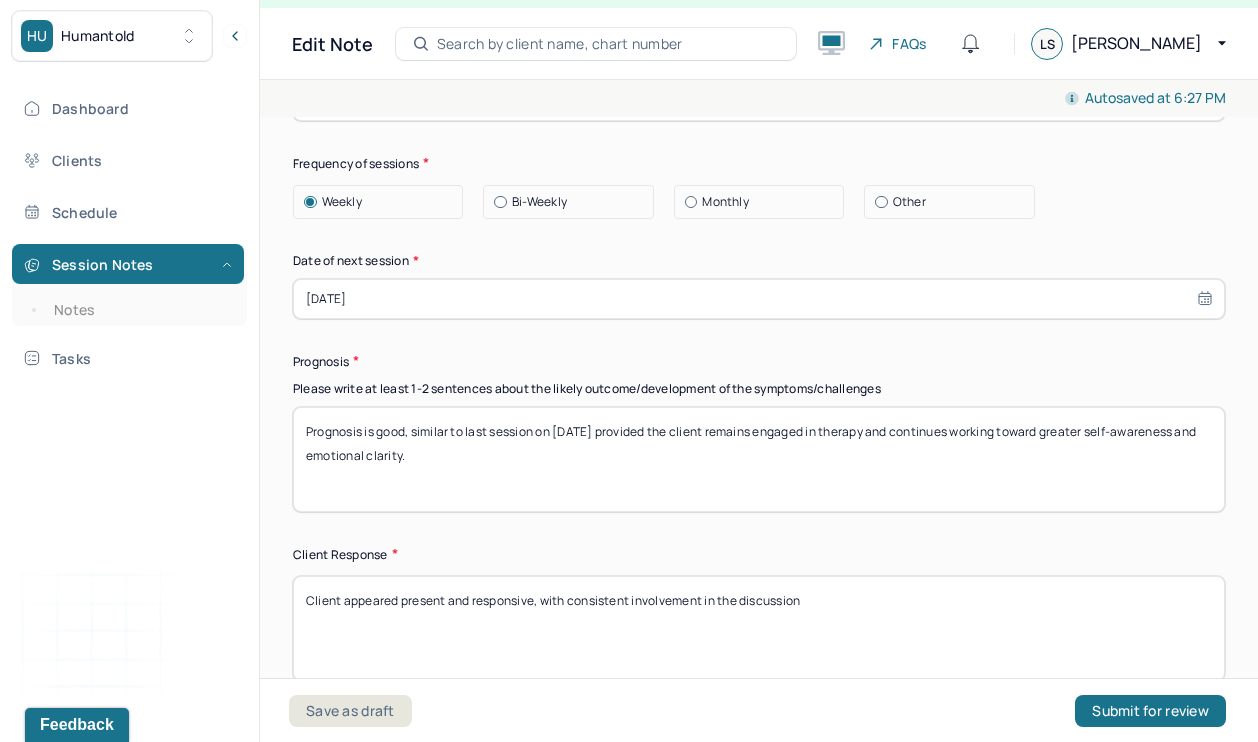 select on "6" 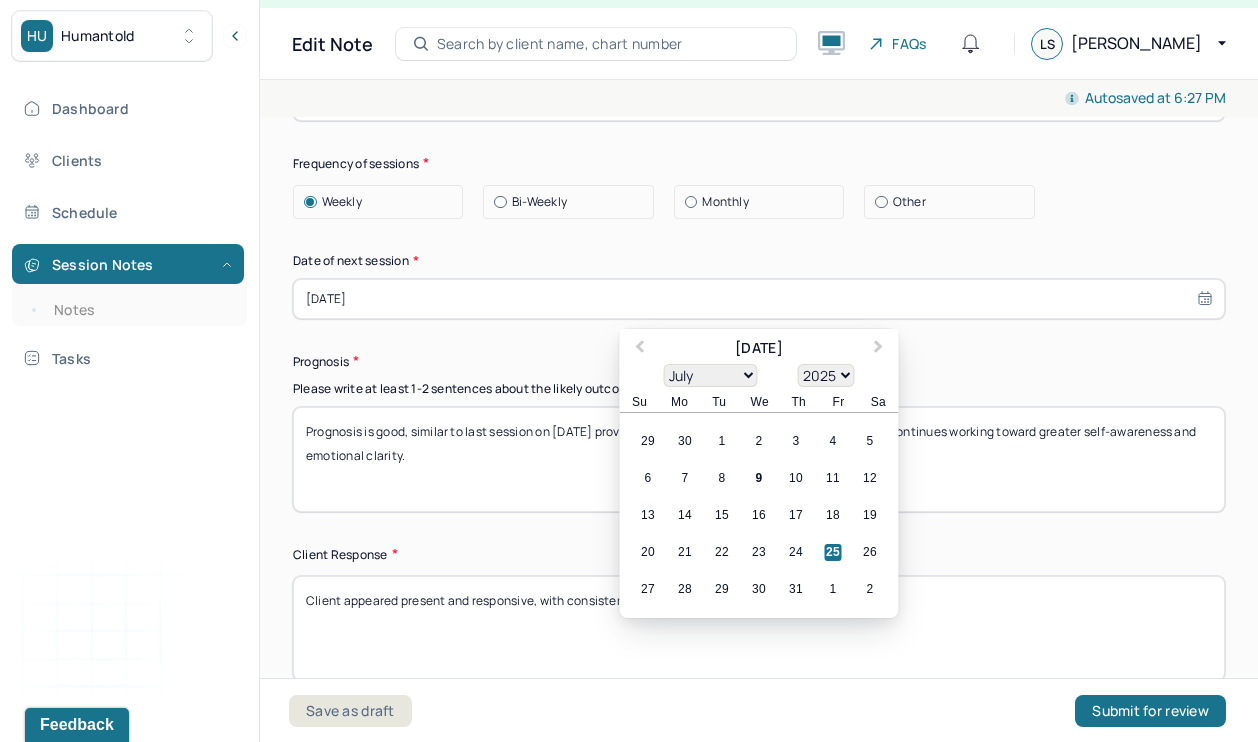 click on "[DATE]" at bounding box center [759, 299] 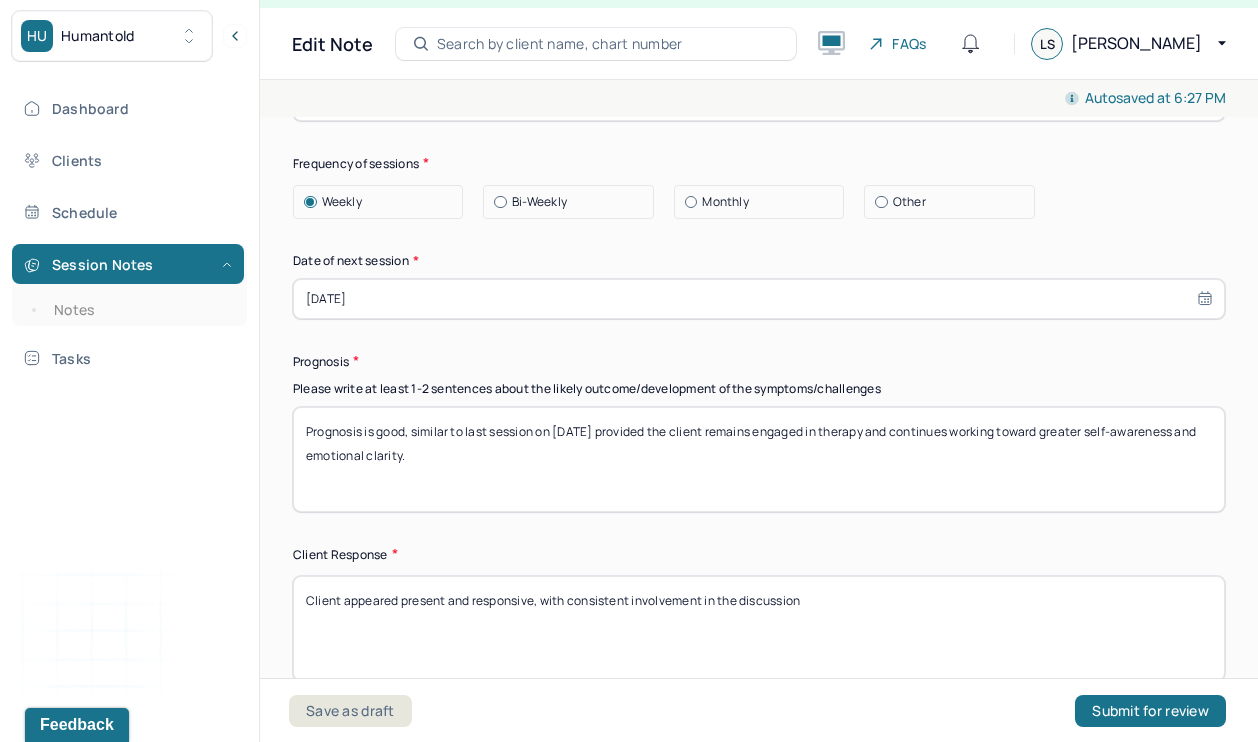click on "Therapy Intervention Techniques Please select at least 1 intervention used Cognitive-Behavioral therapies Cognitive-Behavioral therapy (CBT) Dialectical Behavioral therapy (DBT) Modeling and skills training Trauma-focused CBT EDMR Rational Emotive [MEDICAL_DATA] Acceptance Commitment Therapy Solution Based [MEDICAL_DATA] [MEDICAL_DATA] Relationship based Interventions Attachment-oriented interventions Parent-child interaction therapy Parent interventions Other Client centered therapy/ Humanism [MEDICAL_DATA] [MEDICAL_DATA] Feminist therapy Psychodynamic therapy Grief therapy Internal family systems (IFS) [MEDICAL_DATA] Positive psychology [MEDICAL_DATA] [MEDICAL_DATA] Strength based theory Career Counseling Multisystemic family theory Plan What specific steps has the client committed to work on as homework or during the next session? What specific interventions or treatment plan changes will the clinician be focused on in the upcoming sessions? Frequency of sessions Weekly Other" at bounding box center [759, -20] 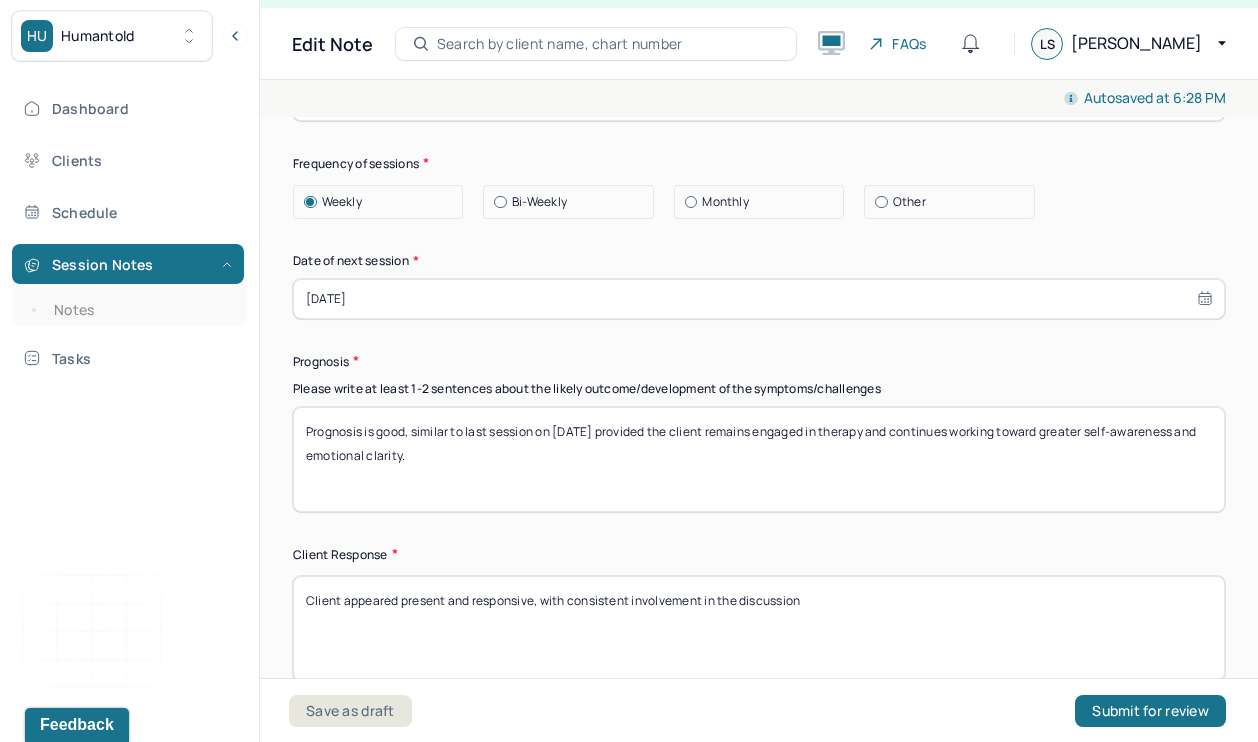 type on "Prognosis is good, similar to last session on [DATE] provided the client remains engaged in therapy and continues working toward greater self-awareness and emotional clarity." 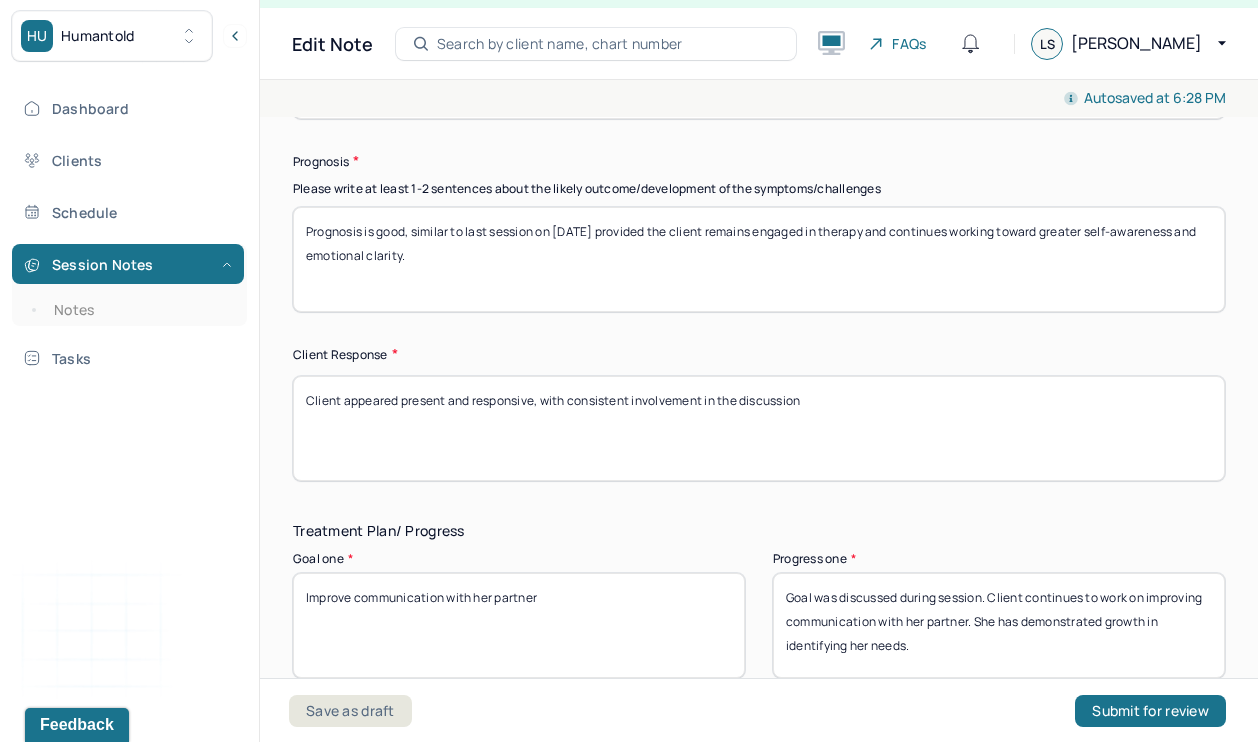 scroll, scrollTop: 3149, scrollLeft: 0, axis: vertical 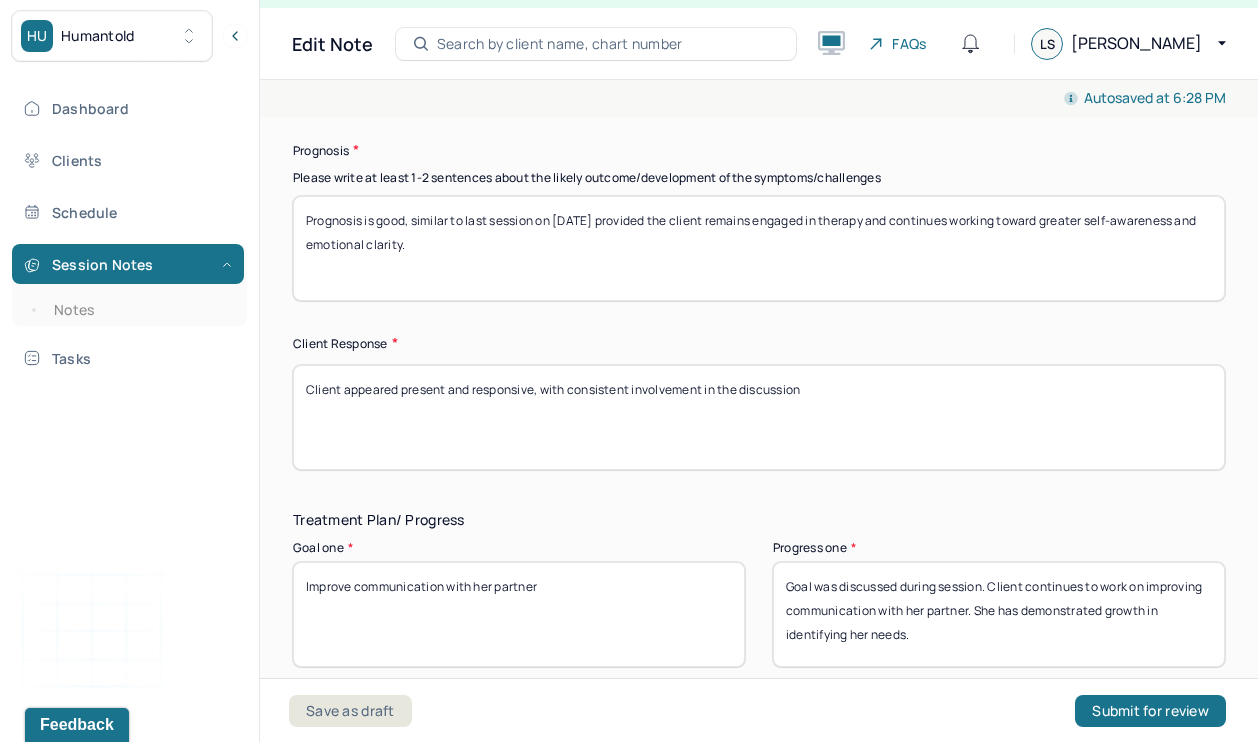click on "Client appeared present and responsive, with consistent involvement in the discussion" at bounding box center [759, 417] 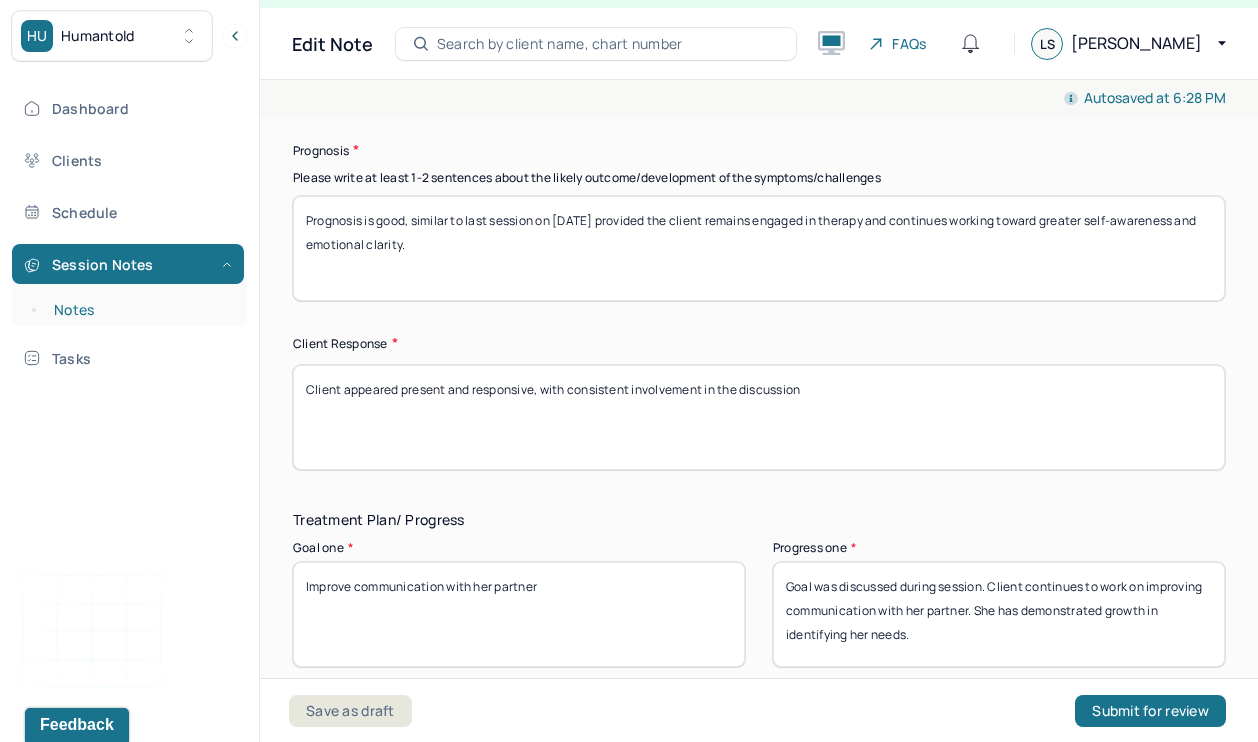 drag, startPoint x: 834, startPoint y: 383, endPoint x: 74, endPoint y: 323, distance: 762.36475 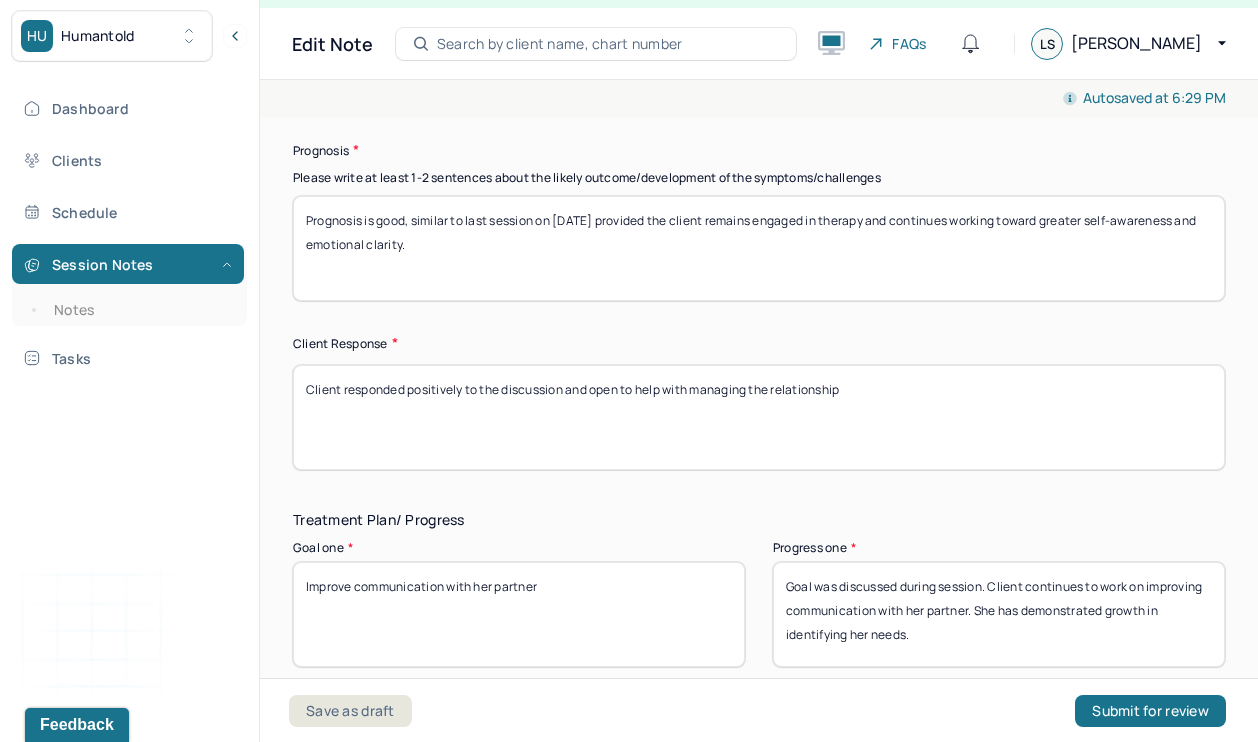 type on "Client responded positively to the discussion and open to help with managing the relationship" 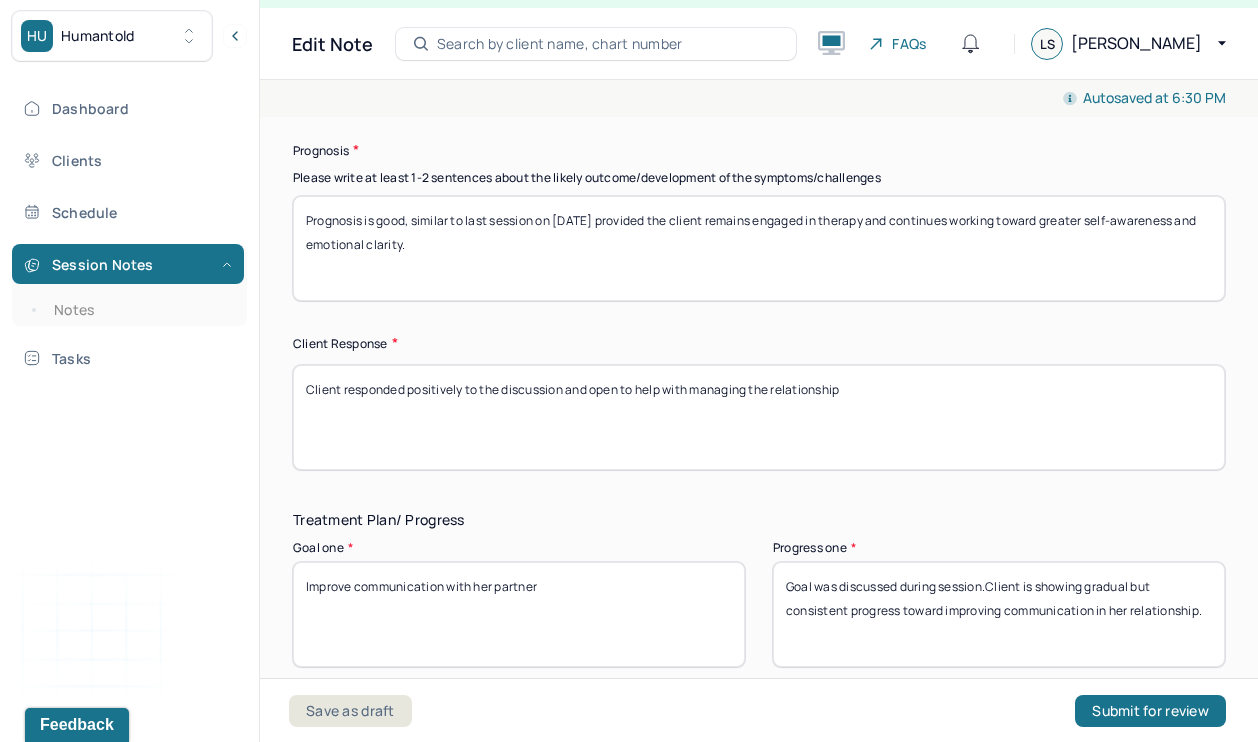 type on "Goal was discussed during session.Client is showing gradual but consistent progress toward improving communication in her relationship." 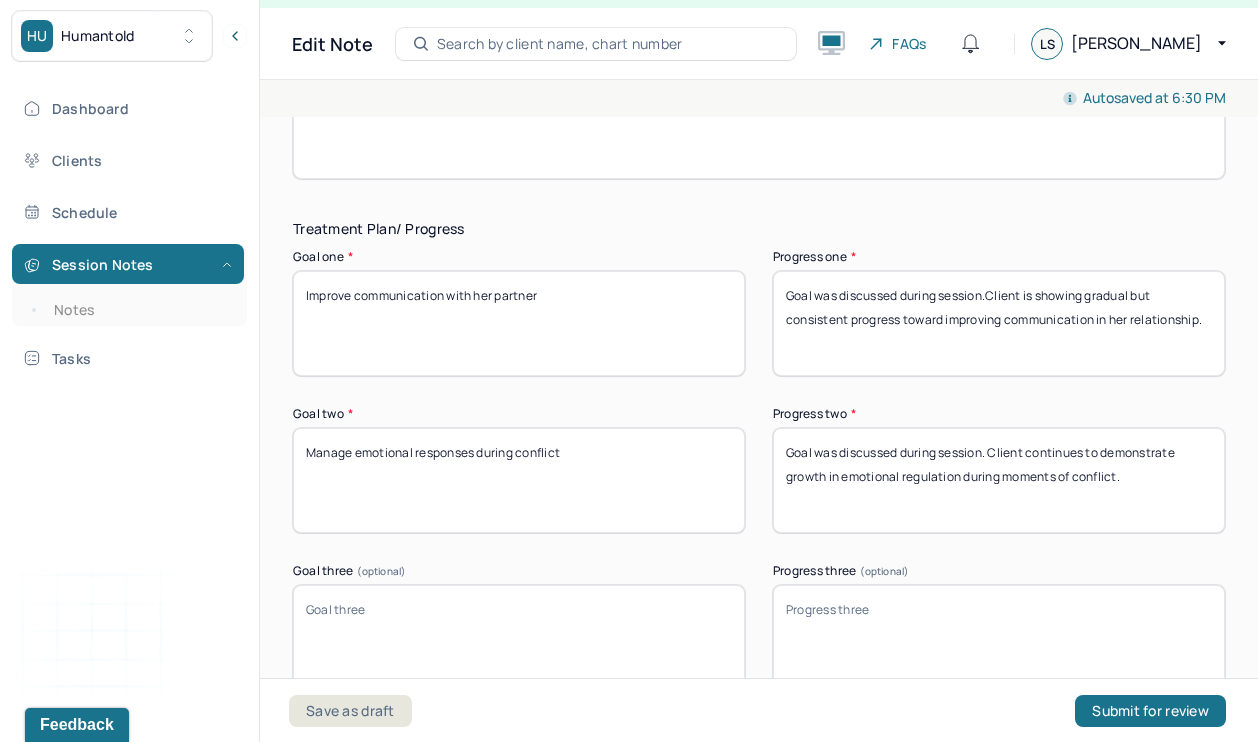 scroll, scrollTop: 3456, scrollLeft: 0, axis: vertical 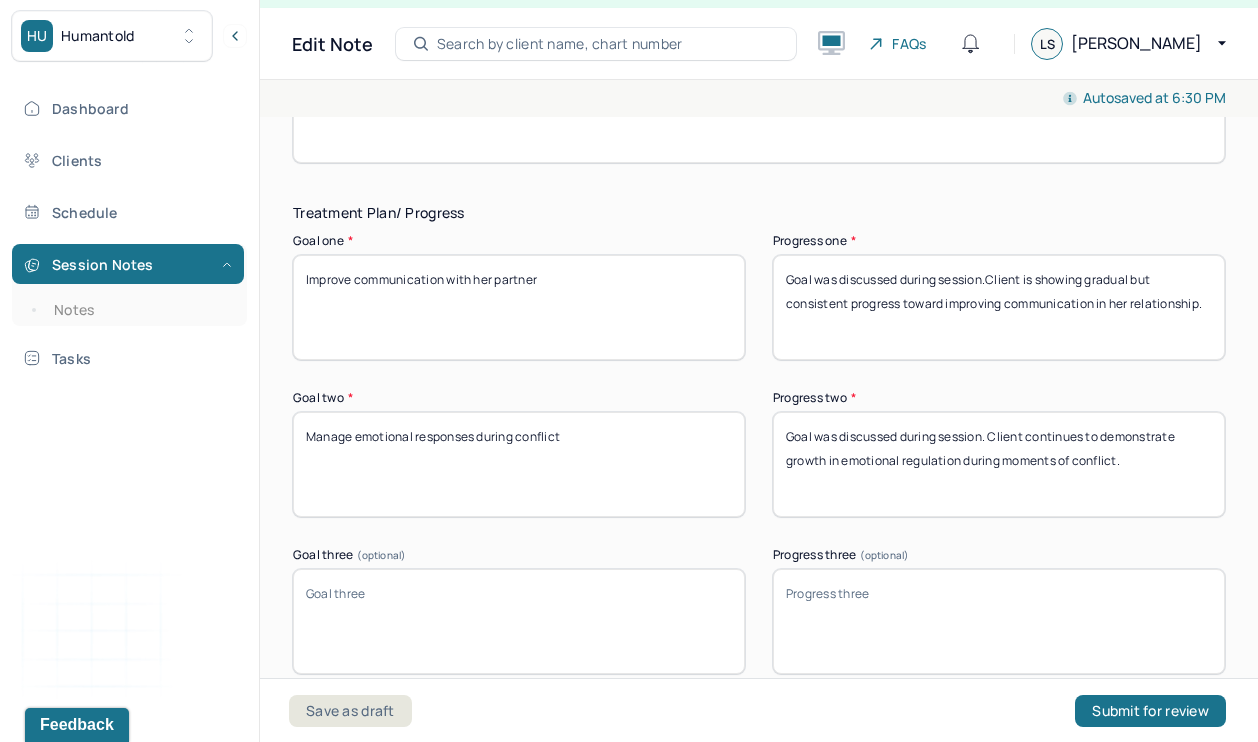 drag, startPoint x: 592, startPoint y: 426, endPoint x: 218, endPoint y: 408, distance: 374.4329 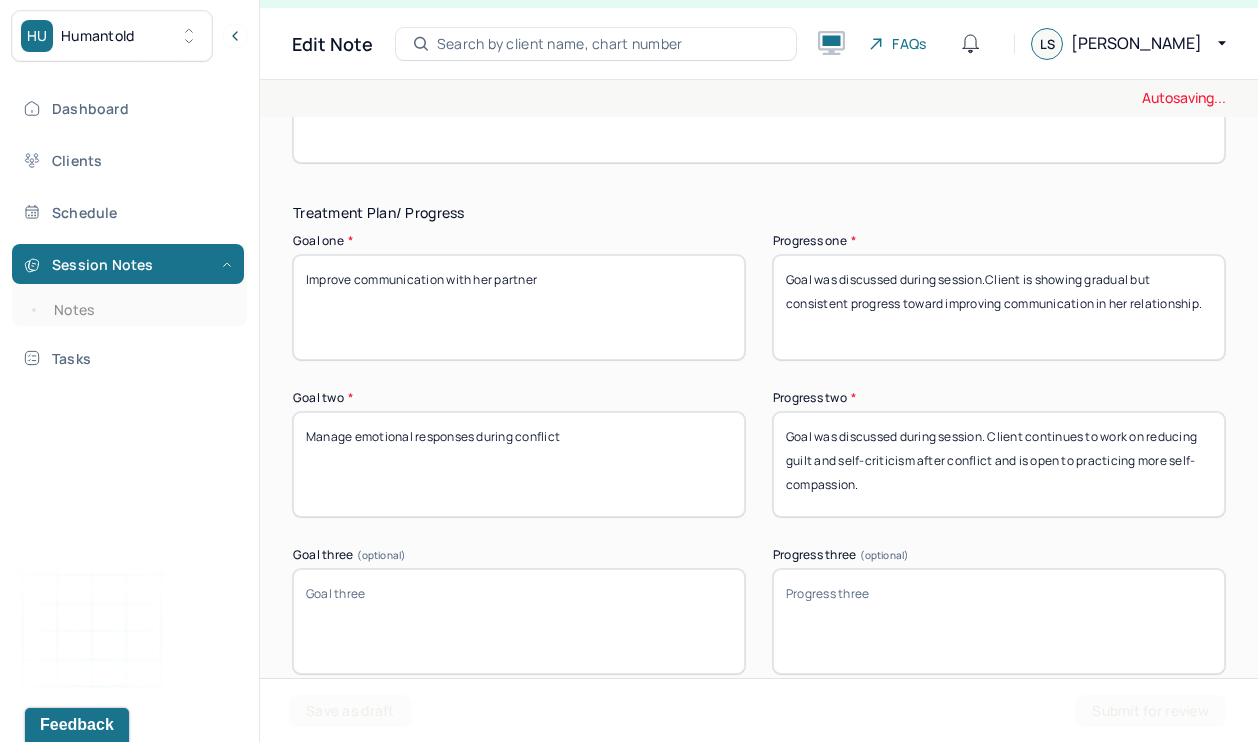 type on "Goal was discussed during session. Client continues to work on reducing guilt and self-criticism after conflict and is open to practicing more self-compassion." 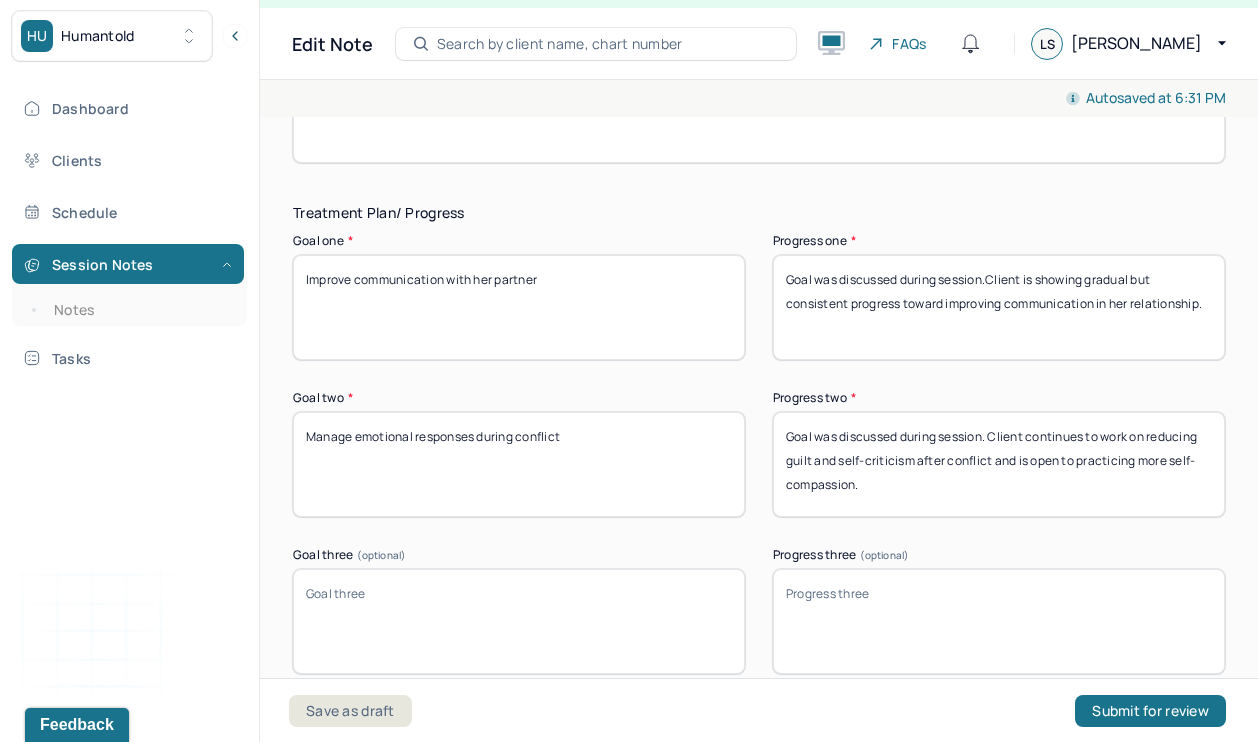 click on "Treatment Plan/ Progress Goal one * Improve communication with her partner Progress one * Goal was discussed during session.Client is showing gradual but consistent progress toward improving communication in her relationship.  Goal two * Manage emotional responses during conflict Progress two * Goal was discussed during session. Client continues to work on reducing guilt and self-criticism after conflict and is open to practicing more self-compassion.  Goal three (optional) Progress three (optional) Communication Factors impacting treatment Need to manage maladaptive communication (e.g., related to high anxiety, high reactivity repeated questions, or disagreement) among participants Caregiver emotions or behaviors interfered with the caregiver's understanding and ability Evidence or disclosure of a sentinel event and mandated reporting to a third party Use of play equipment or other physical devices to communicate with the client to overcome barriers to therapeutic or diagnostic interaction" at bounding box center (759, 625) 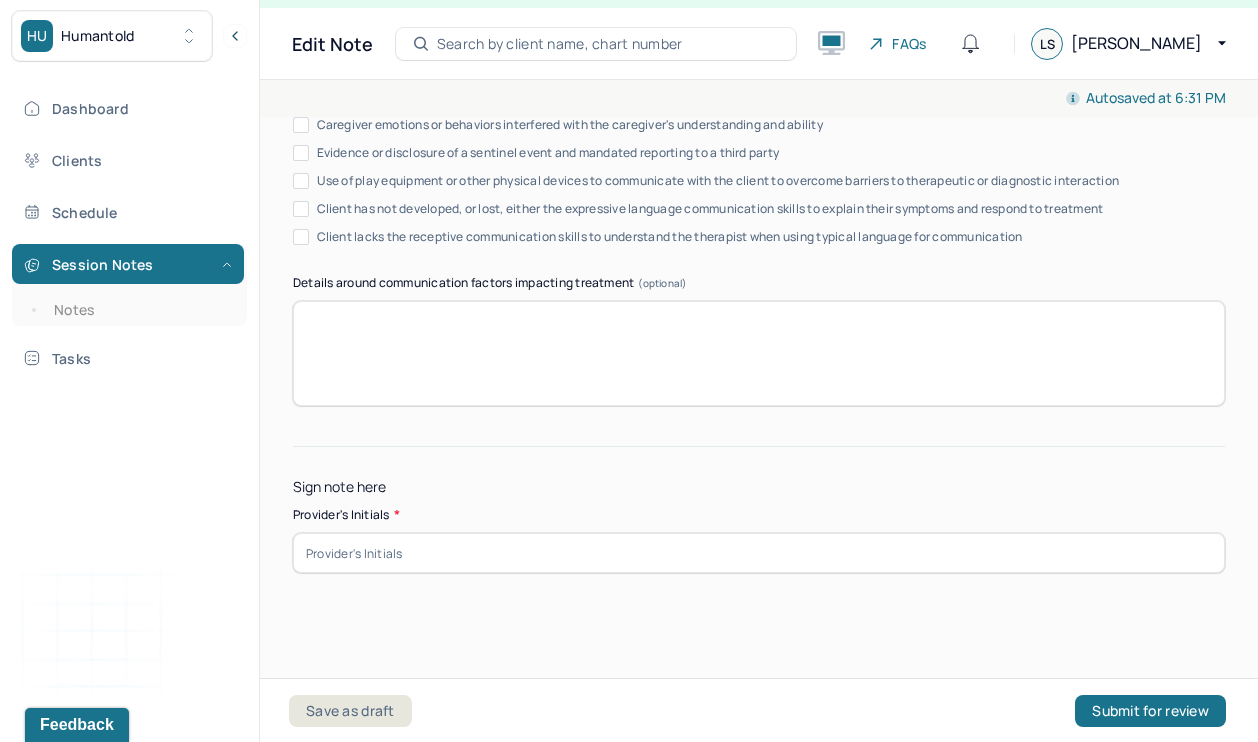 scroll, scrollTop: 4105, scrollLeft: 0, axis: vertical 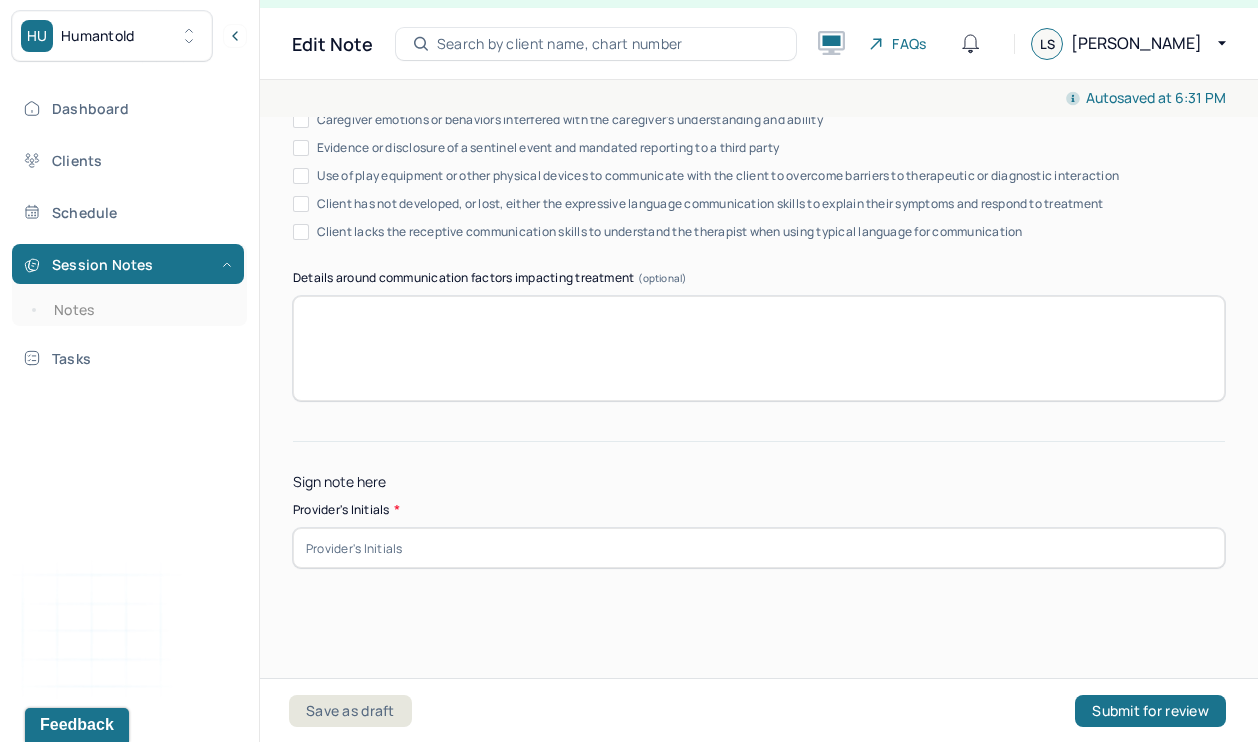 click at bounding box center (759, 548) 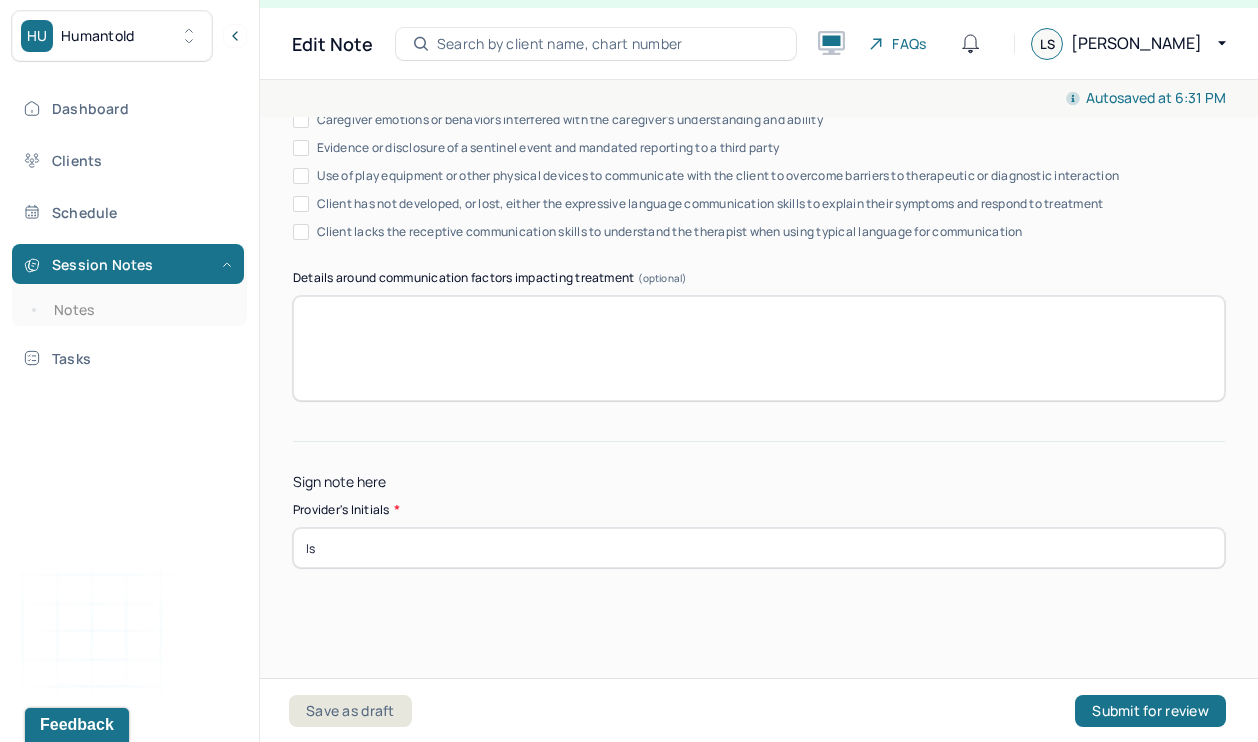 scroll, scrollTop: 4097, scrollLeft: 0, axis: vertical 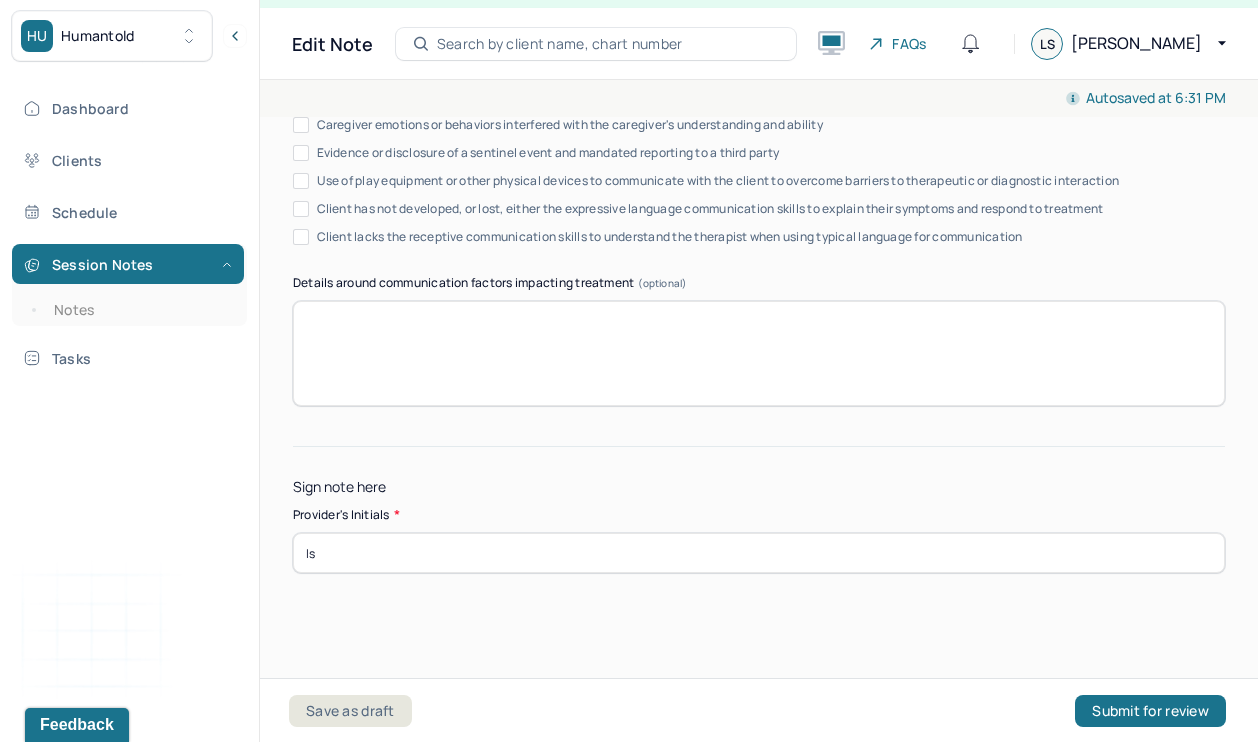 type on "ls" 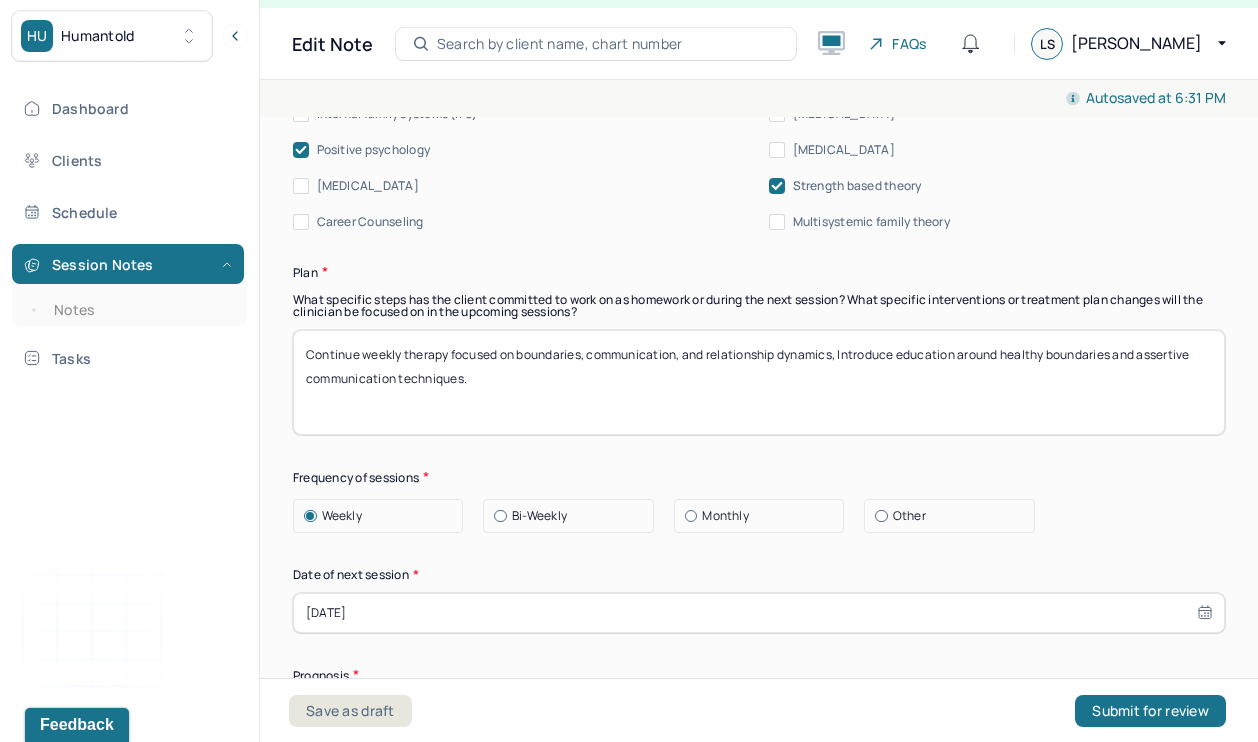 scroll, scrollTop: 2478, scrollLeft: 0, axis: vertical 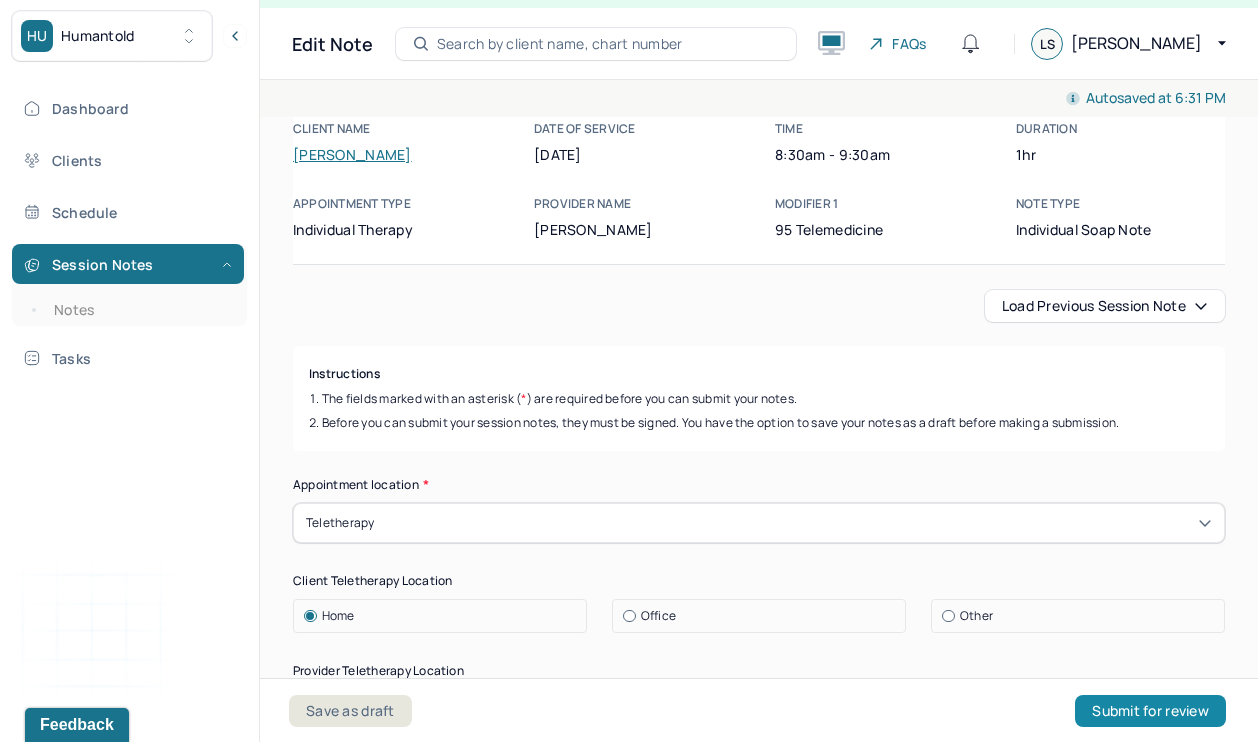 click on "Submit for review" at bounding box center (1150, 711) 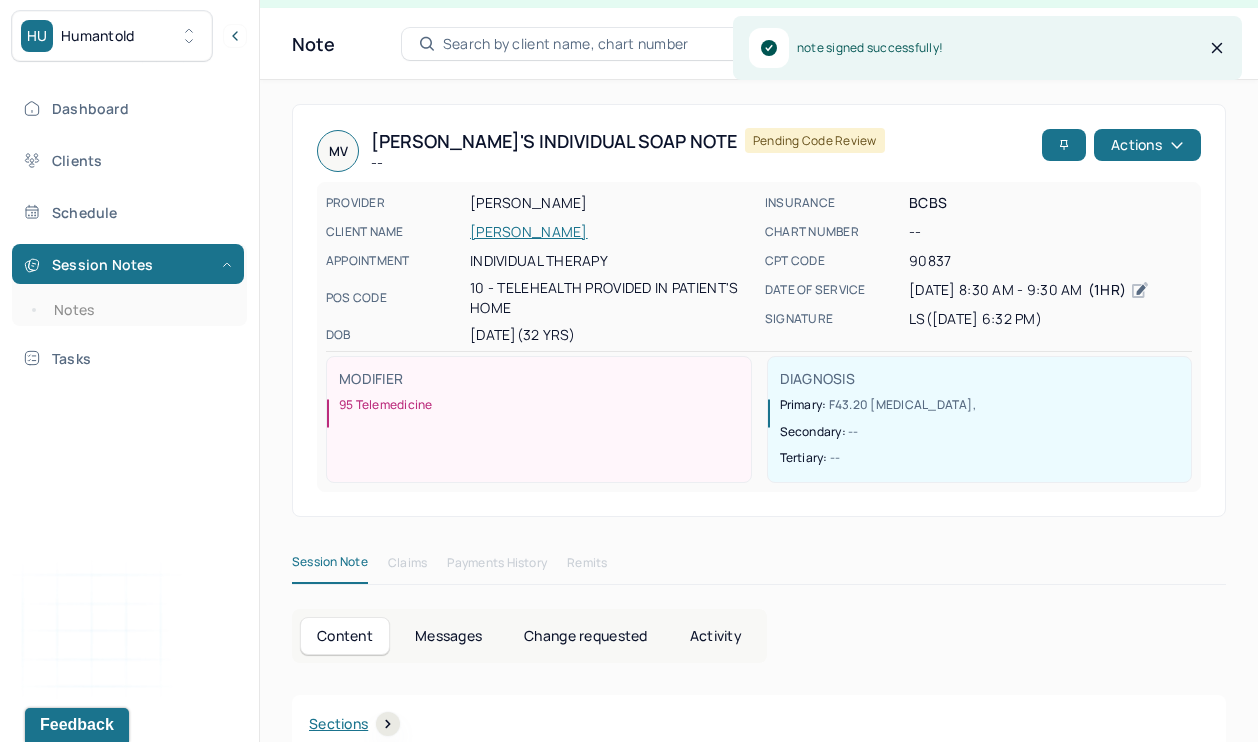 scroll, scrollTop: 0, scrollLeft: 0, axis: both 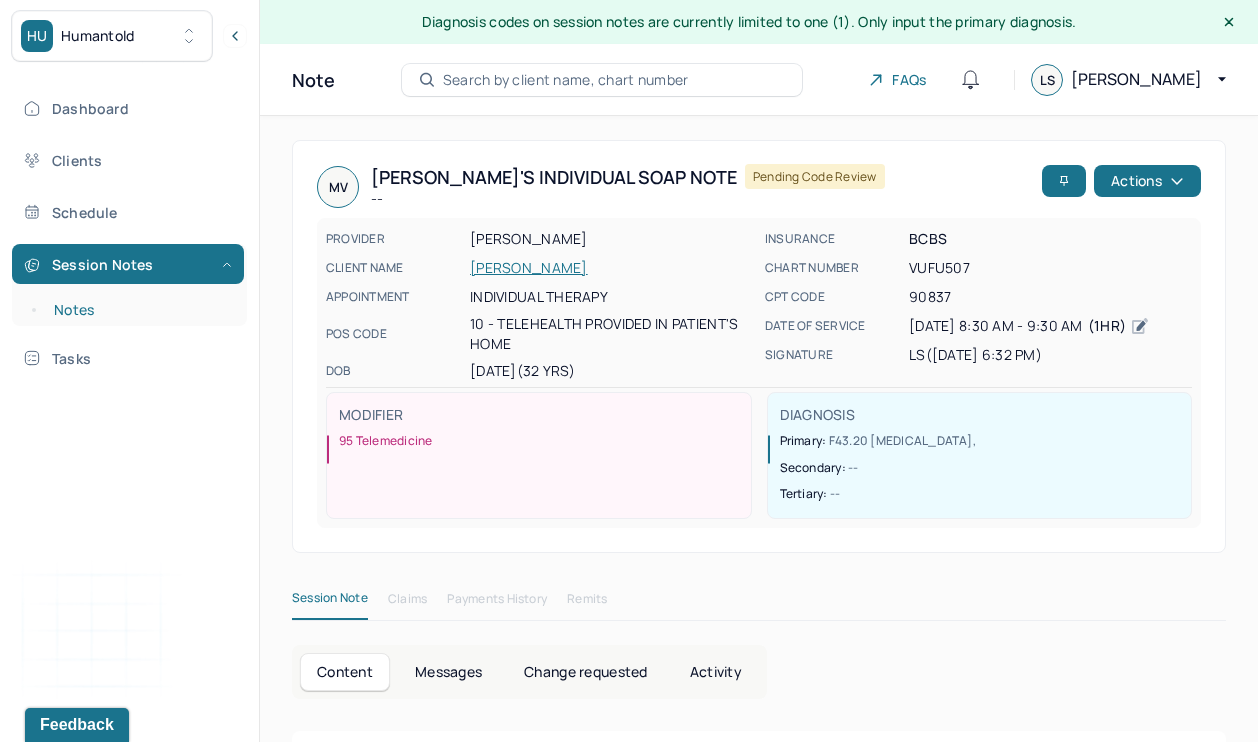 click on "Notes" at bounding box center (139, 310) 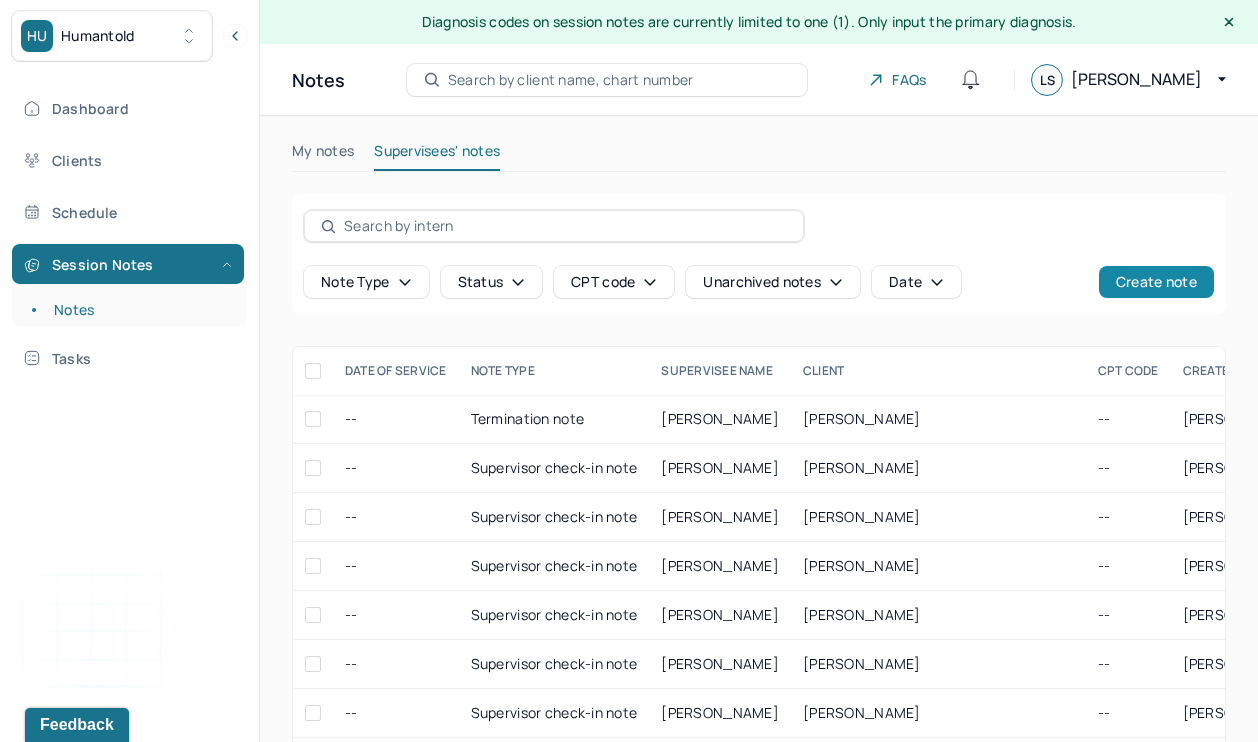 click on "Create note" at bounding box center [1156, 282] 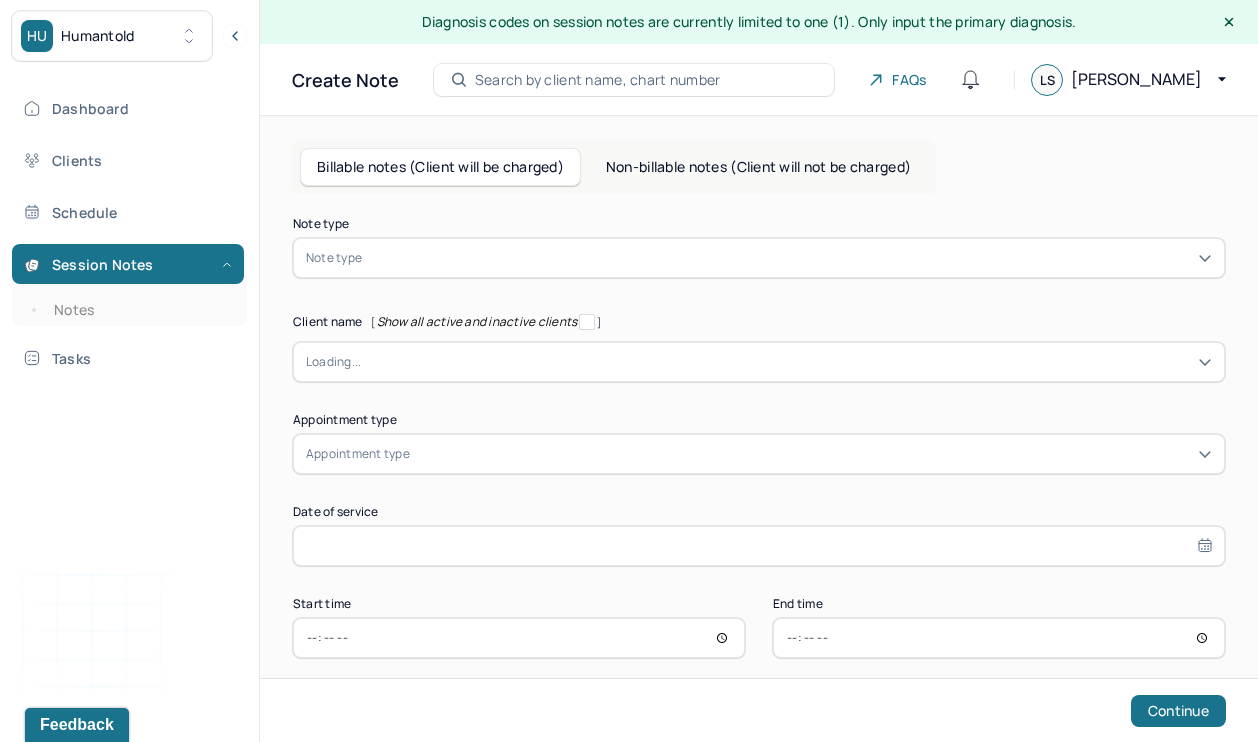 click on "Note type" at bounding box center [759, 258] 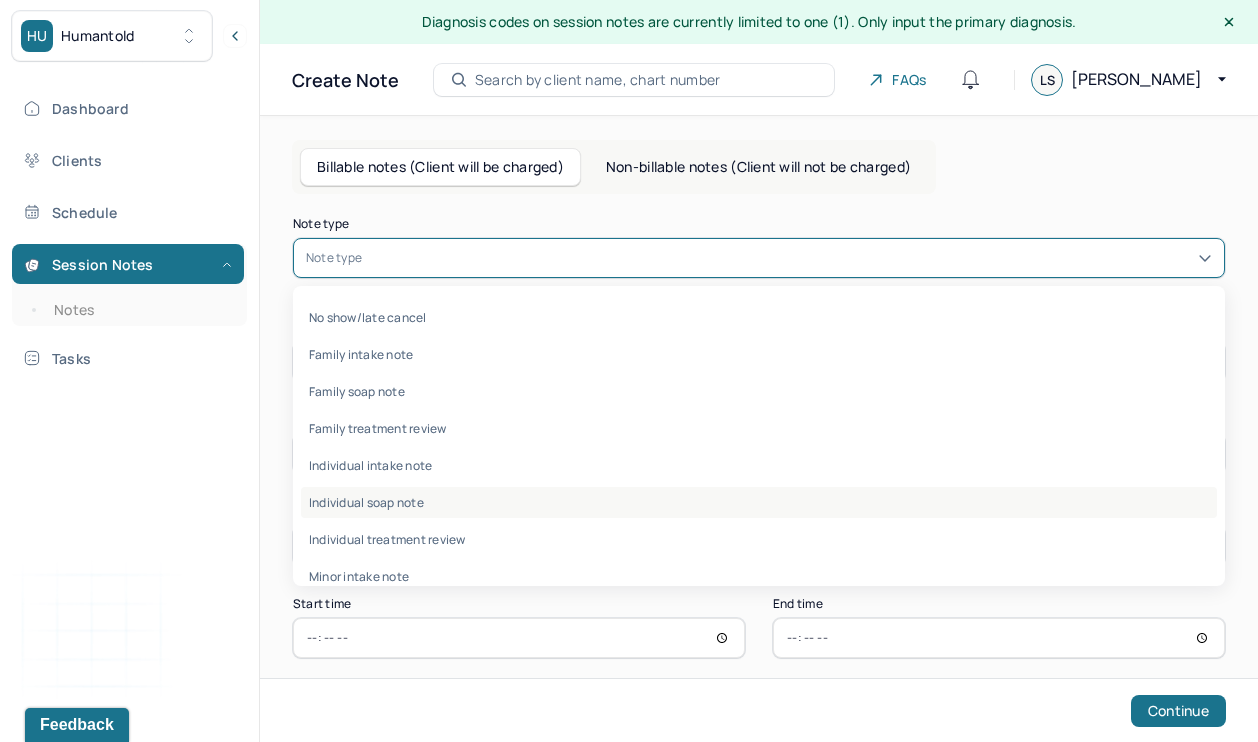 click on "Individual soap note" at bounding box center [759, 502] 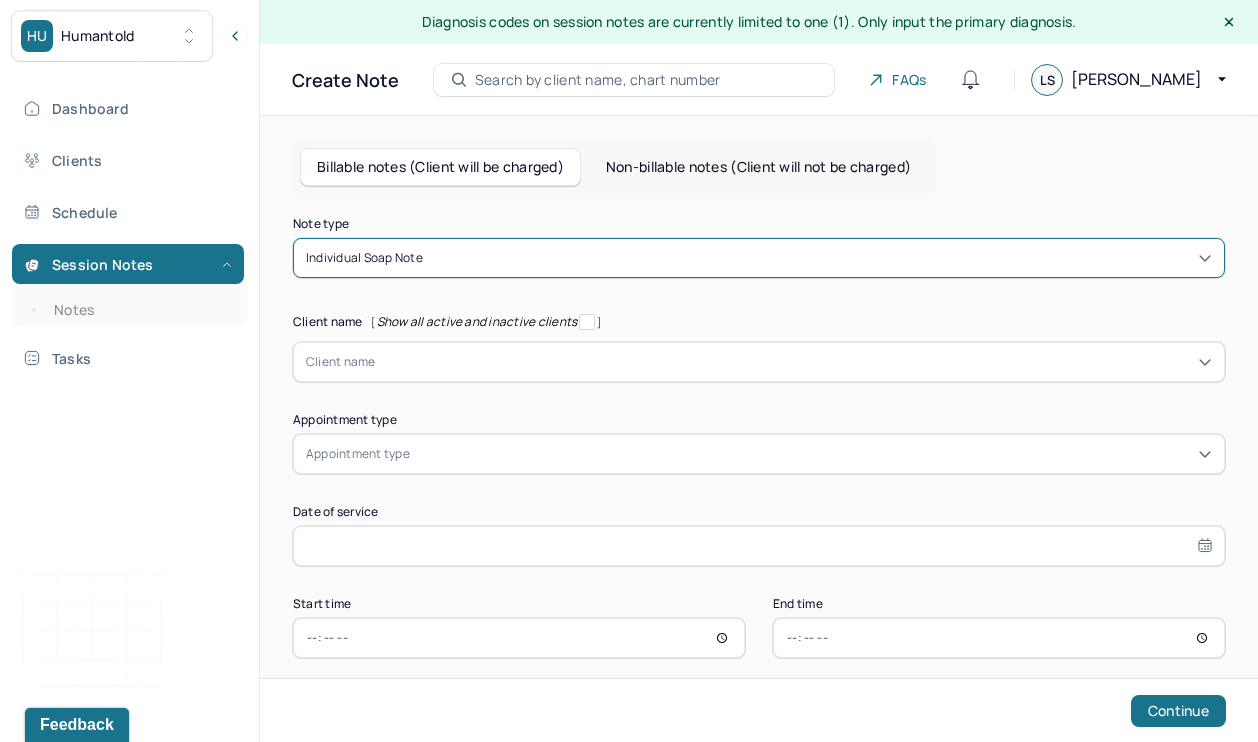 click on "Note type option Individual soap note, selected. Individual soap note Client name [ Show all active and inactive clients ] Client name Supervisee name Appointment type Appointment type Date of service Start time End time   Continue" at bounding box center (759, 438) 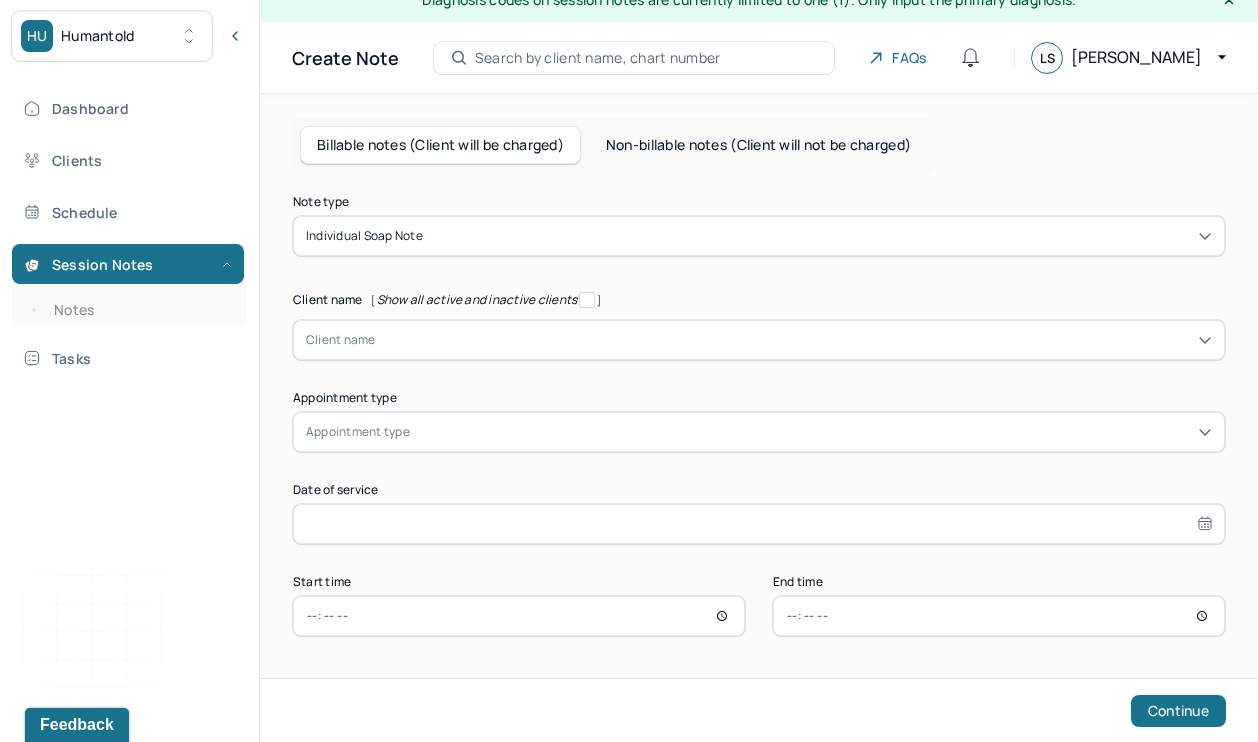 scroll, scrollTop: 23, scrollLeft: 0, axis: vertical 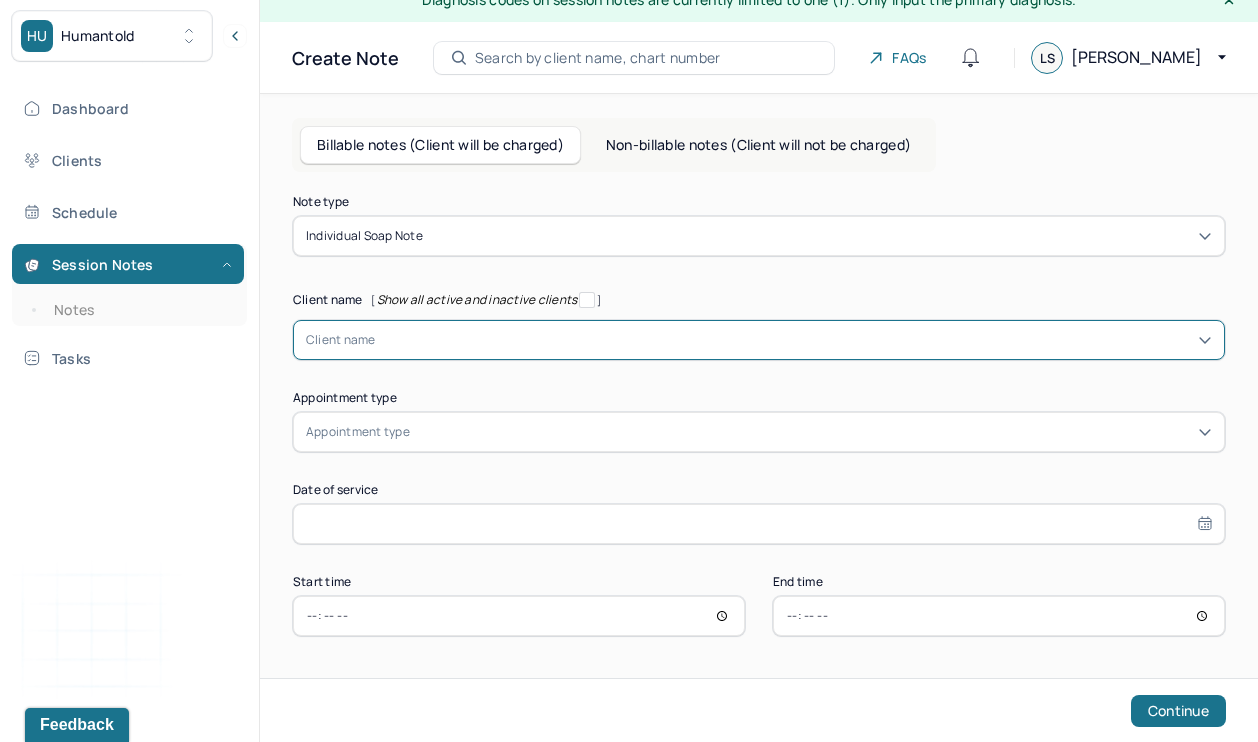 click at bounding box center [794, 340] 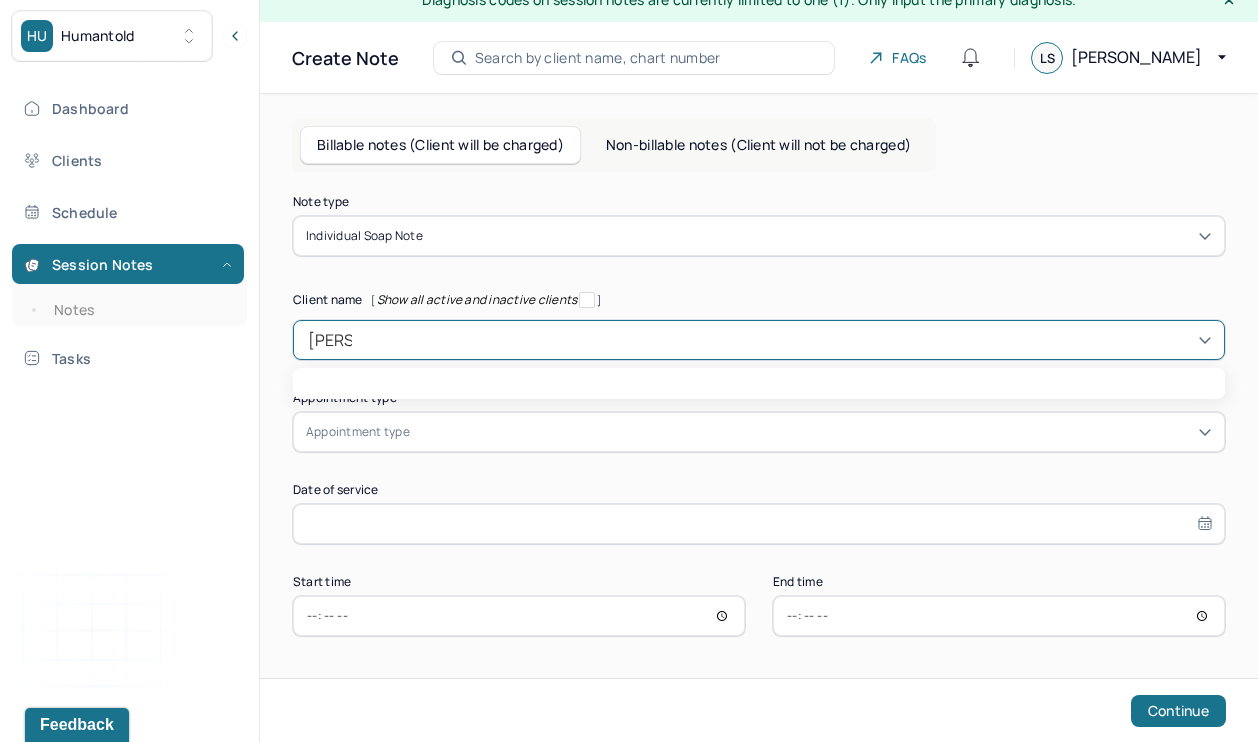 type on "[PERSON_NAME]" 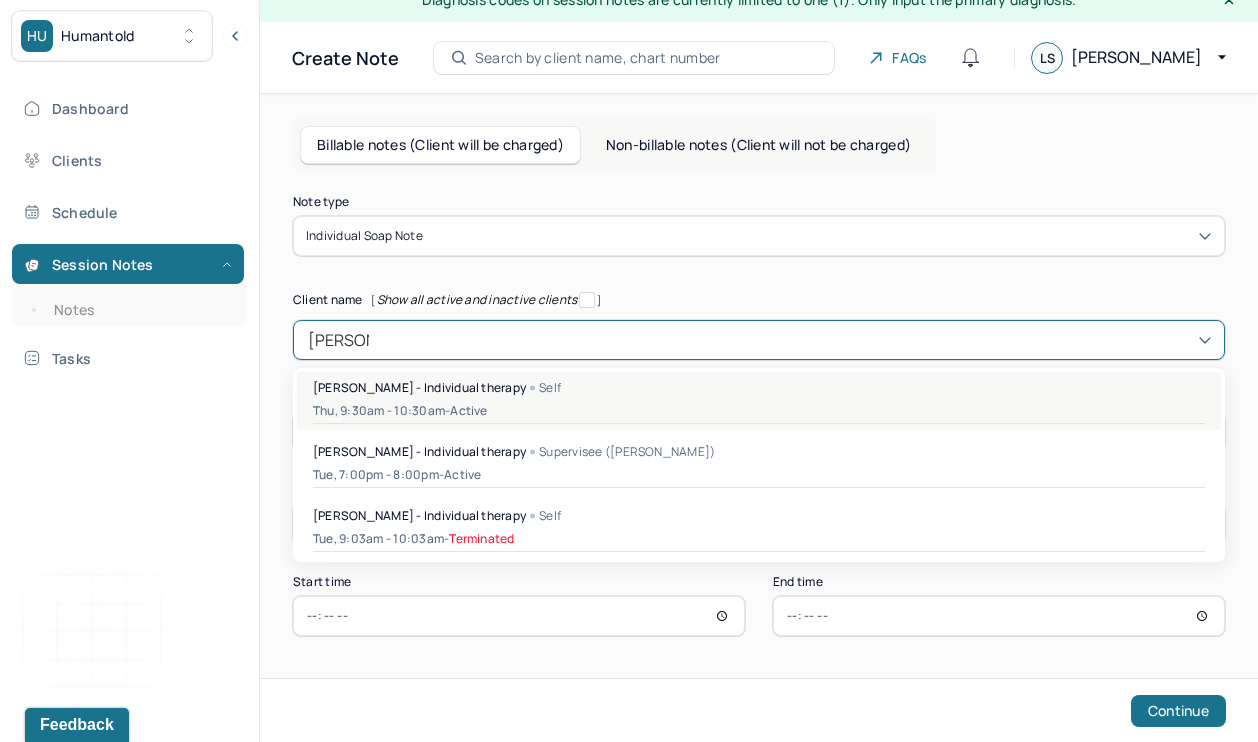 click on "[PERSON_NAME] - Individual therapy" at bounding box center [419, 387] 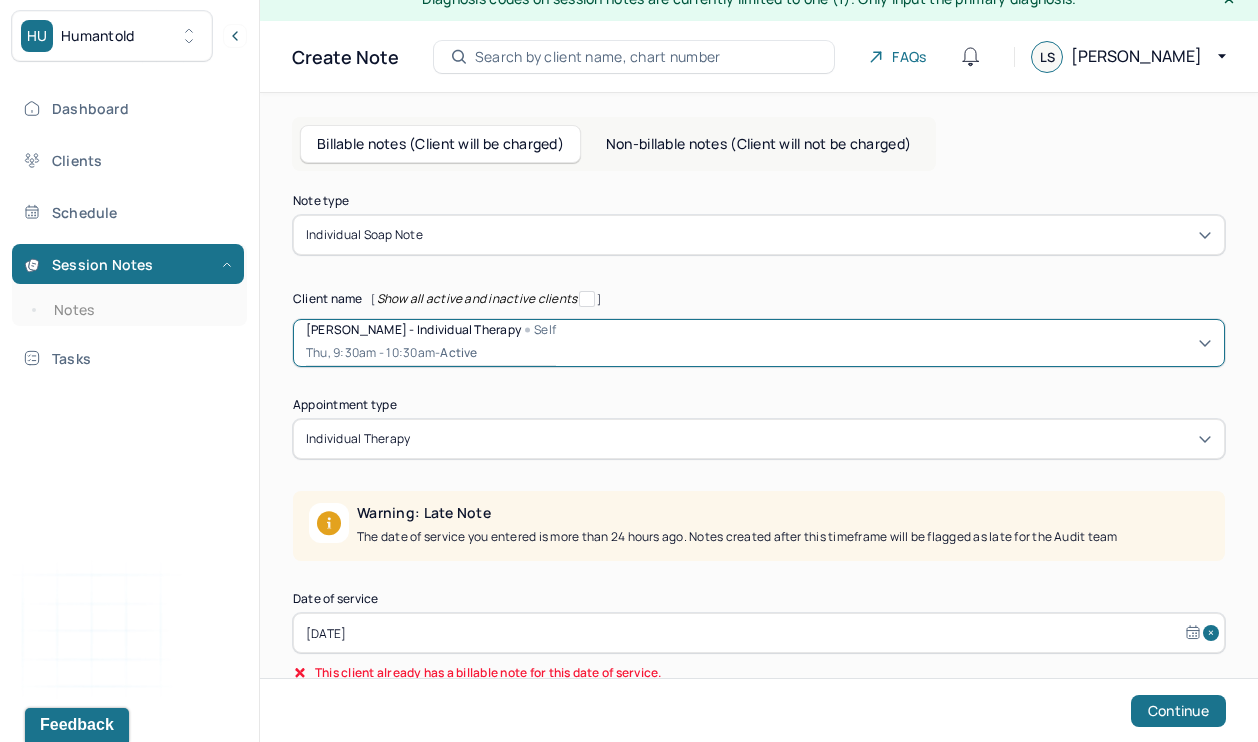 click on "Note type Individual soap note Client name [ Show all active and inactive clients ] option [object Object], selected. [PERSON_NAME] - Individual therapy Self
Thu, 9:30am - 10:30am  -  active Supervisee name [PERSON_NAME] Appointment type individual therapy Warning: Late Note The date of service you entered is more than 24 hours ago. Notes created after this timeframe will be flagged as late for the Audit team Date of service [DATE] This client already has a billable note for this date of service. Start time 09:30 End time 10:30   Continue" at bounding box center (759, 486) 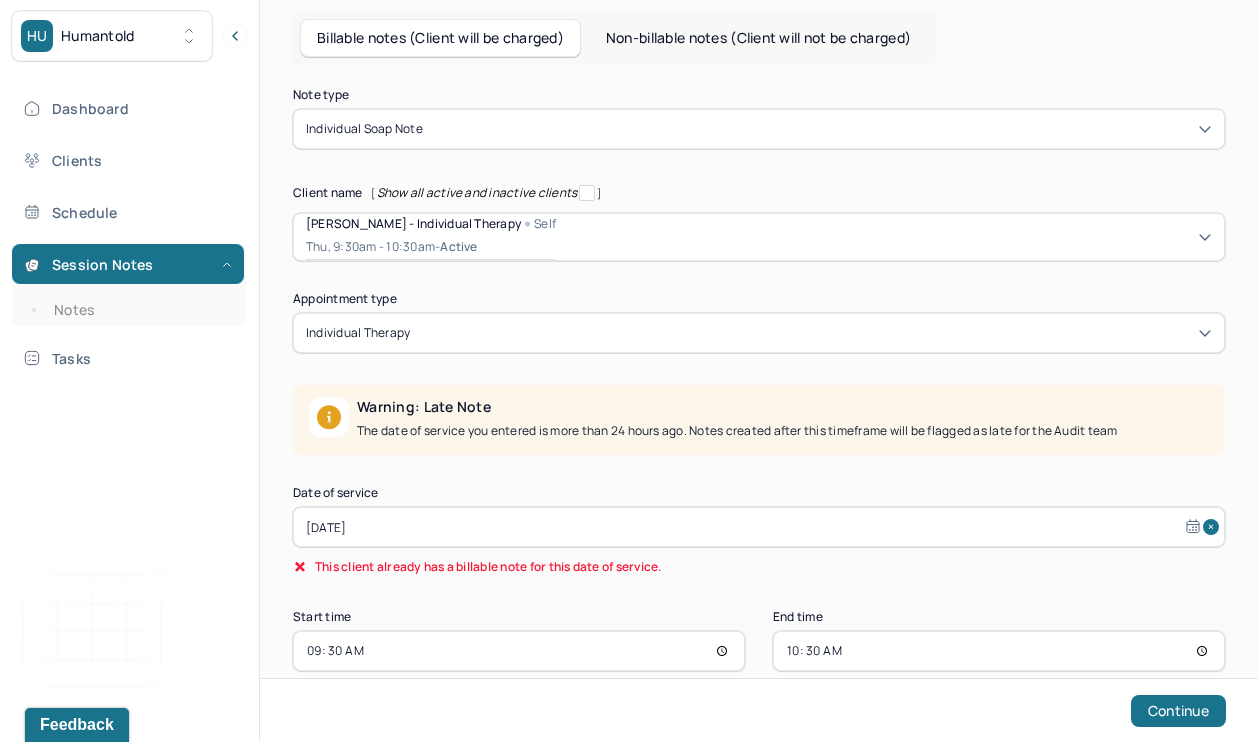 scroll, scrollTop: 132, scrollLeft: 0, axis: vertical 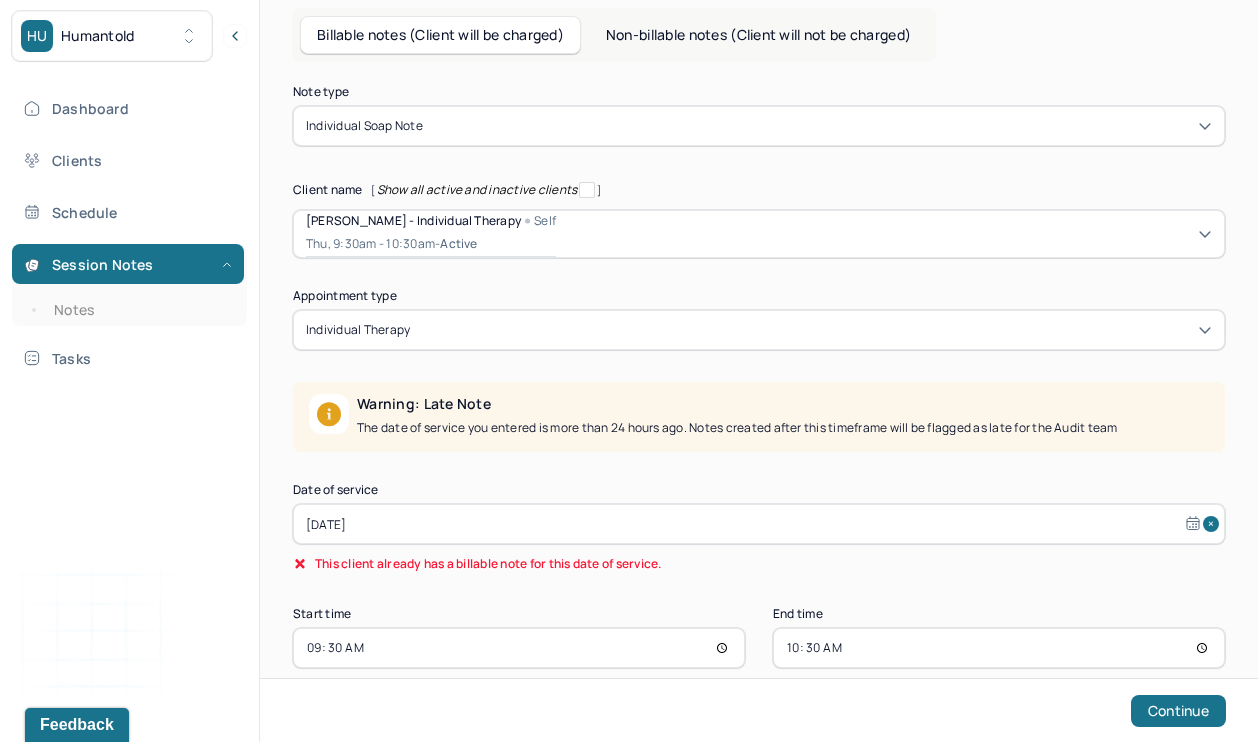 click on "[DATE]" at bounding box center [759, 524] 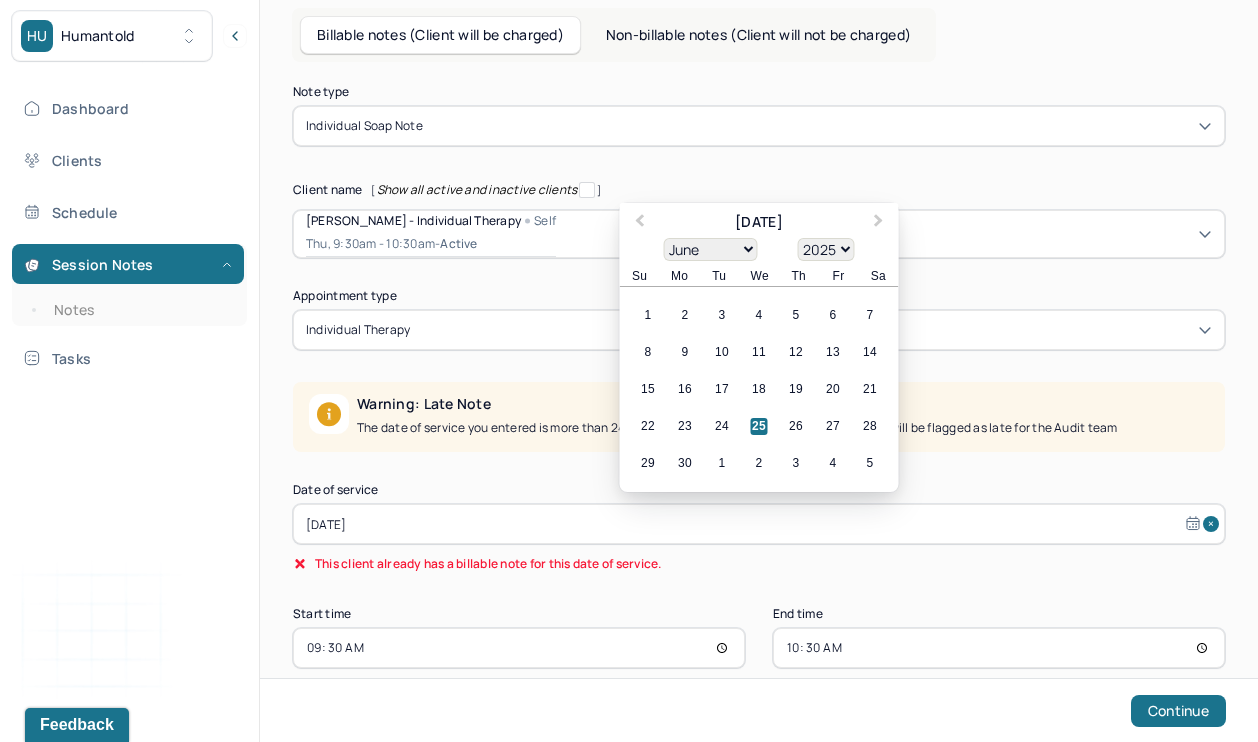 select on "6" 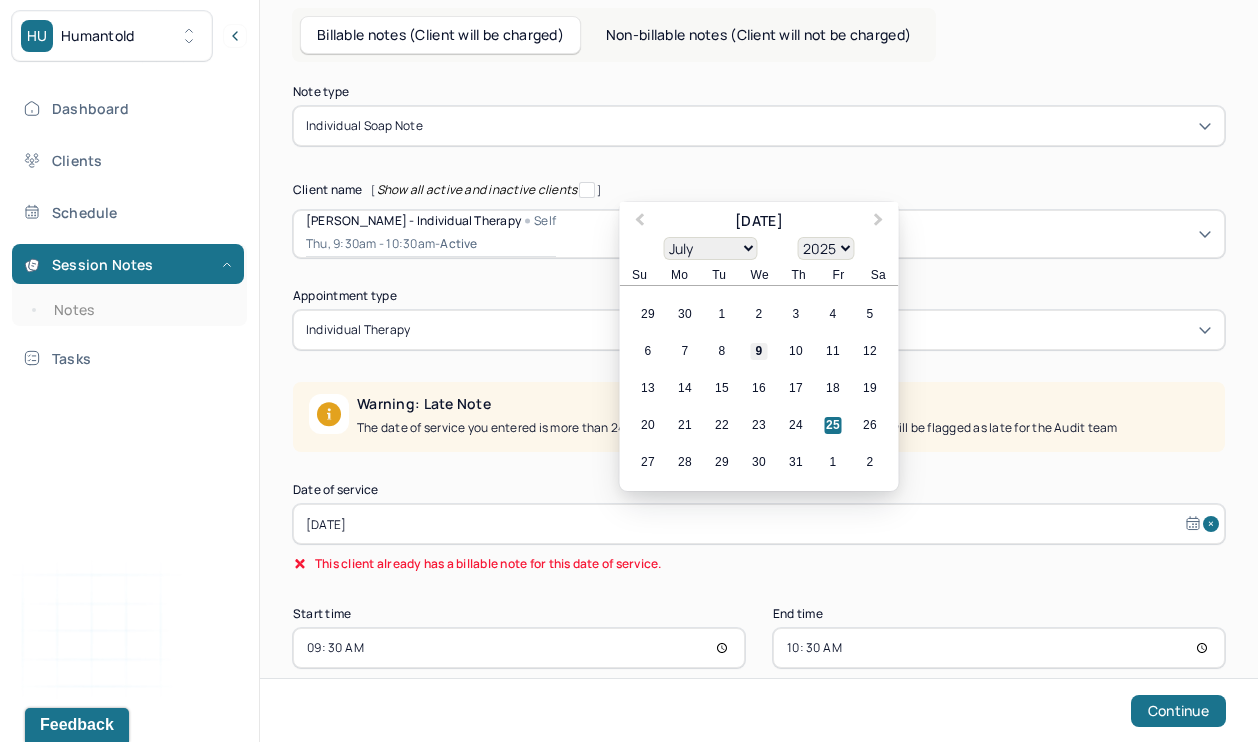click on "9" at bounding box center [759, 351] 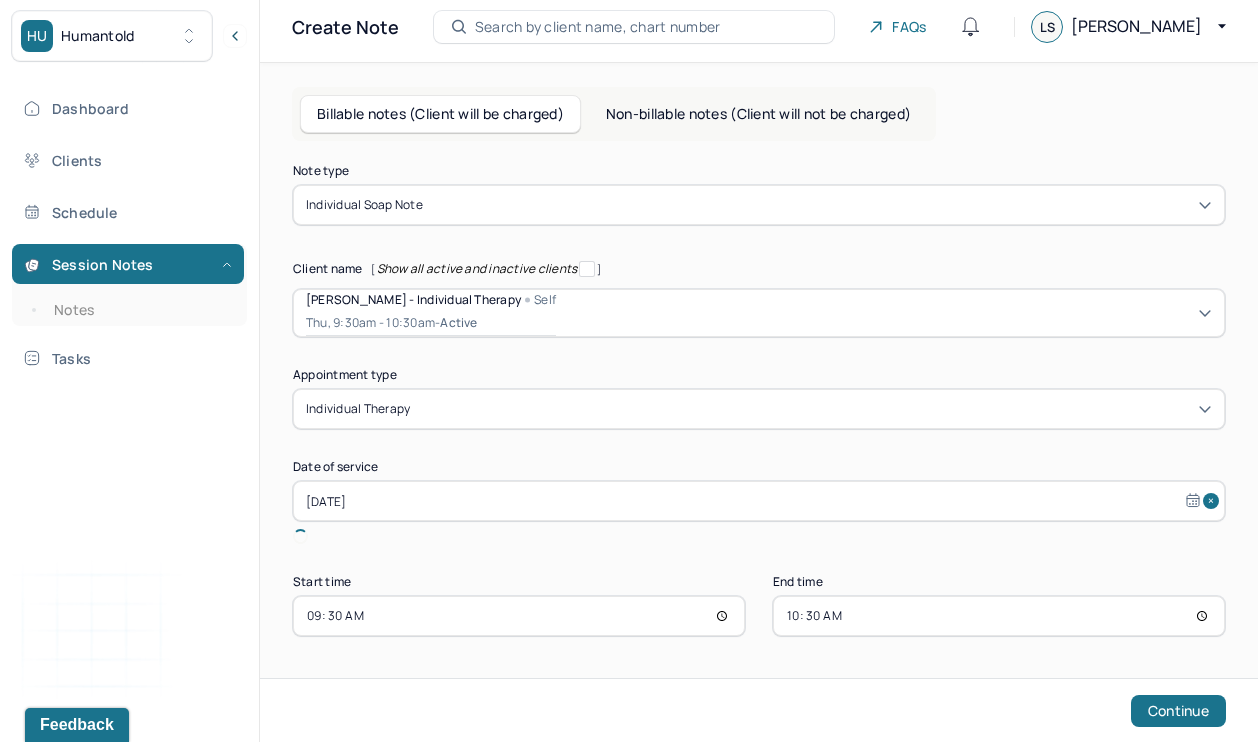 scroll, scrollTop: 30, scrollLeft: 0, axis: vertical 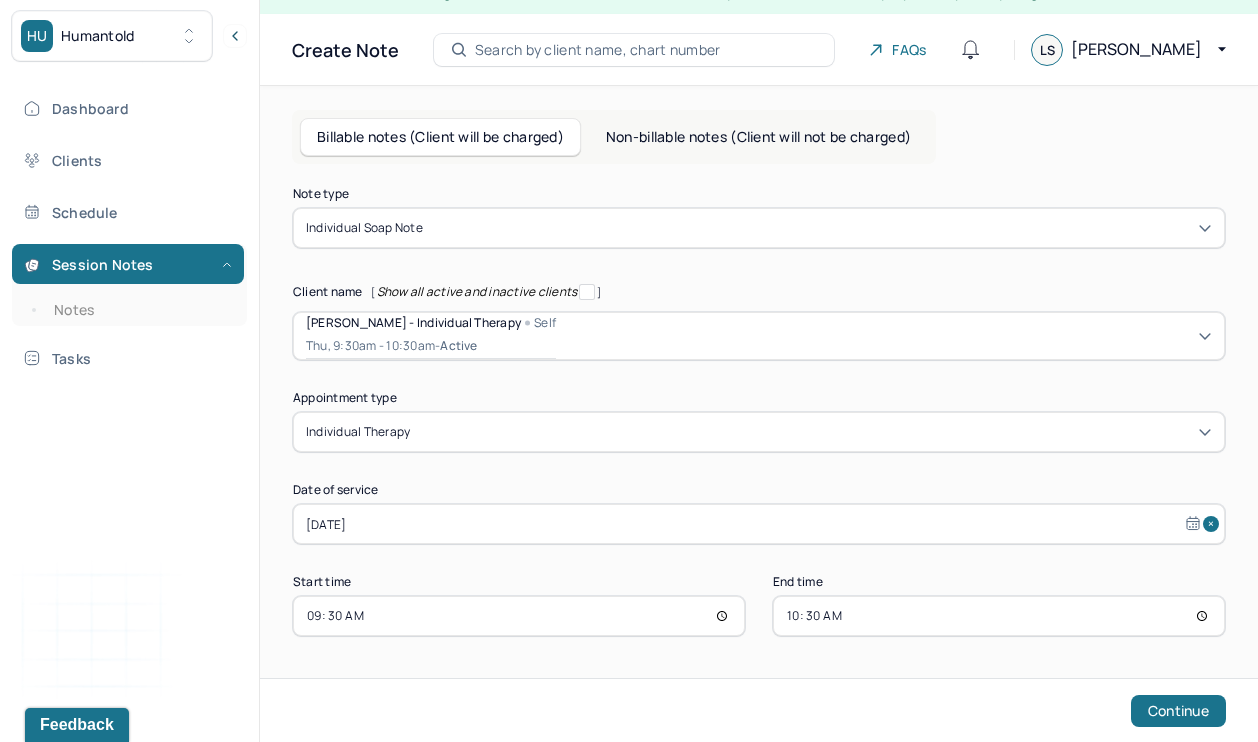 click on "Note type Individual soap note Client name [ Show all active and inactive clients ] [PERSON_NAME] - Individual therapy Self
Thu, 9:30am - 10:30am  -  active Supervisee name [PERSON_NAME] Appointment type individual therapy Date of service [DATE] Start time 09:30 End time 10:30   Continue" at bounding box center [759, 412] 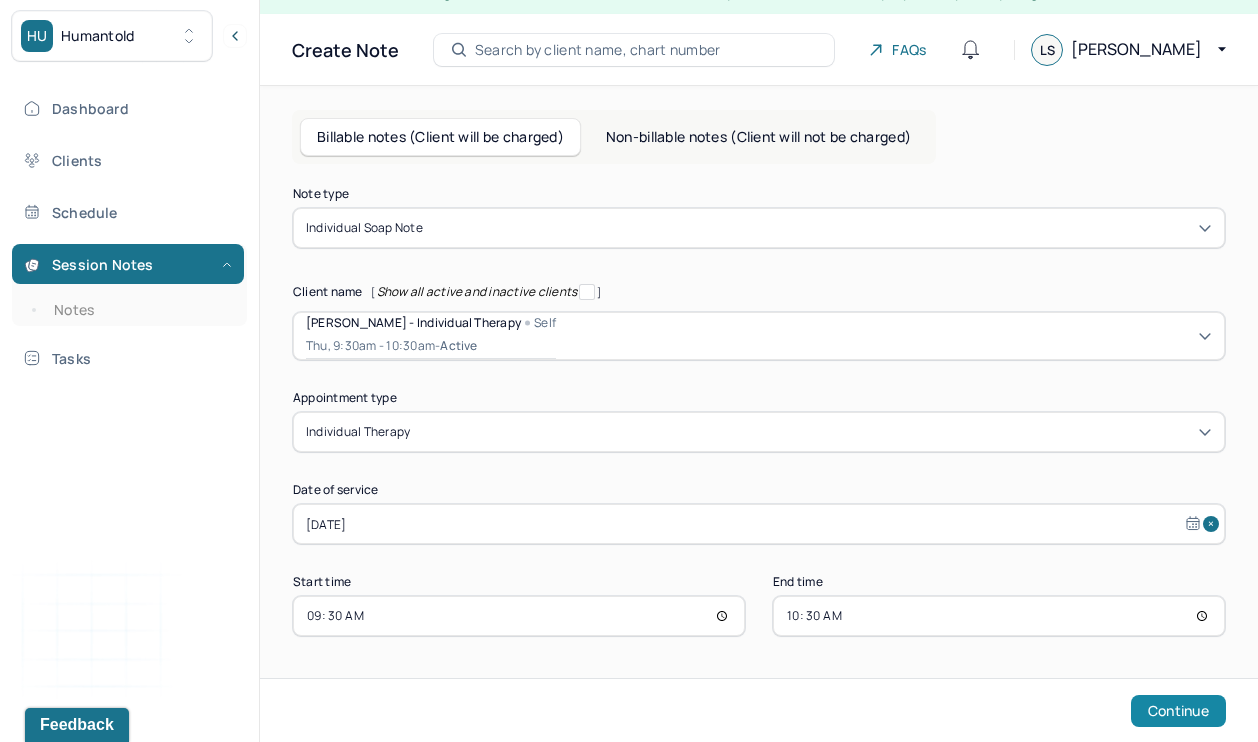 click on "Continue" at bounding box center (1178, 711) 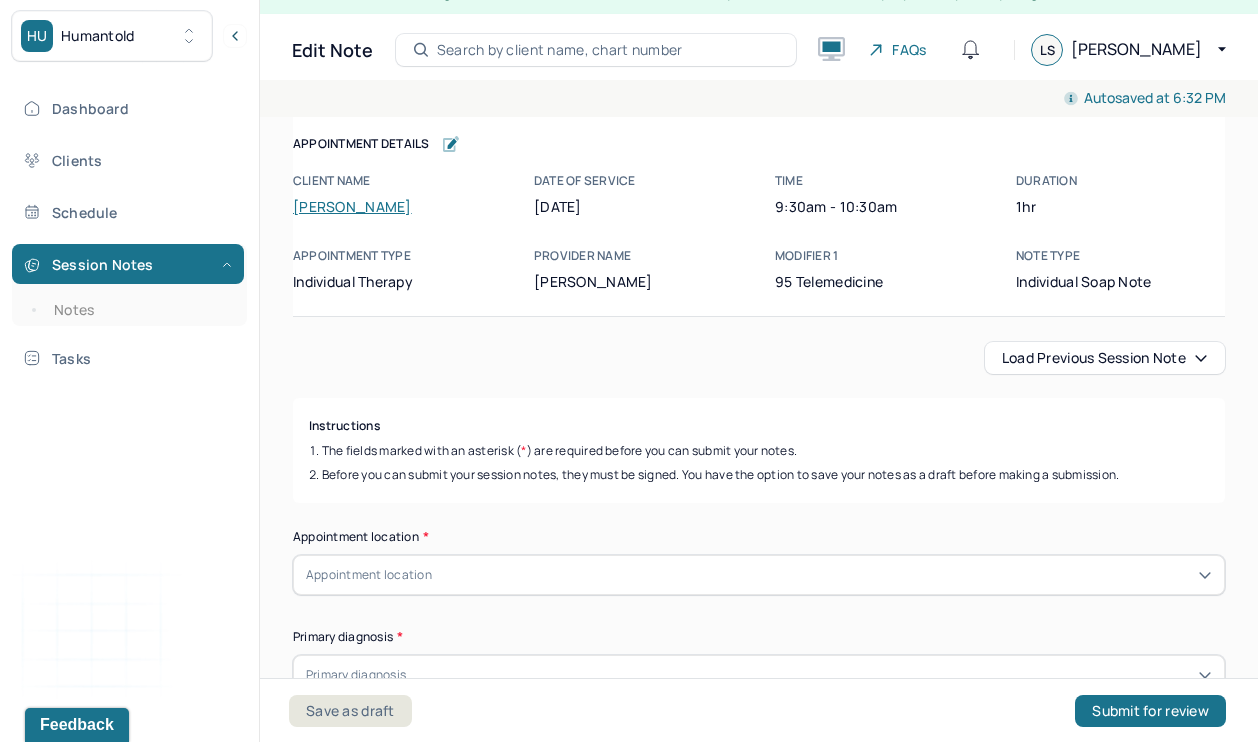 click on "Instructions The fields marked with an asterisk ( * ) are required before you can submit your notes. Before you can submit your session notes, they must be signed. You have the option to save your notes as a draft before making a submission. Appointment location * Appointment location Primary diagnosis * Primary diagnosis Secondary diagnosis (optional) Secondary diagnosis Tertiary diagnosis (optional) Tertiary diagnosis Emotional / Behavioural symptoms demonstrated * Causing * Causing Intention for Session * Intention for Session Session Note Subjective This section is for Subjective reporting of your clients, it can include their mood, their reported symptoms, their efforts since your last meeting to implement your homework or recommendations or any questions they have Objective What were the behaviors, nonverbal expressions,gestures, postures, and overall presentation of the client? Consider client's mood and affect,client's response to treatment, any use of assessments. Assessment Trauma-focused CBT EDMR *" at bounding box center (759, 2483) 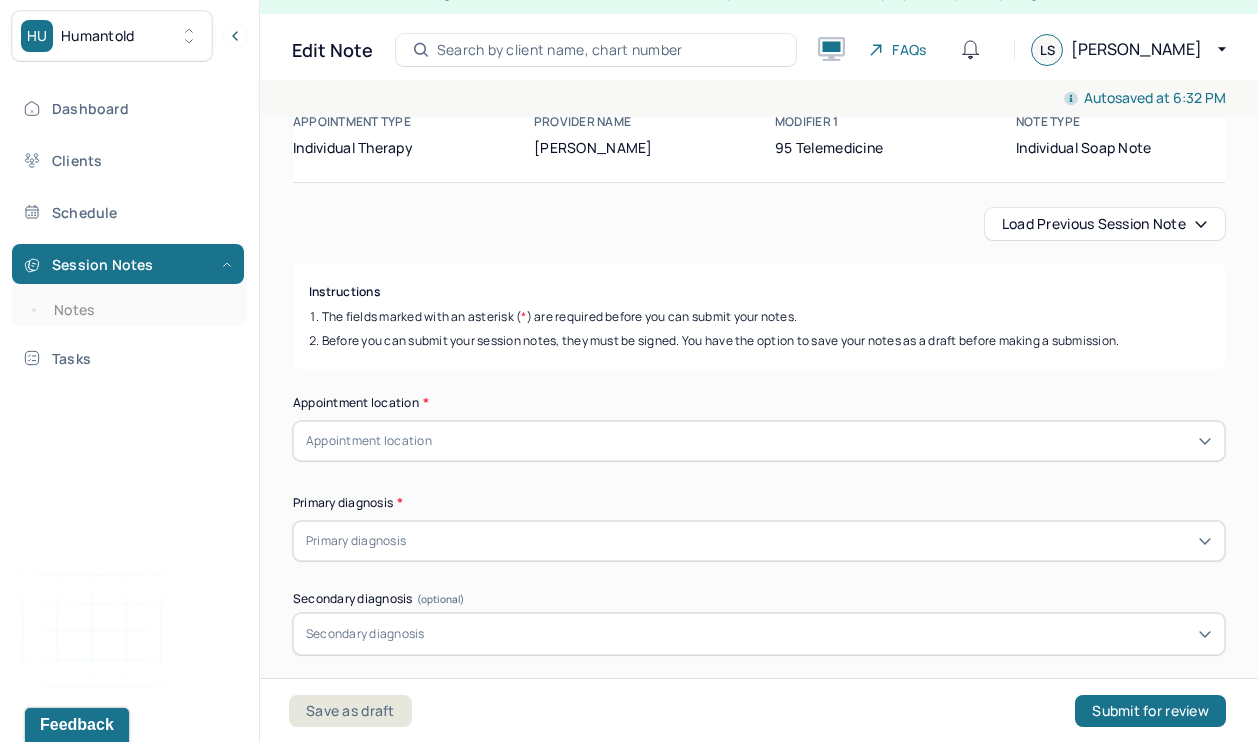 scroll, scrollTop: 246, scrollLeft: 0, axis: vertical 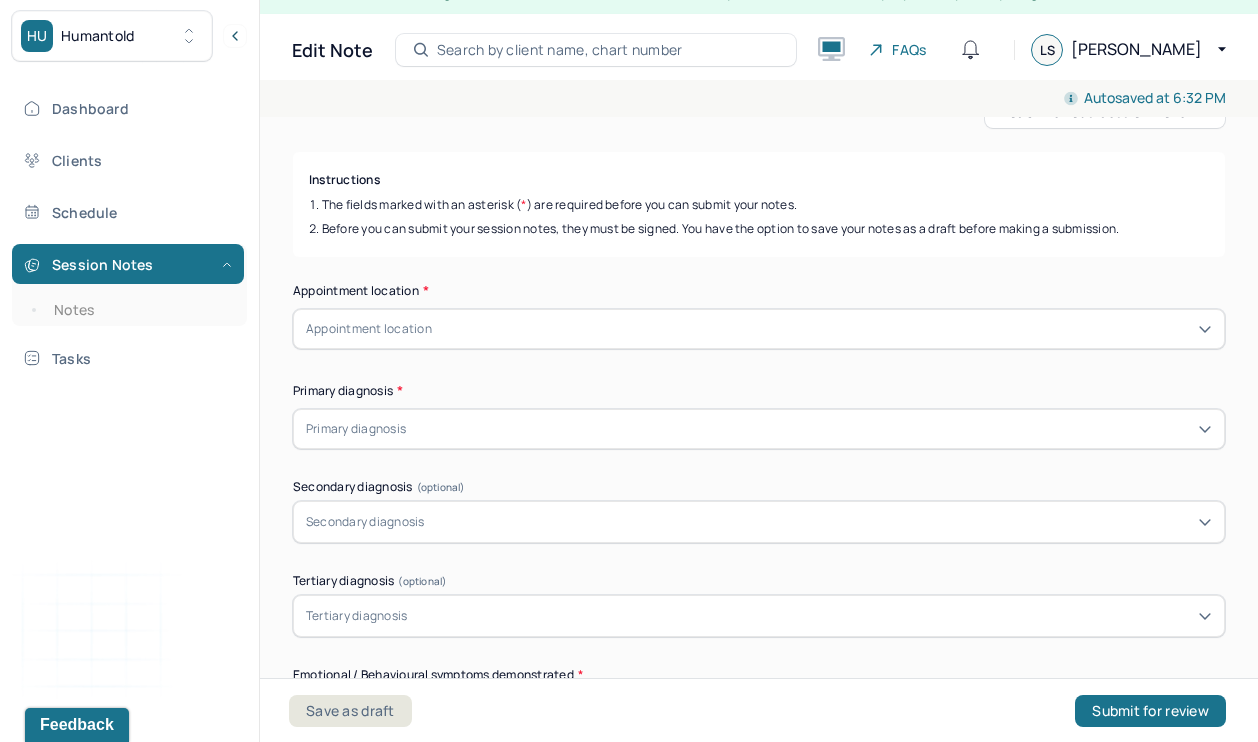click on "Appointment location" at bounding box center (759, 329) 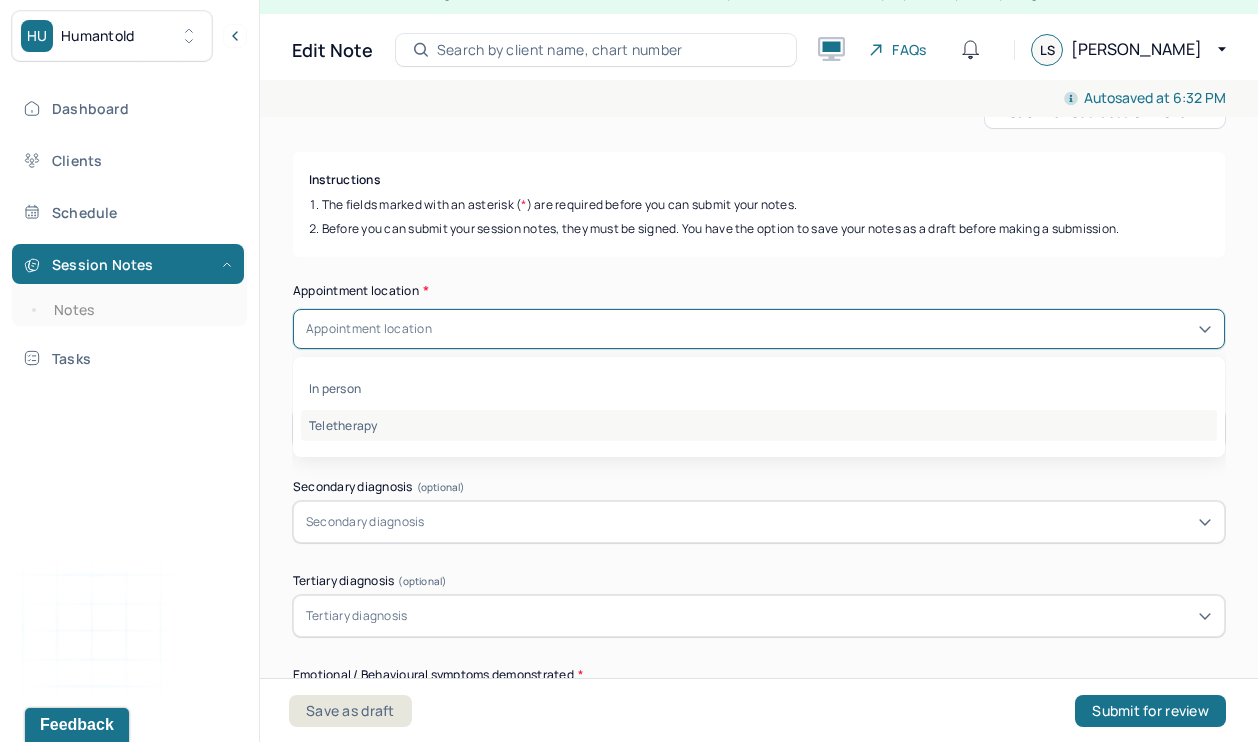 click on "Teletherapy" at bounding box center (759, 425) 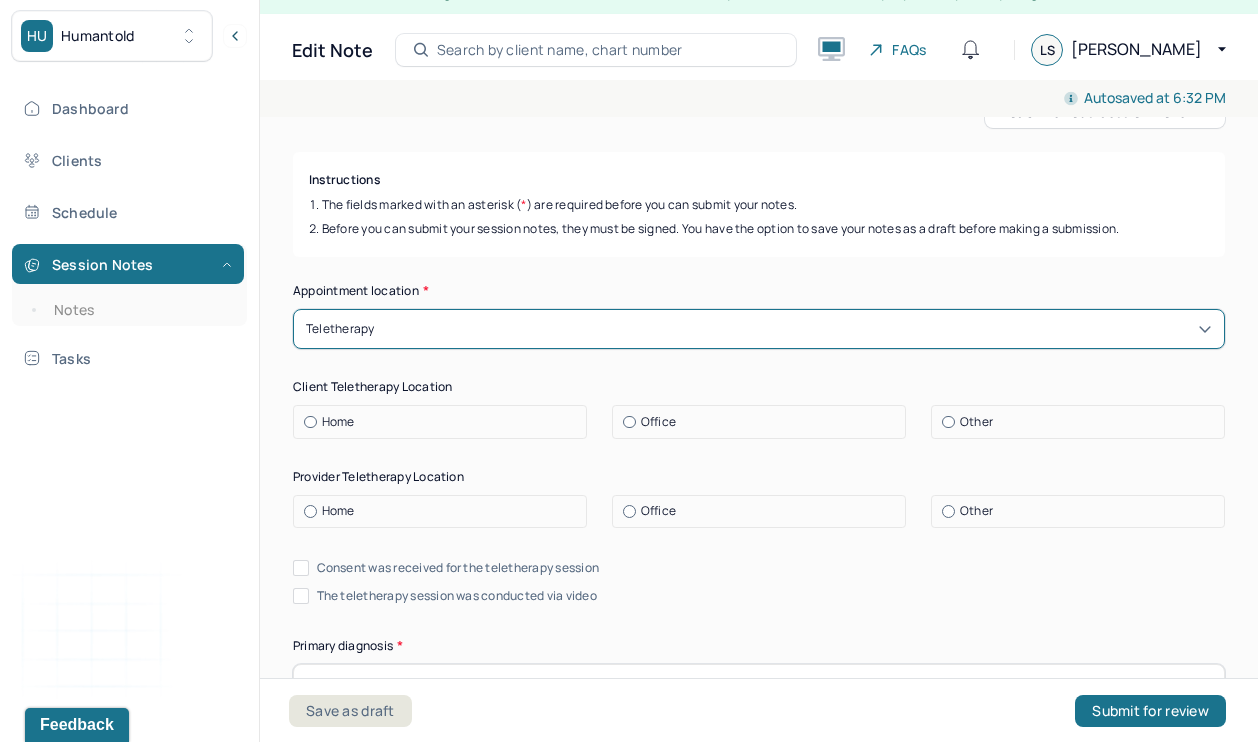 click on "Instructions The fields marked with an asterisk ( * ) are required before you can submit your notes. Before you can submit your session notes, they must be signed. You have the option to save your notes as a draft before making a submission. Appointment location * option Teletherapy, selected. Teletherapy Client Teletherapy Location Home Office Other Provider Teletherapy Location Home Office Other Consent was received for the teletherapy session The teletherapy session was conducted via video Primary diagnosis * Primary diagnosis Secondary diagnosis (optional) Secondary diagnosis Tertiary diagnosis (optional) Tertiary diagnosis Emotional / Behavioural symptoms demonstrated * Causing * Causing Intention for Session * Intention for Session Session Note Subjective This section is for Subjective reporting of your clients, it can include their mood, their reported symptoms, their efforts since your last meeting to implement your homework or recommendations or any questions they have Objective Assessment EDMR Other" at bounding box center (759, 2365) 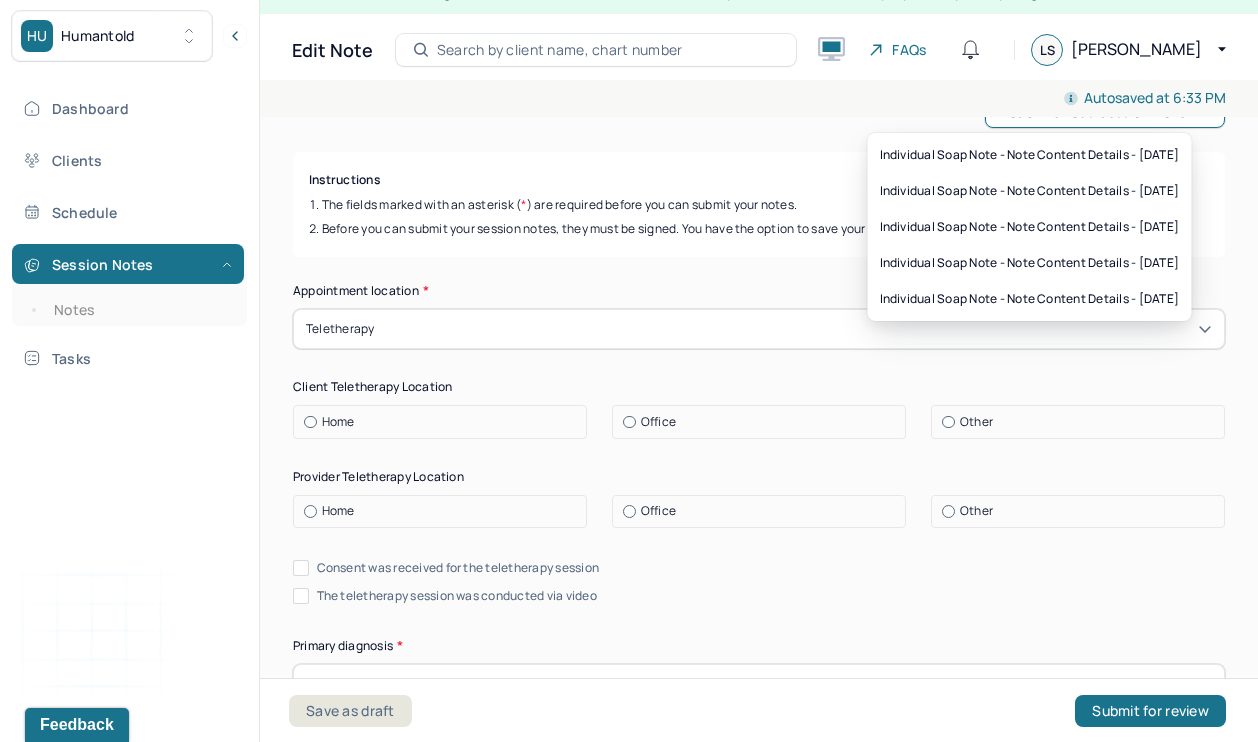 click on "Load previous session note" at bounding box center [1105, 112] 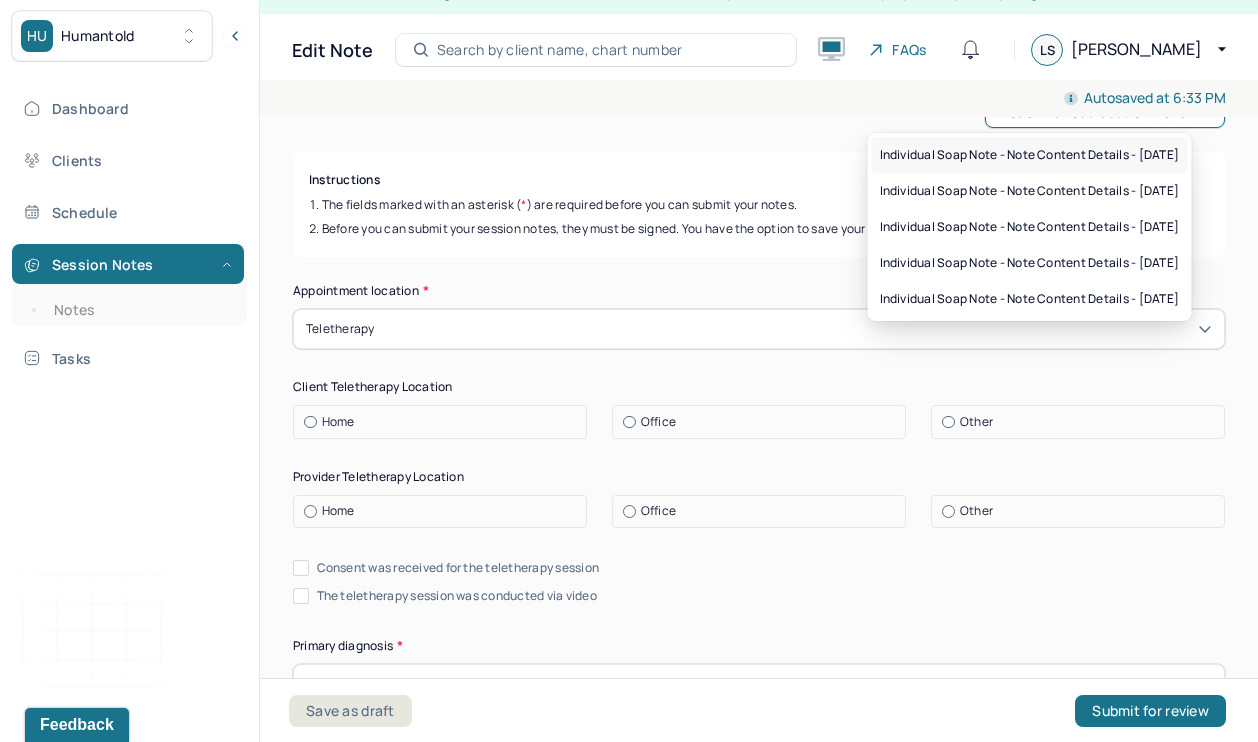 click on "Individual soap note   - Note content Details -   [DATE]" at bounding box center [1030, 155] 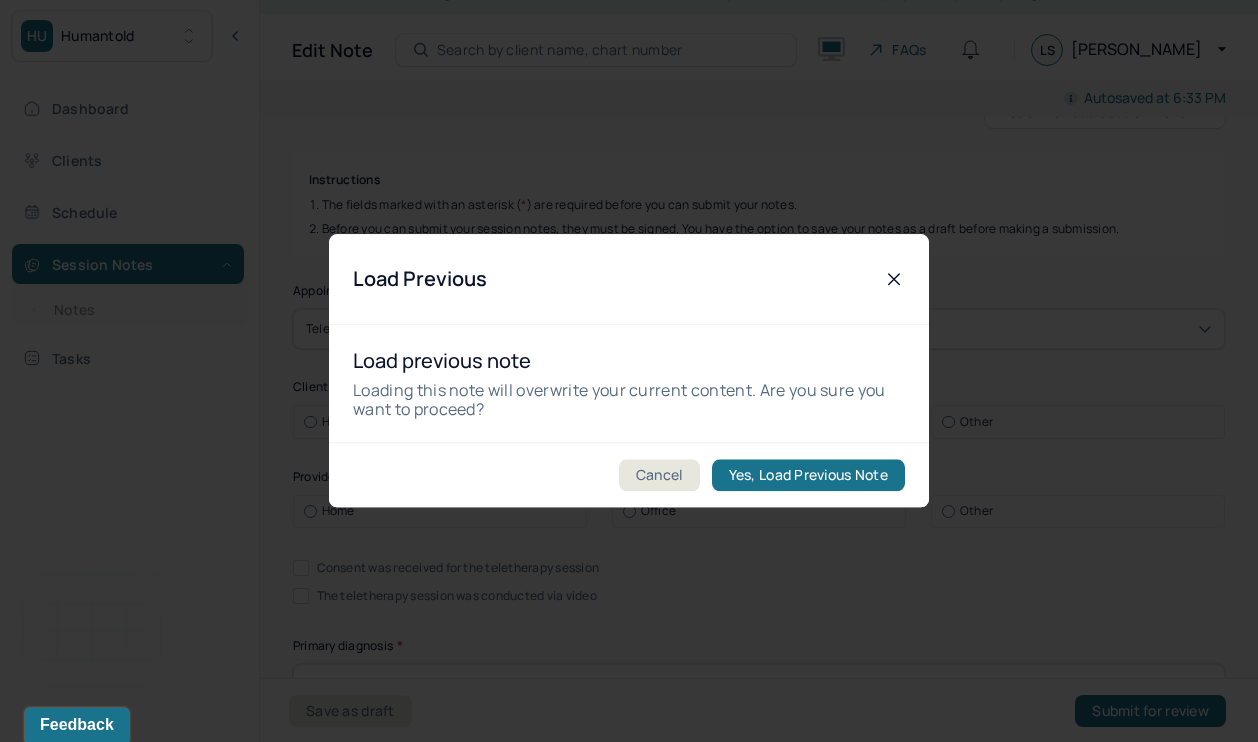scroll, scrollTop: 233, scrollLeft: 0, axis: vertical 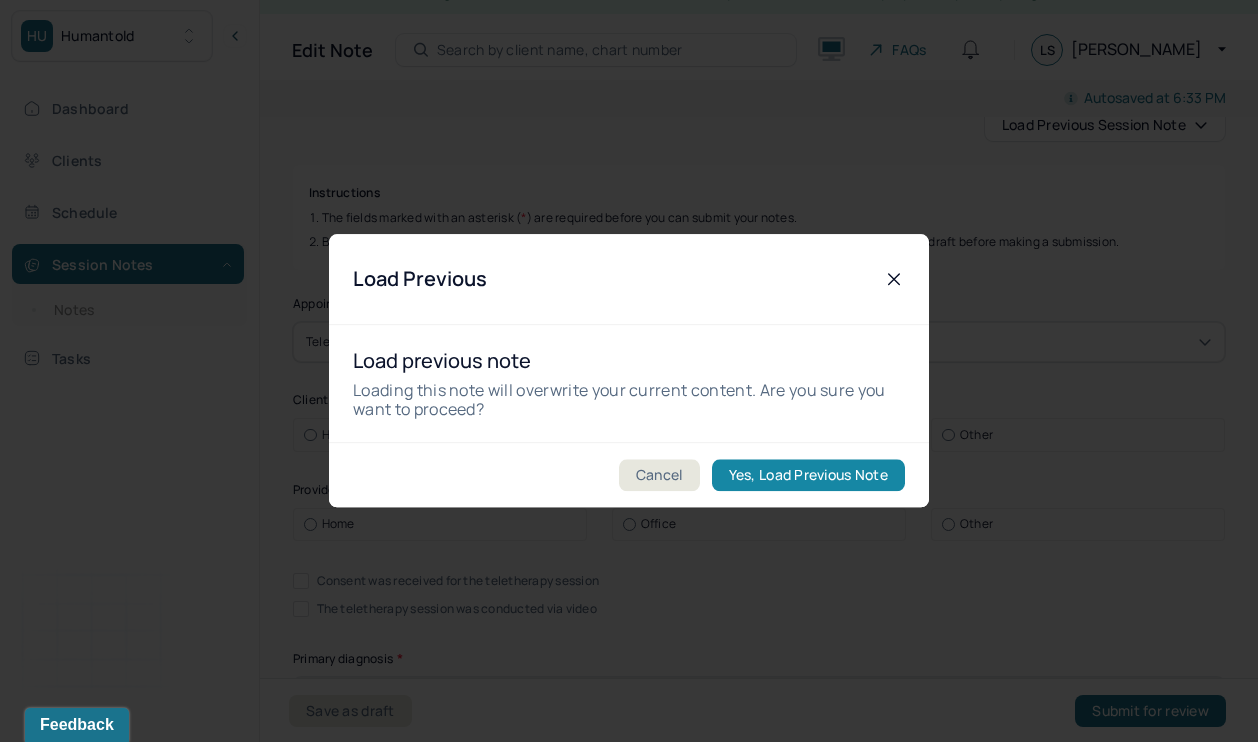 click on "Yes, Load Previous Note" at bounding box center (808, 476) 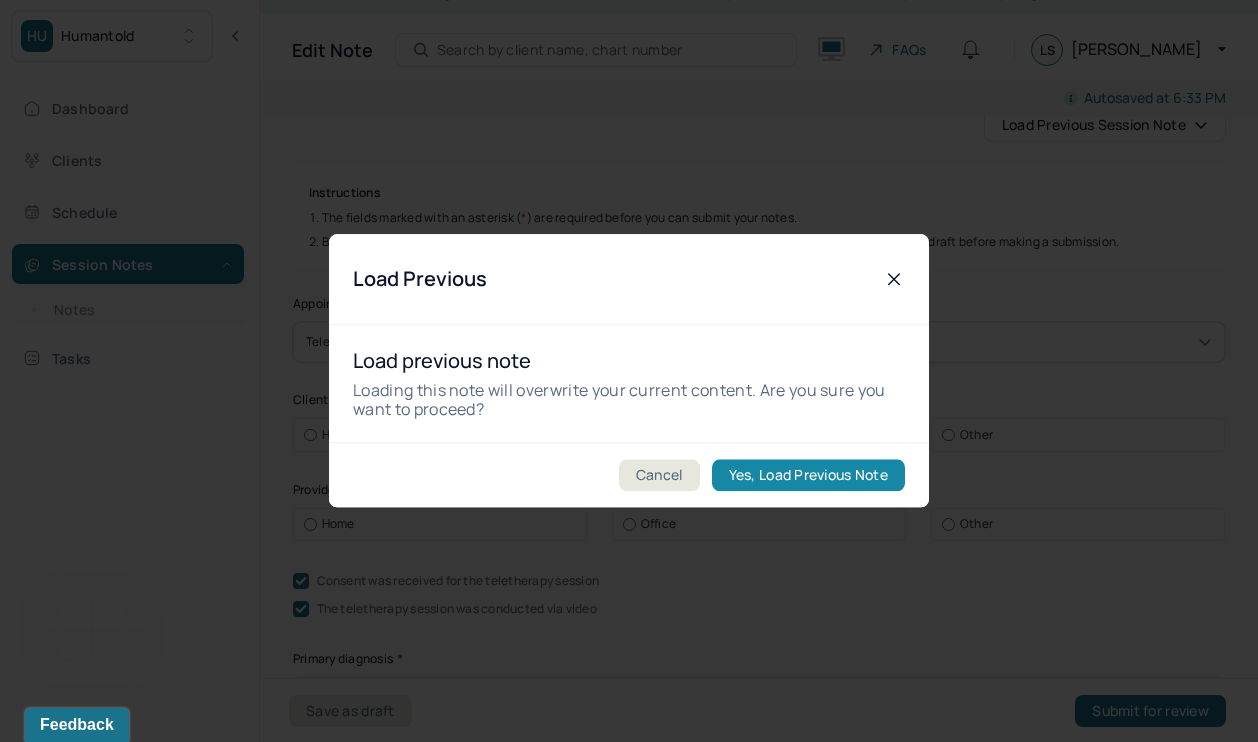 type on "Client is experiencing some fear of the future and how to move forward in his relationship" 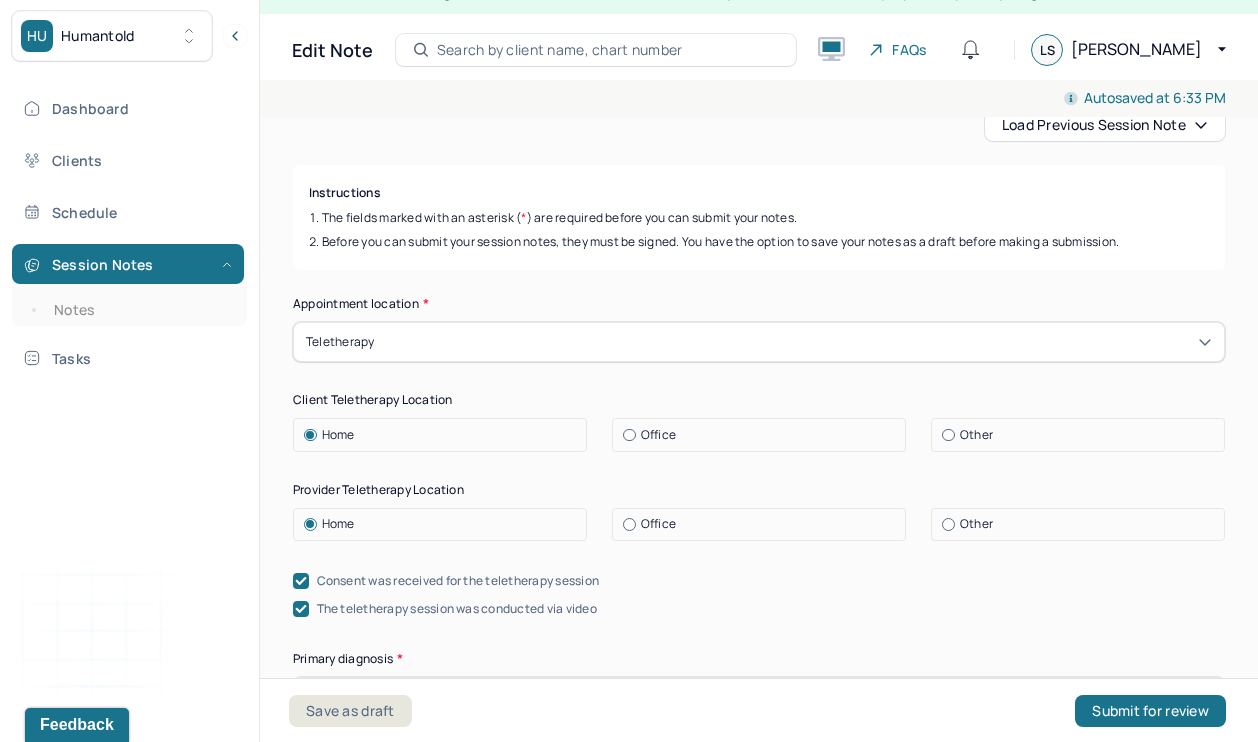 click on "Instructions The fields marked with an asterisk ( * ) are required before you can submit your notes. Before you can submit your session notes, they must be signed. You have the option to save your notes as a draft before making a submission. Appointment location * Teletherapy Client Teletherapy Location Home Office Other Provider Teletherapy Location Home Office Other Consent was received for the teletherapy session The teletherapy session was conducted via video Primary diagnosis * F43.20 [MEDICAL_DATA] Secondary diagnosis (optional) Secondary diagnosis Tertiary diagnosis (optional) Tertiary diagnosis Emotional / Behavioural symptoms demonstrated * Client is experiencing some fear of the future and how to move forward in his relationship Causing * Maladaptive Functioning & Inappropriate Behaviour Intention for Session * Encourage personality growth and minimize maladaptive functioning Session Note Subjective Objective Client presented as AOX3, clear thought process but low mood. Assessment *" at bounding box center [759, 2379] 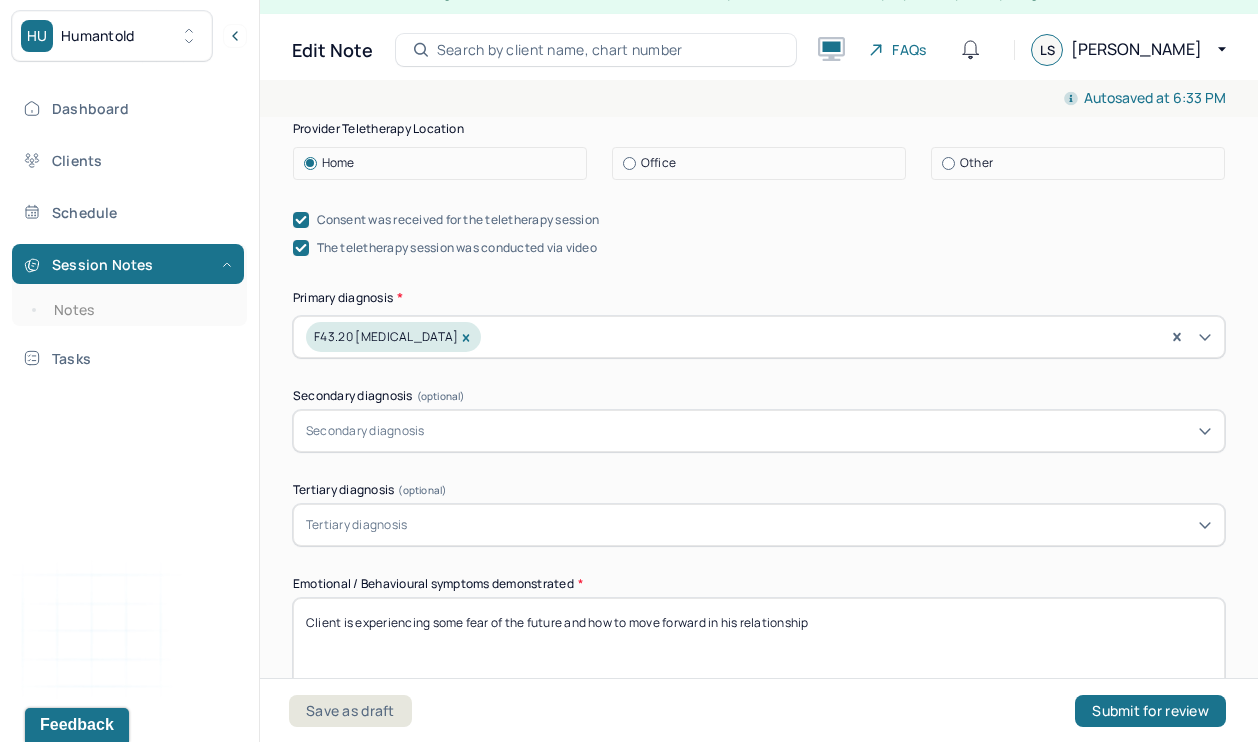 scroll, scrollTop: 643, scrollLeft: 0, axis: vertical 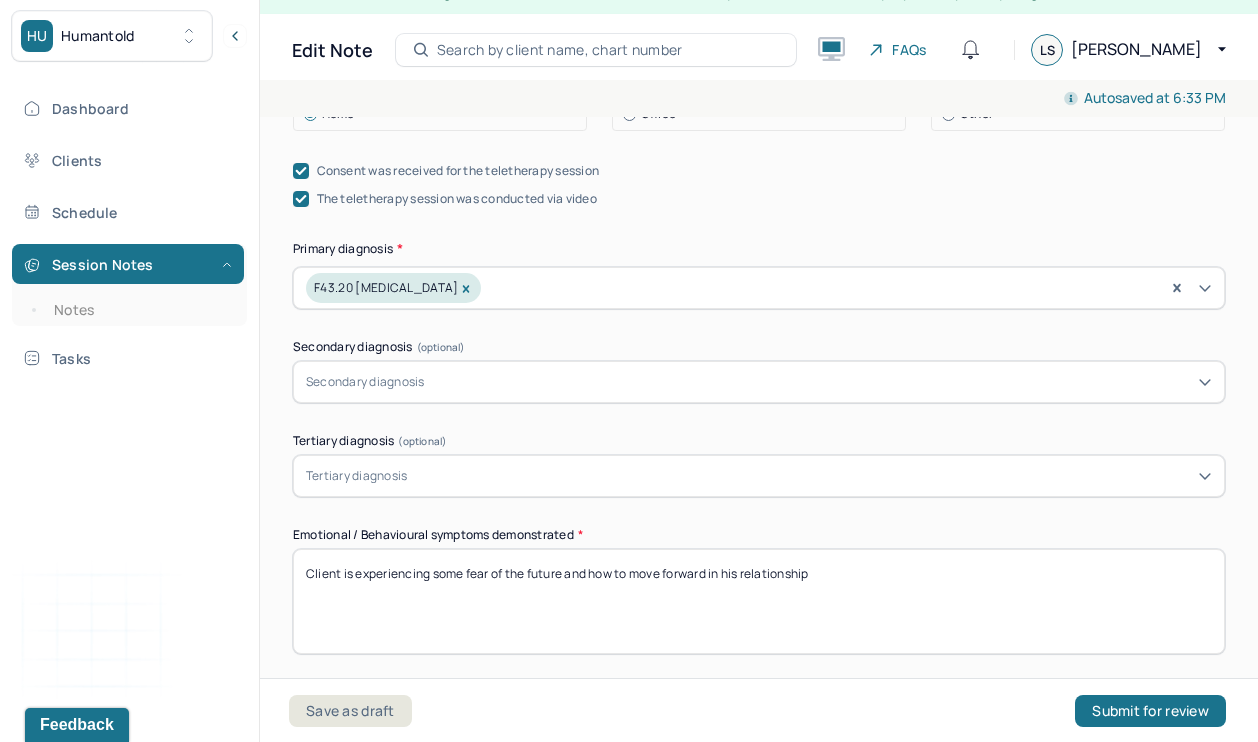 drag, startPoint x: 834, startPoint y: 583, endPoint x: 433, endPoint y: 568, distance: 401.28046 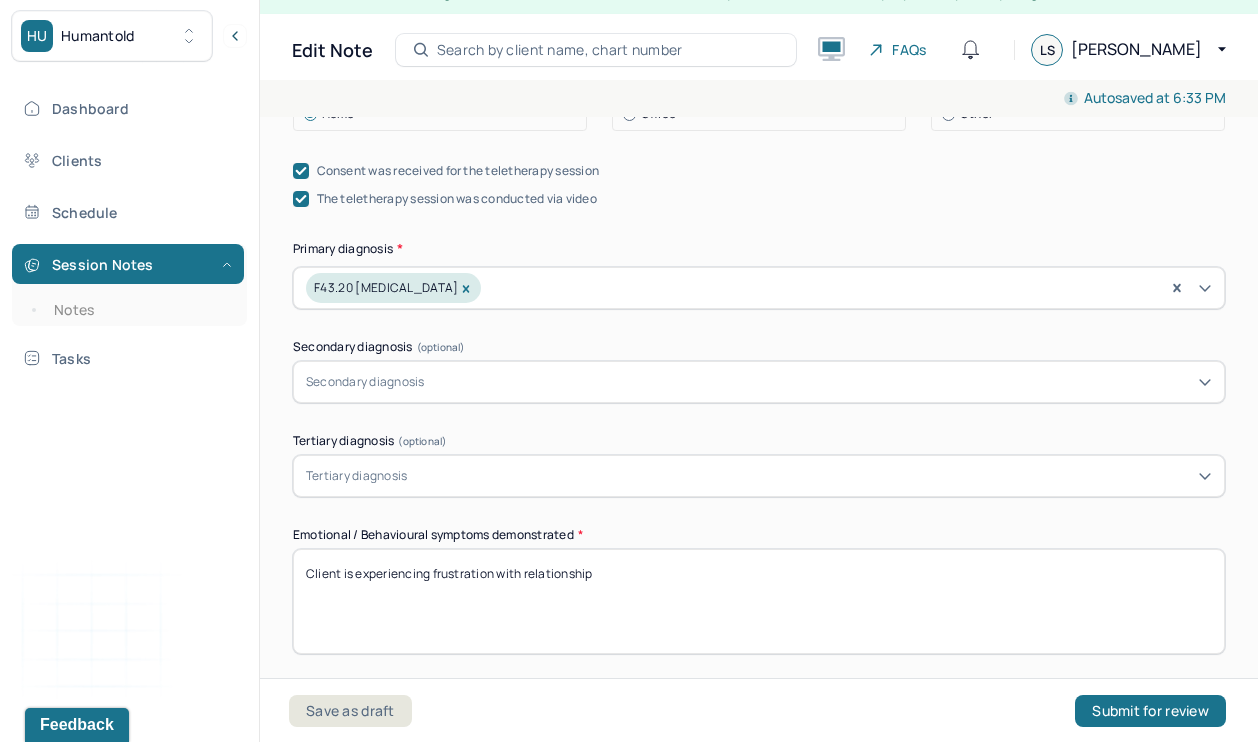 click on "Appointment location * Teletherapy Client Teletherapy Location Home Office Other Provider Teletherapy Location Home Office Other Consent was received for the teletherapy session The teletherapy session was conducted via video Primary diagnosis * F43.20 [MEDICAL_DATA] Secondary diagnosis (optional) Secondary diagnosis Tertiary diagnosis (optional) Tertiary diagnosis Emotional / Behavioural symptoms demonstrated * Client is experiencing frustration with relationship Causing * Maladaptive Functioning & Inappropriate Behaviour Intention for Session * Encourage personality growth and minimize maladaptive functioning" at bounding box center [759, 369] 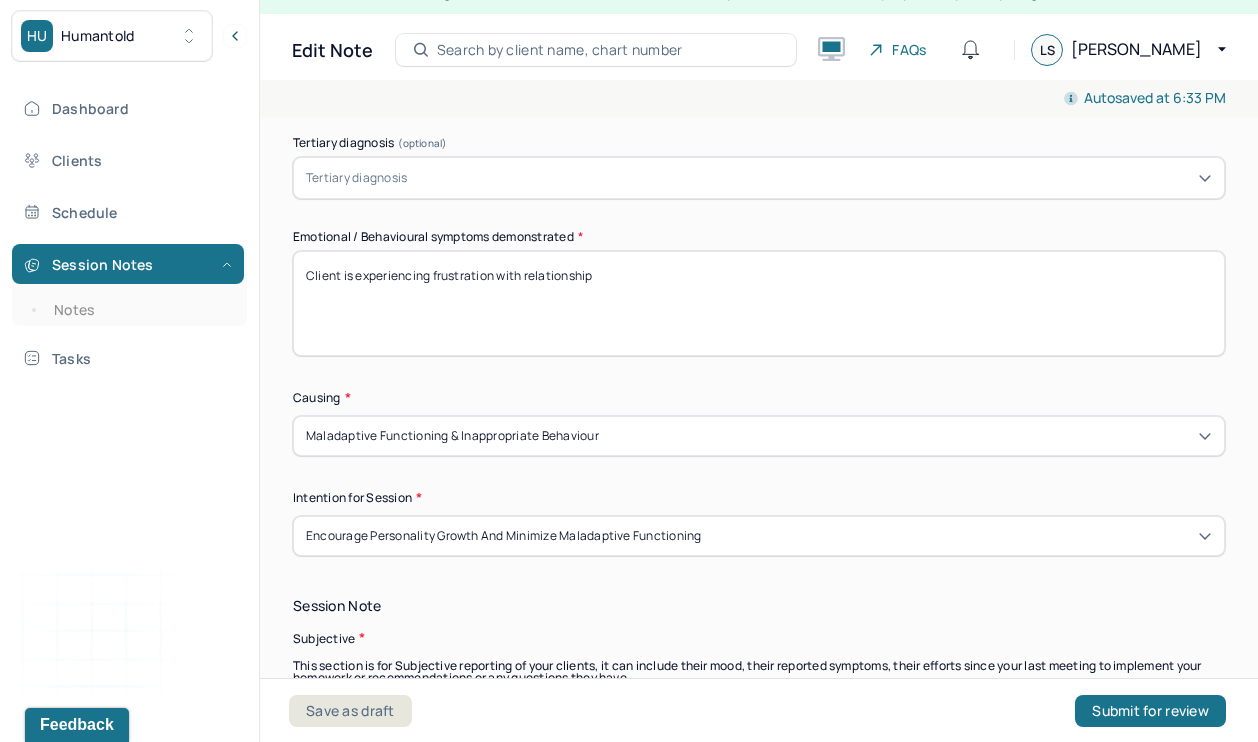scroll, scrollTop: 945, scrollLeft: 0, axis: vertical 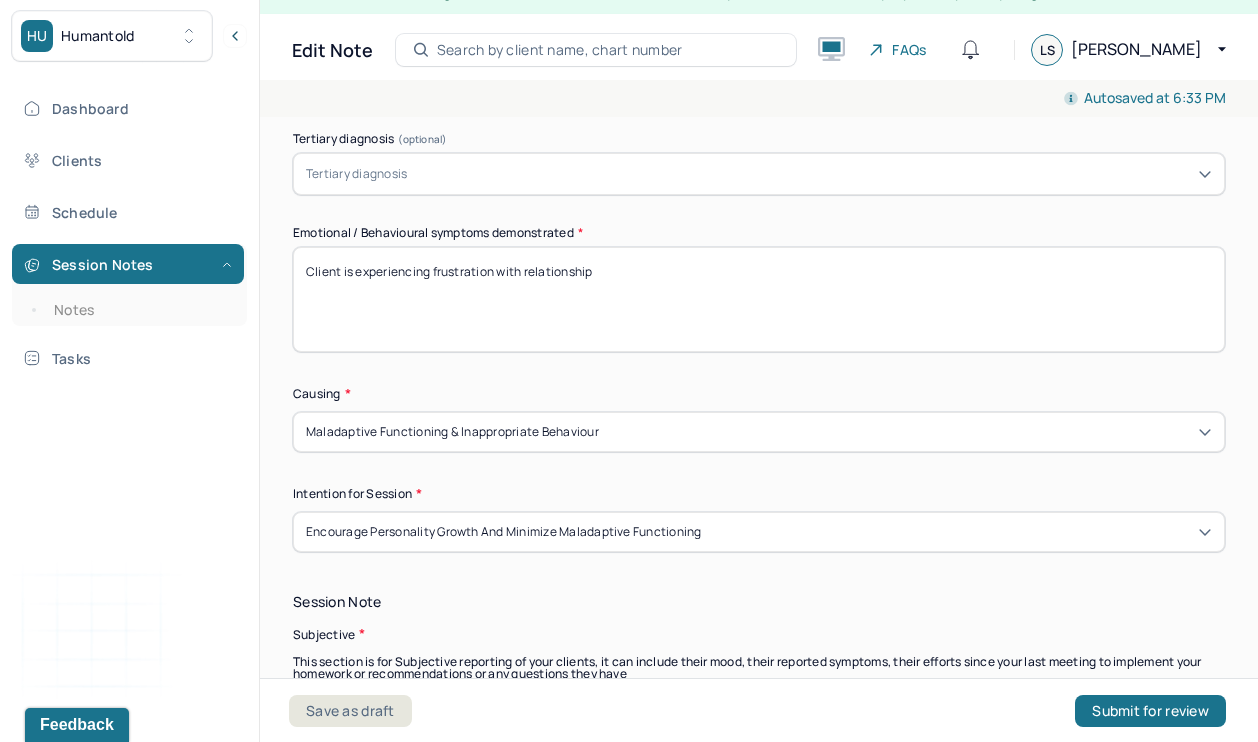 click on "Instructions The fields marked with an asterisk ( * ) are required before you can submit your notes. Before you can submit your session notes, they must be signed. You have the option to save your notes as a draft before making a submission. Appointment location * Teletherapy Client Teletherapy Location Home Office Other Provider Teletherapy Location Home Office Other Consent was received for the teletherapy session The teletherapy session was conducted via video Primary diagnosis * F43.20 [MEDICAL_DATA] Secondary diagnosis (optional) Secondary diagnosis Tertiary diagnosis (optional) Tertiary diagnosis Emotional / Behavioural symptoms demonstrated * Client is experiencing frustration with relationship Causing * Maladaptive Functioning & Inappropriate Behaviour Intention for Session * Encourage personality growth and minimize maladaptive functioning Session Note Subjective Objective How did they present themselves? Was there nervous talking or lack of eye contact? Assessment Trauma-focused CBT" at bounding box center [759, 1667] 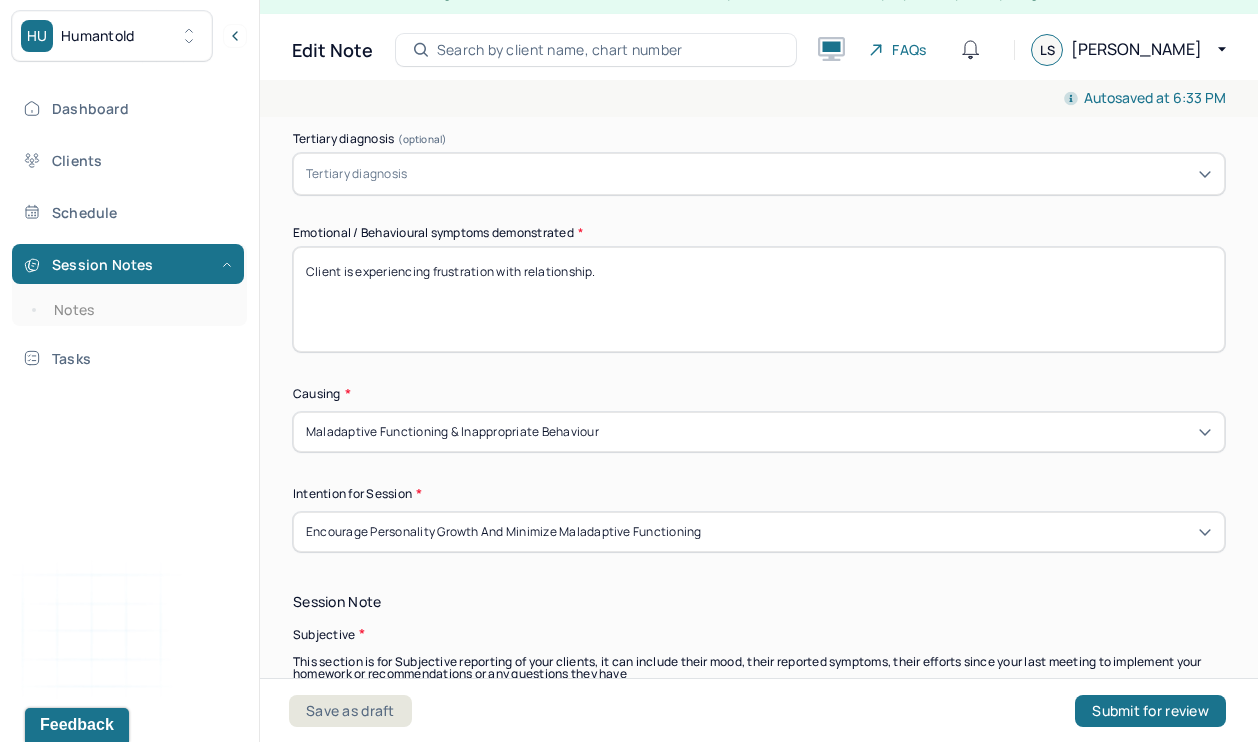 type on "Client is experiencing frustration with relationship." 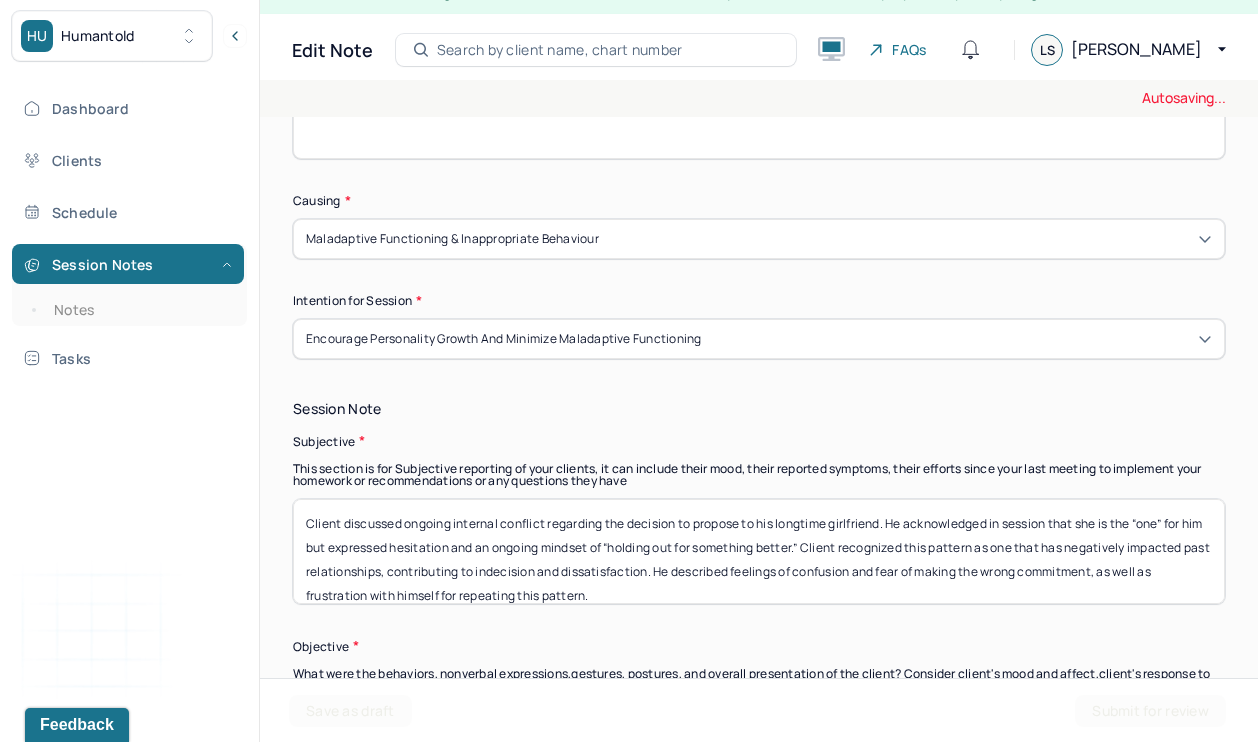 scroll, scrollTop: 1253, scrollLeft: 0, axis: vertical 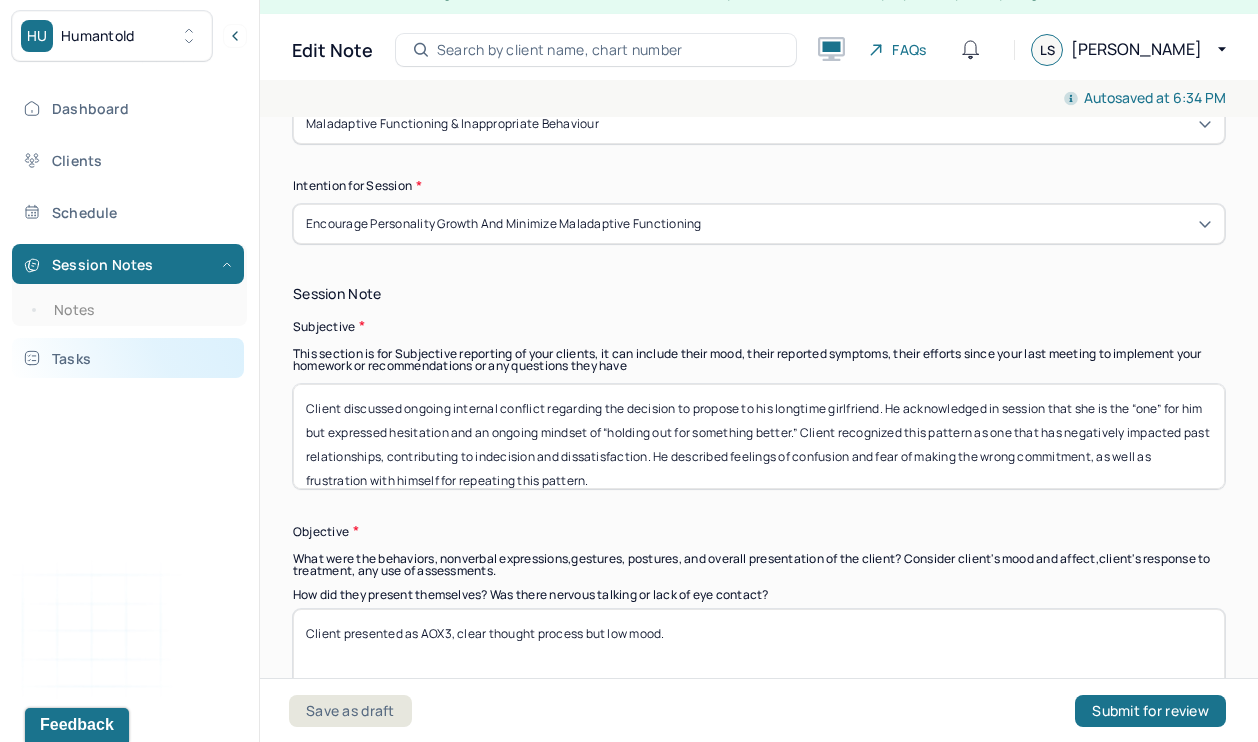 drag, startPoint x: 651, startPoint y: 474, endPoint x: 228, endPoint y: 354, distance: 439.69193 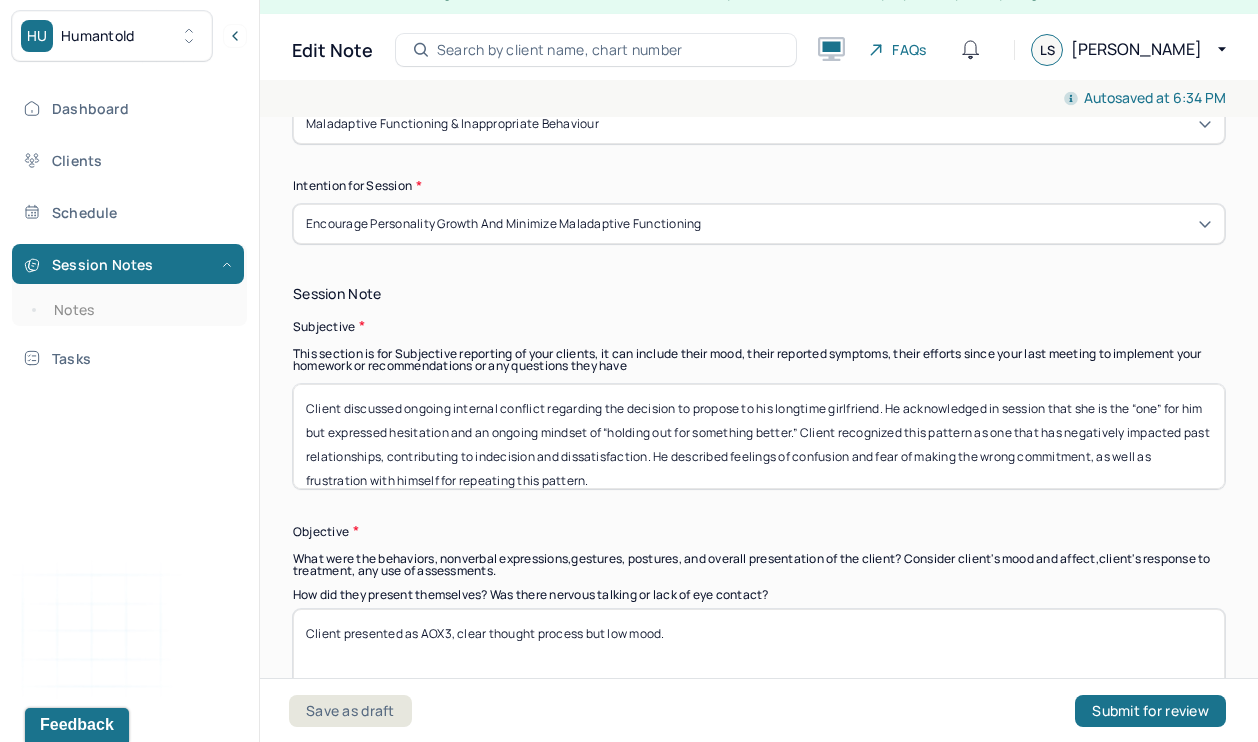 paste on "shared that he is feeling frustrated with his girlfriend. He said that she has not made a clear decision about where she wants to move, and he feels like she isn’t putting in much effort to plan their future. He feels that she lacks motivation and that her behavior is starting to affect how he sees the relationship. Client reported feeling stuck and like the responsibility for moving forward is falling mostly on him. He is feeling tired, irritated, and unsure about how much longer he can handle this situation without it affecting his mental and emotional well-being" 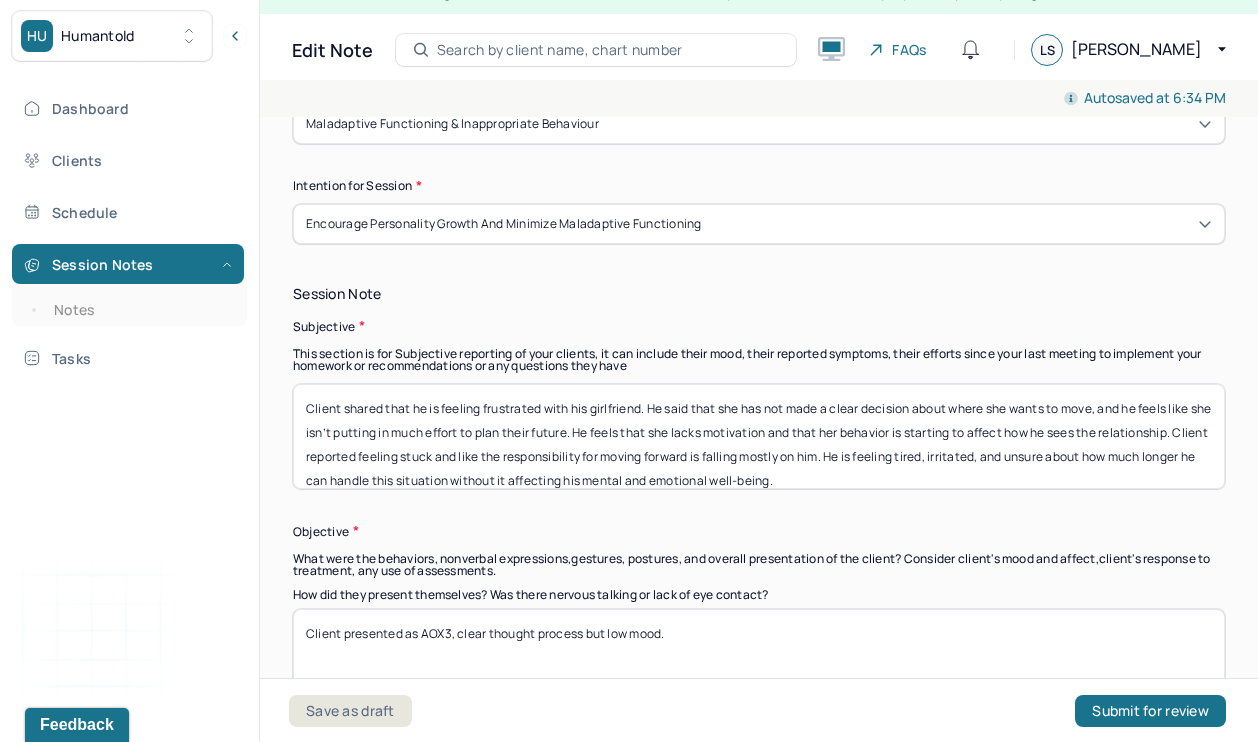 scroll, scrollTop: 1, scrollLeft: 0, axis: vertical 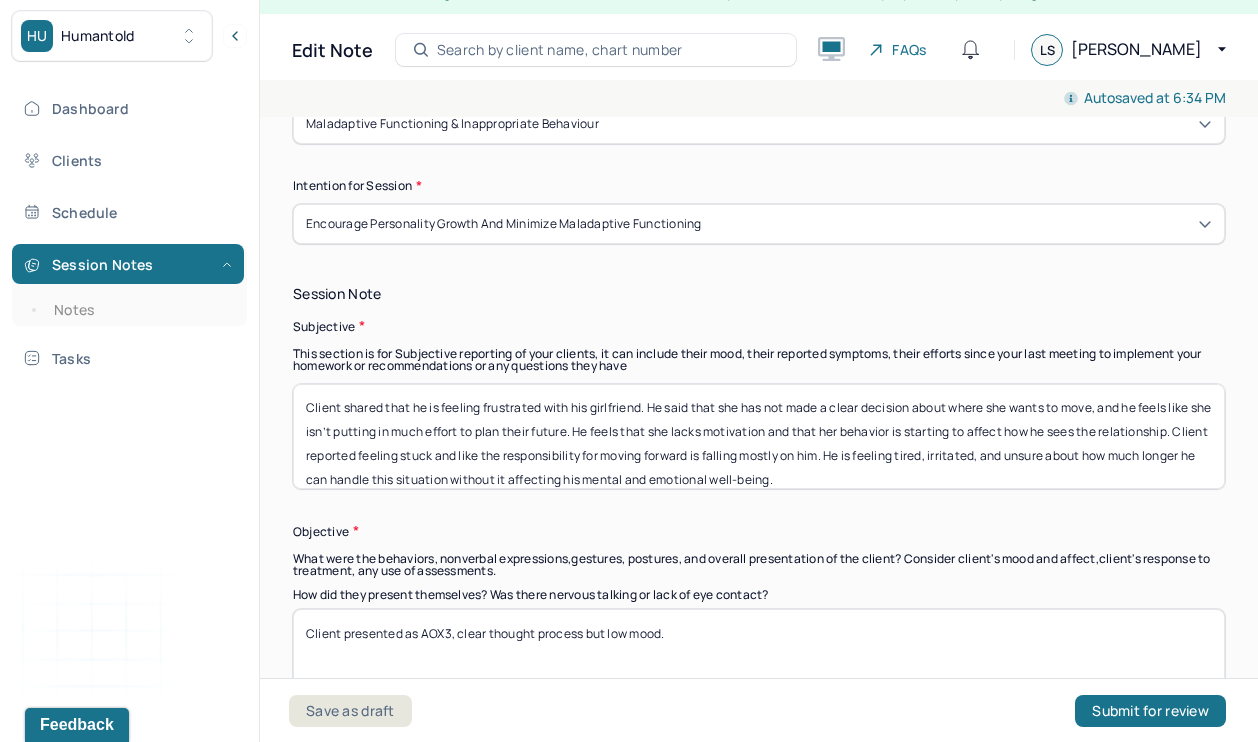 type on "Client shared that he is feeling frustrated with his girlfriend. He said that she has not made a clear decision about where she wants to move, and he feels like she isn’t putting in much effort to plan their future. He feels that she lacks motivation and that her behavior is starting to affect how he sees the relationship. Client reported feeling stuck and like the responsibility for moving forward is falling mostly on him. He is feeling tired, irritated, and unsure about how much longer he can handle this situation without it affecting his mental and emotional well-being." 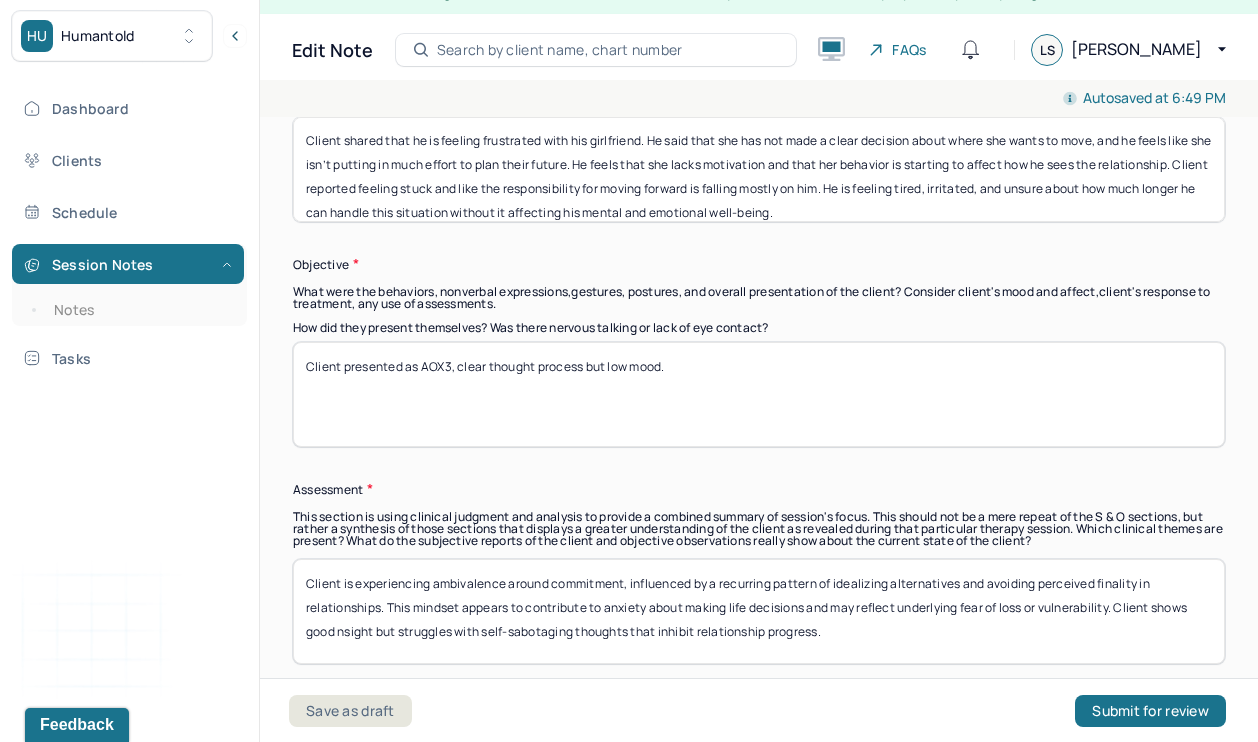scroll, scrollTop: 1524, scrollLeft: 0, axis: vertical 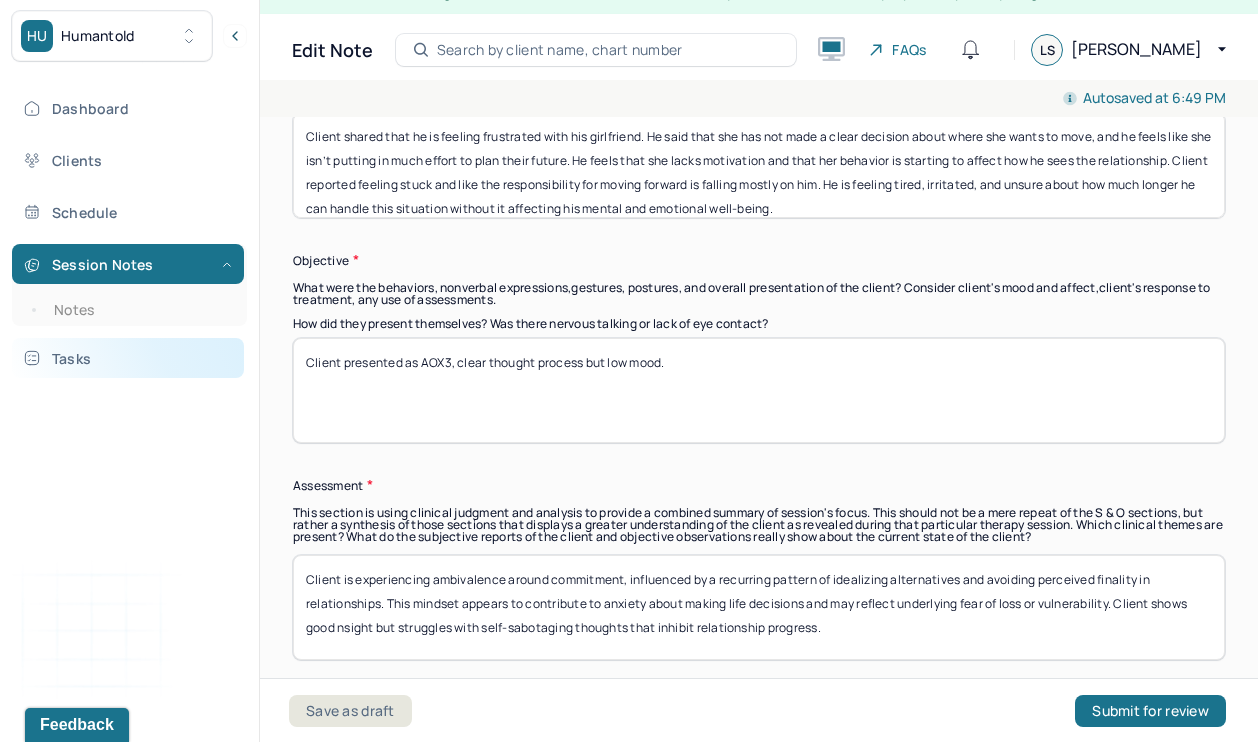 drag, startPoint x: 701, startPoint y: 349, endPoint x: 149, endPoint y: 343, distance: 552.0326 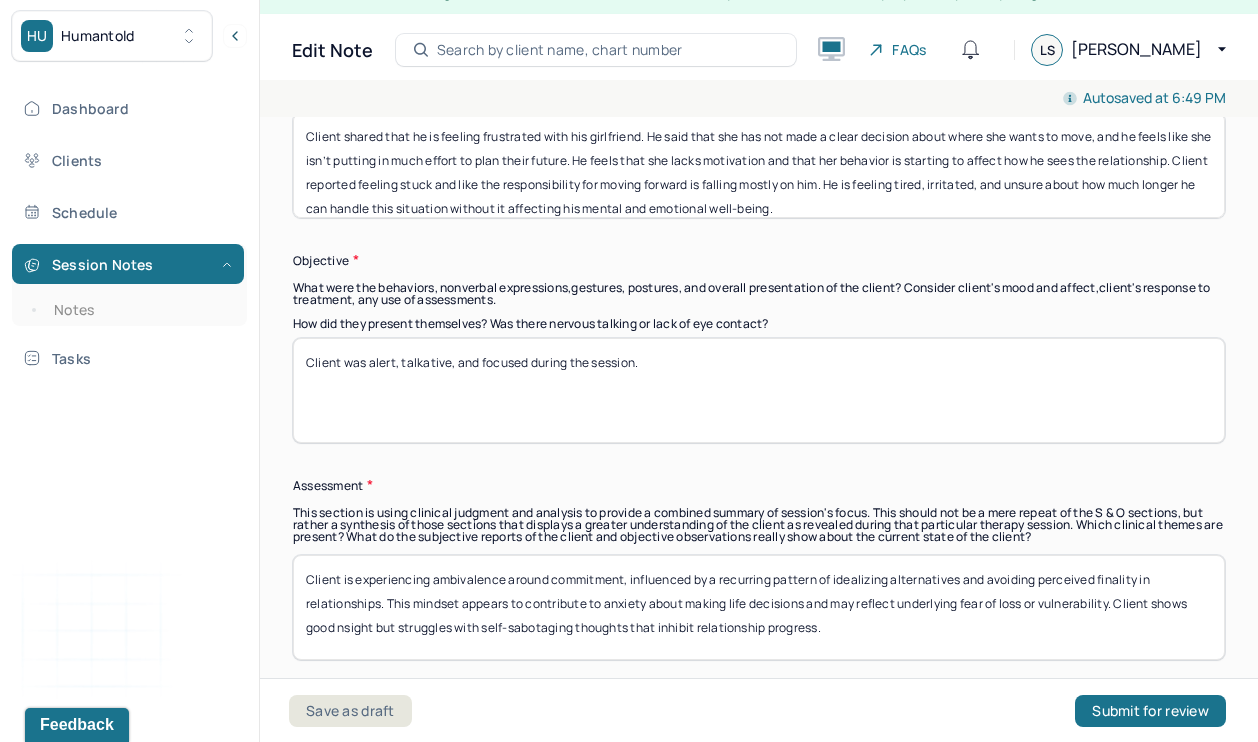type on "Client was alert, talkative, and focused during the session." 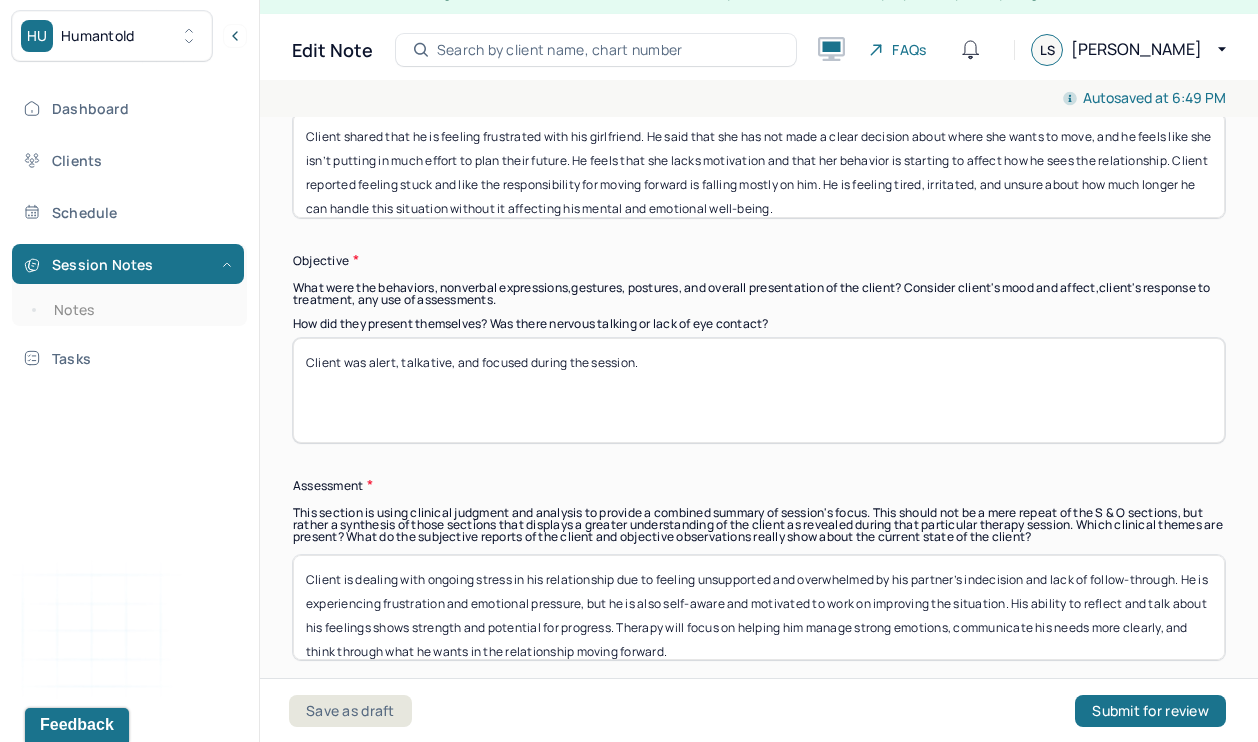 scroll, scrollTop: 1, scrollLeft: 0, axis: vertical 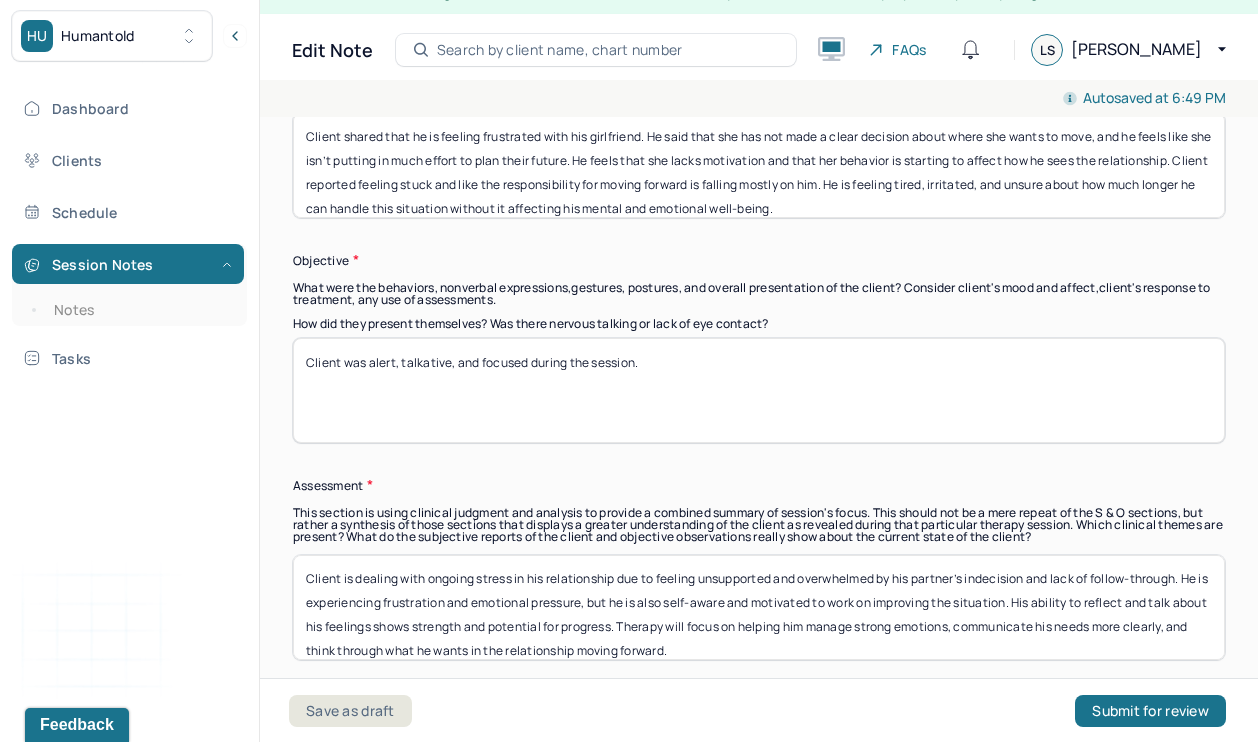 type on "Client is dealing with ongoing stress in his relationship due to feeling unsupported and overwhelmed by his partner’s indecision and lack of follow-through. He is experiencing frustration and emotional pressure, but he is also self-aware and motivated to work on improving the situation. His ability to reflect and talk about his feelings shows strength and potential for progress. Therapy will focus on helping him manage strong emotions, communicate his needs more clearly, and think through what he wants in the relationship moving forward." 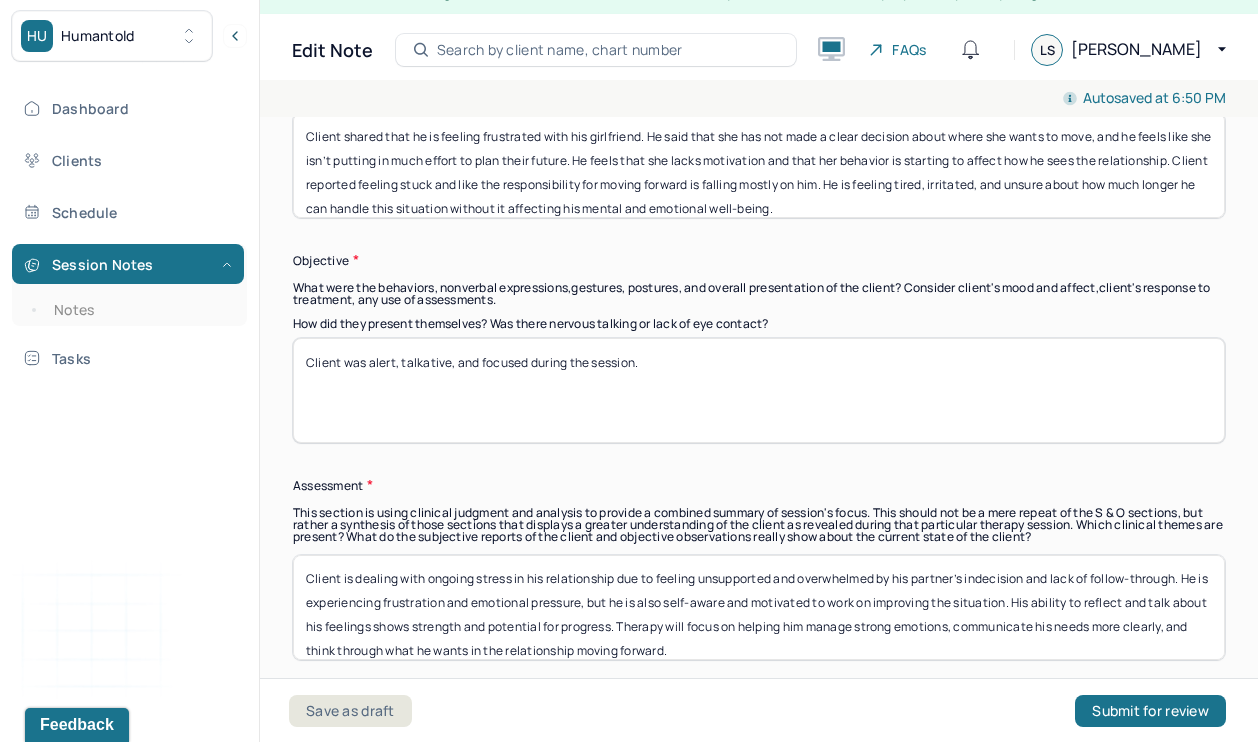 click on "Client is dealing with ongoing stress in his relationship due to feeling unsupported and overwhelmed by his partner’s indecision and lack of follow-through. He is experiencing frustration and emotional pressure, but he is also self-aware and motivated to work on improving the situation. His ability to reflect and talk about his feelings shows strength and potential for progress. Therapy will focus on helping him manage strong emotions, communicate his needs more clearly, and think through what he wants in the relationship moving forward." at bounding box center [759, 607] 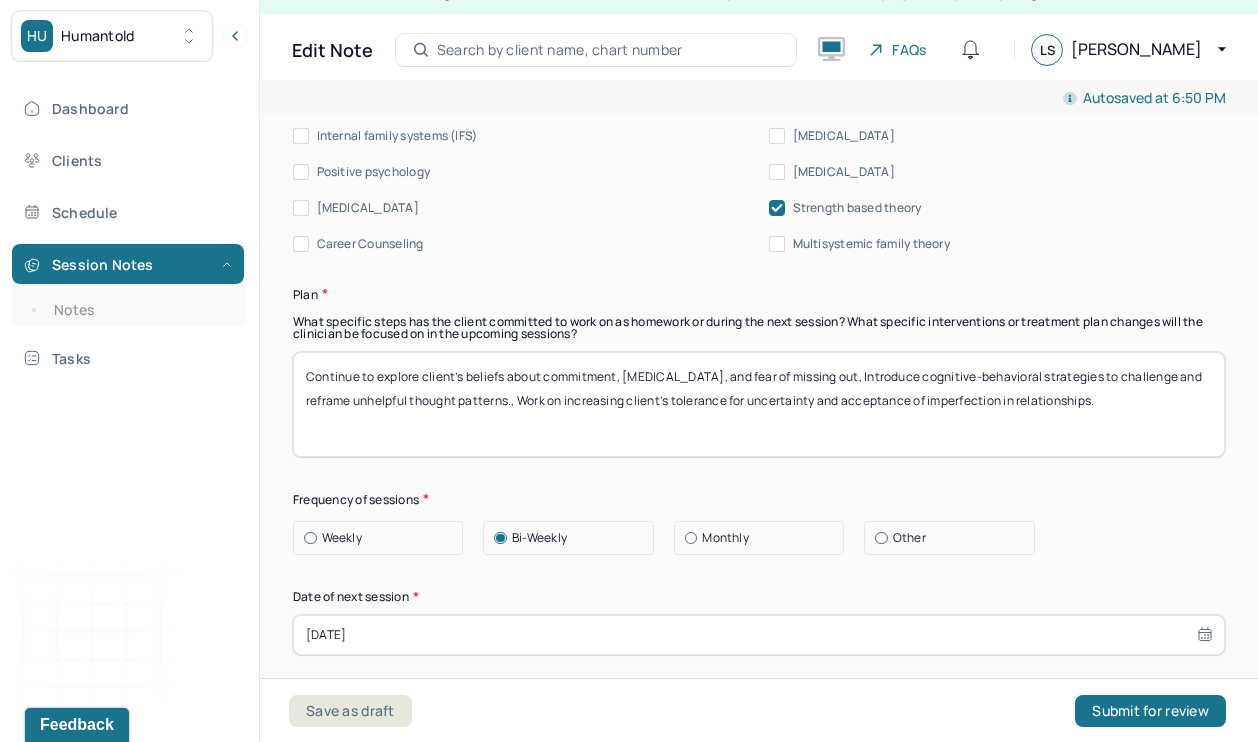 scroll, scrollTop: 2609, scrollLeft: 0, axis: vertical 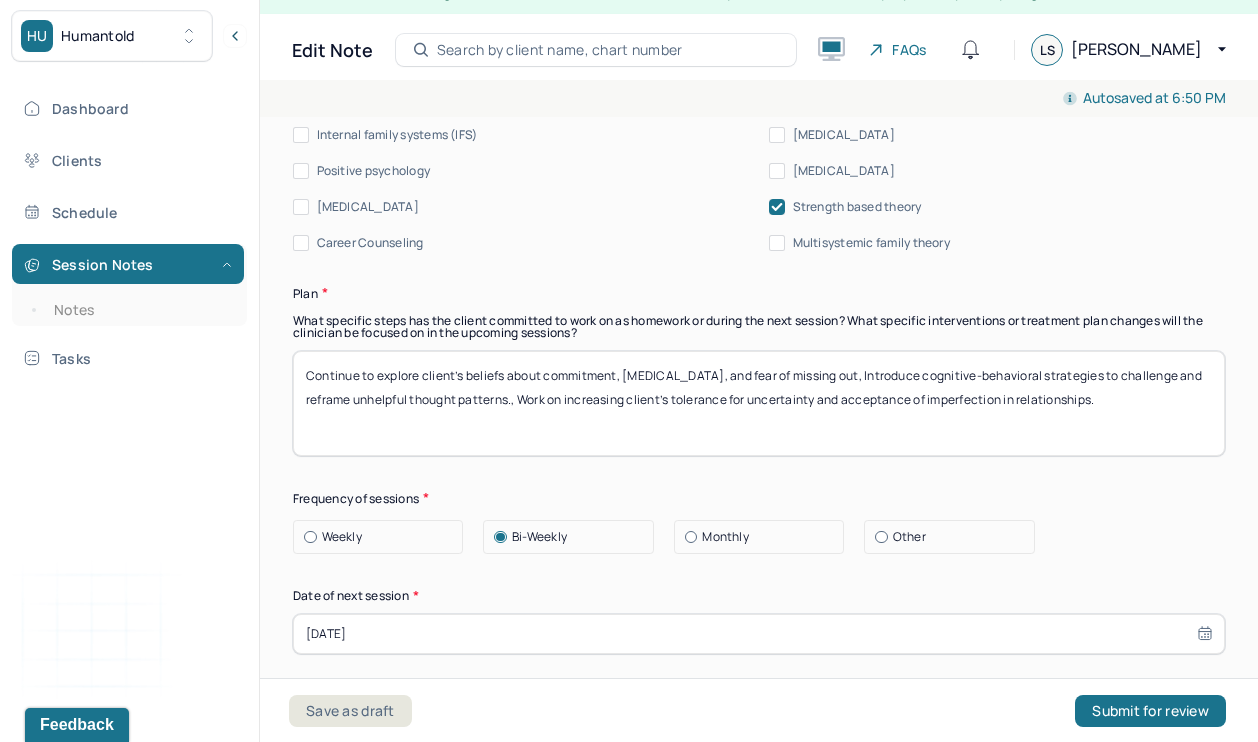 drag, startPoint x: 1120, startPoint y: 402, endPoint x: 141, endPoint y: 289, distance: 985.4999 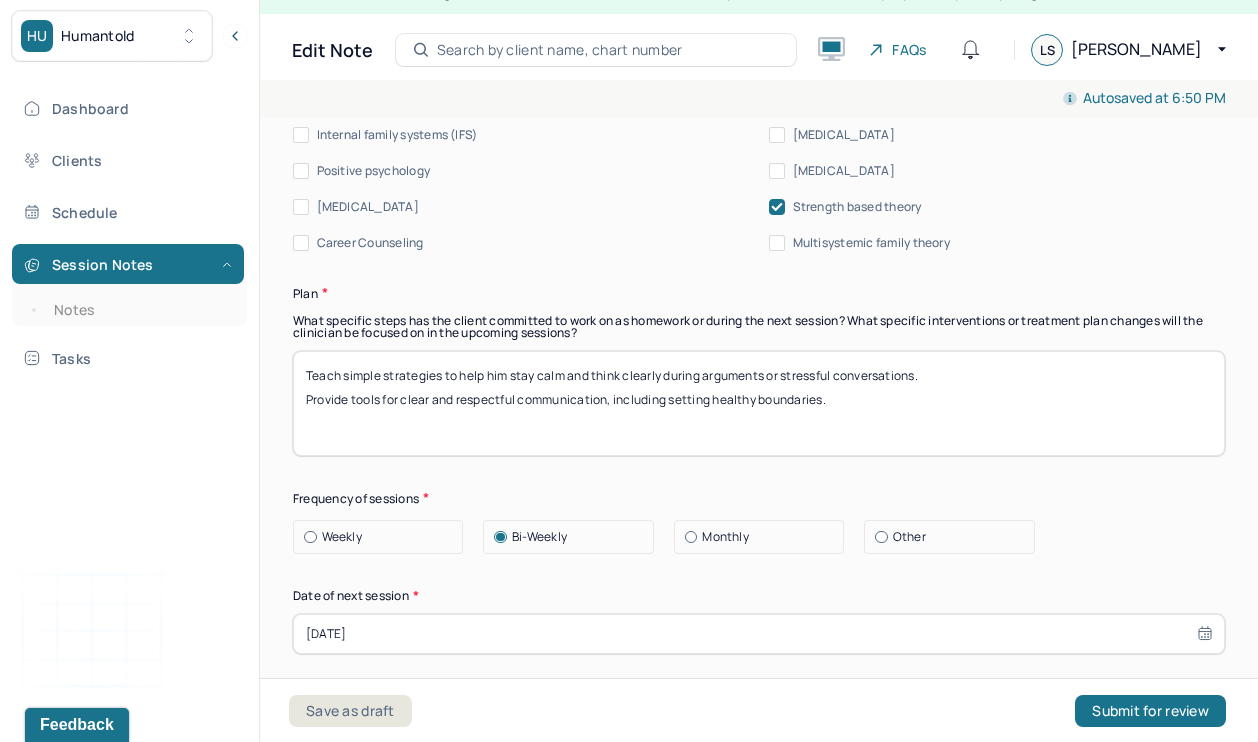 click on "Teach simple strategies to help him stay calm and think clearly during arguments or stressful conversations.
Provide tools for clear and respectful communication, including setting healthy boundaries." at bounding box center (759, 403) 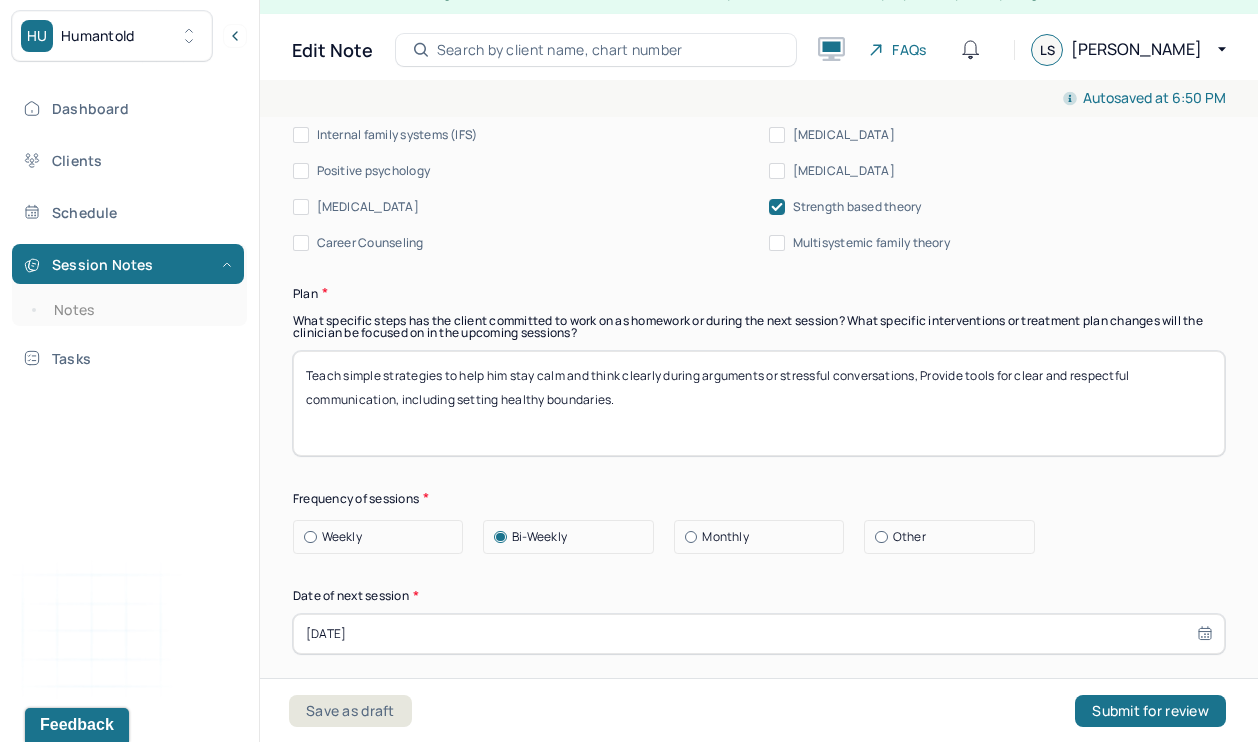 type on "Teach simple strategies to help him stay calm and think clearly during arguments or stressful conversations, Provide tools for clear and respectful communication, including setting healthy boundaries." 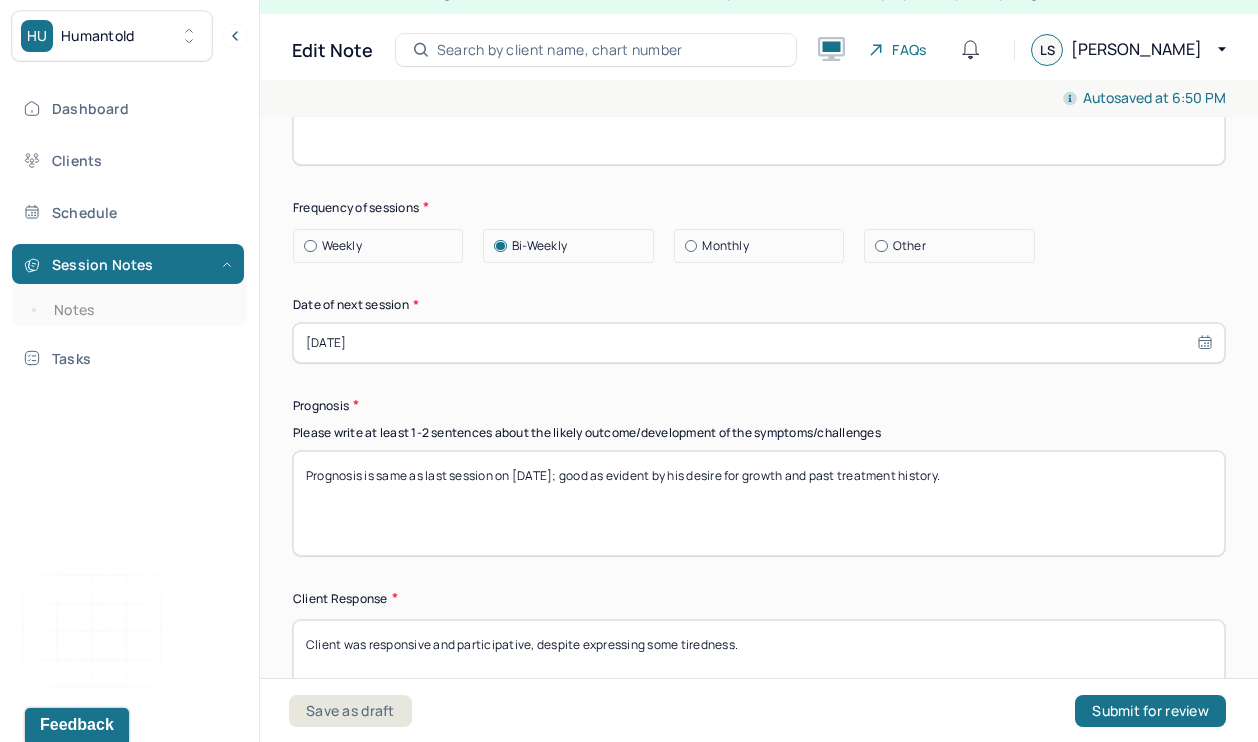 scroll, scrollTop: 2916, scrollLeft: 0, axis: vertical 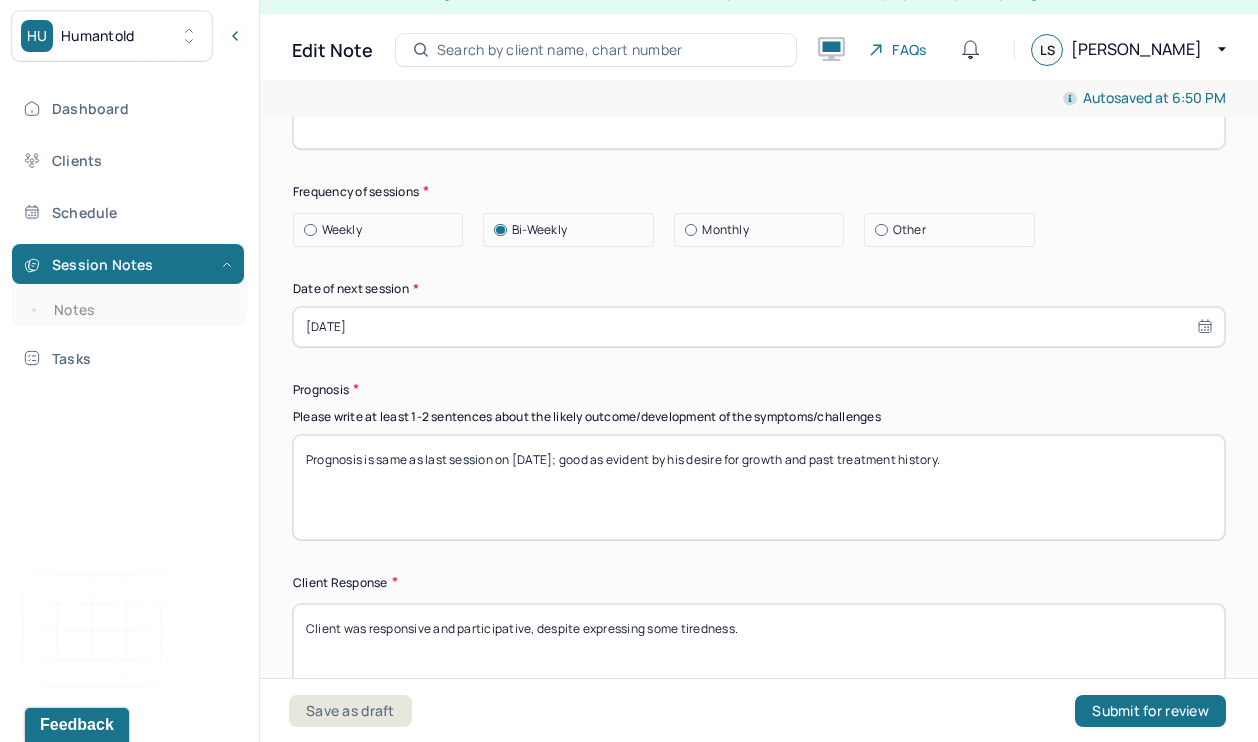 click 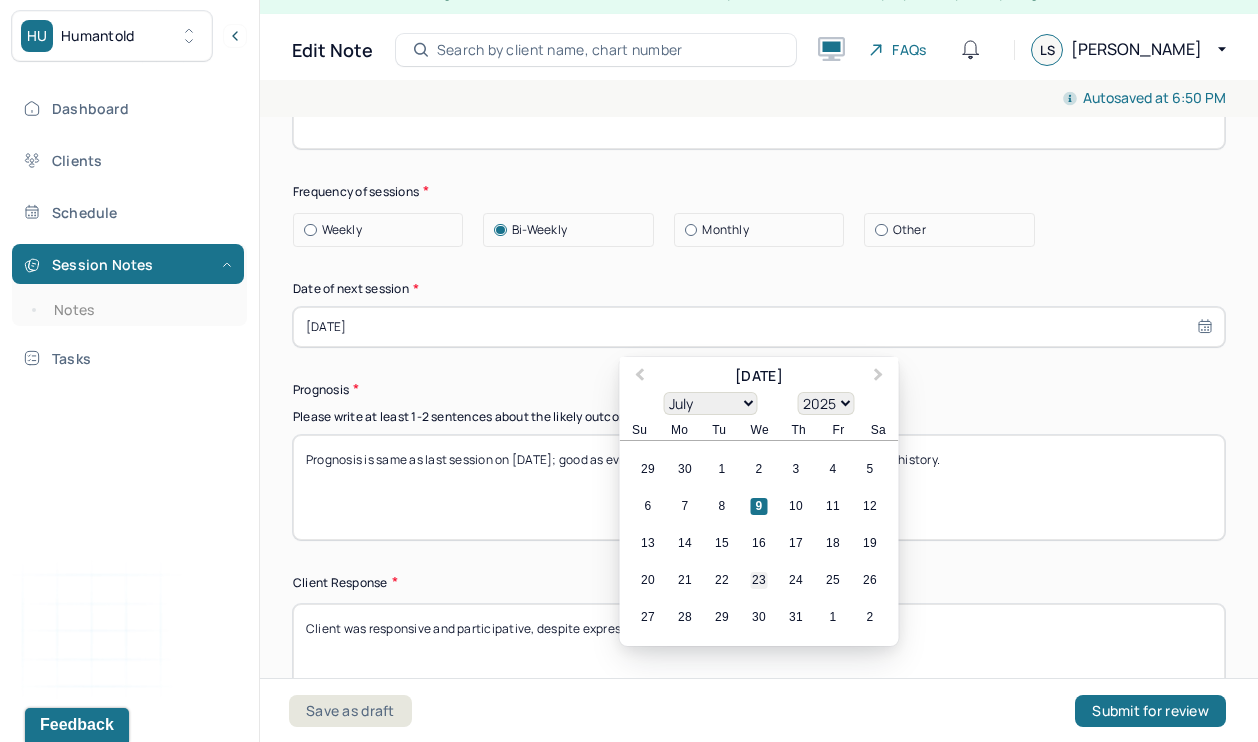 click on "23" at bounding box center [759, 580] 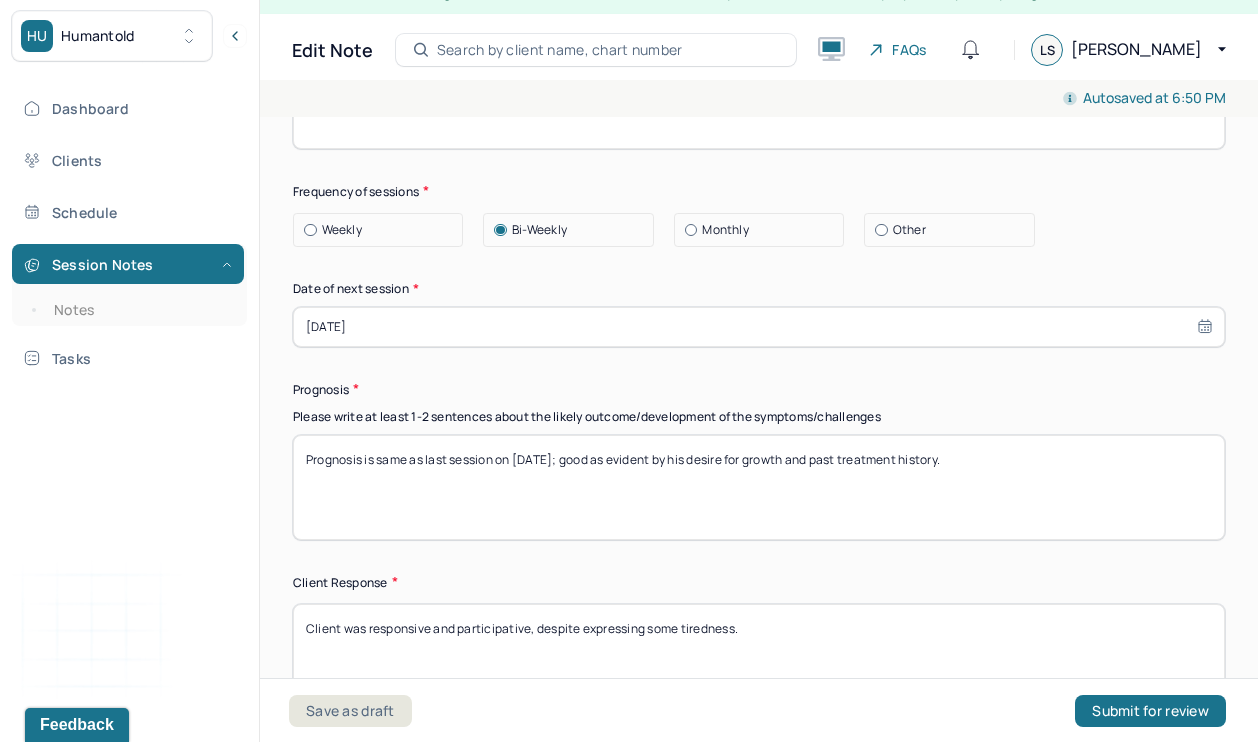 click on "Prognosis is same as last session on [DATE]; good as evident by his desire for growth and past treatment history." at bounding box center (759, 487) 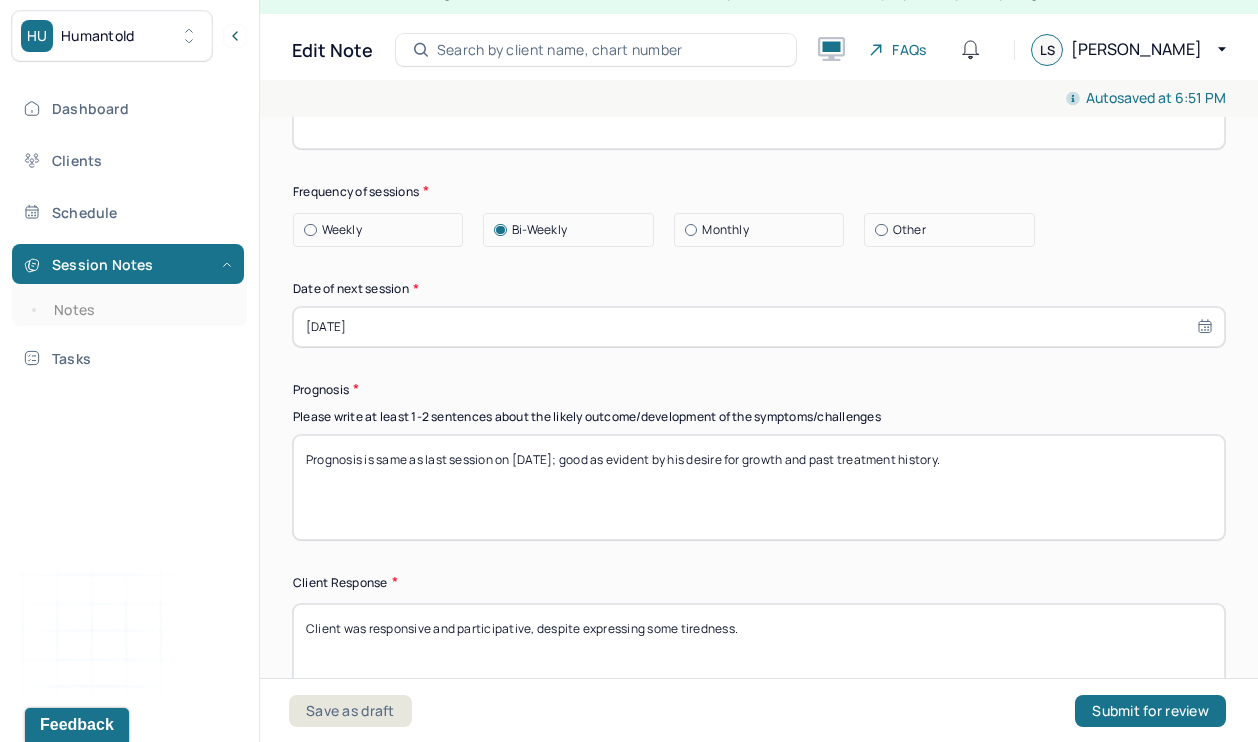 click on "Prognosis is same as last session on [DATE]; good as evident by his desire for growth and past treatment history." at bounding box center (759, 487) 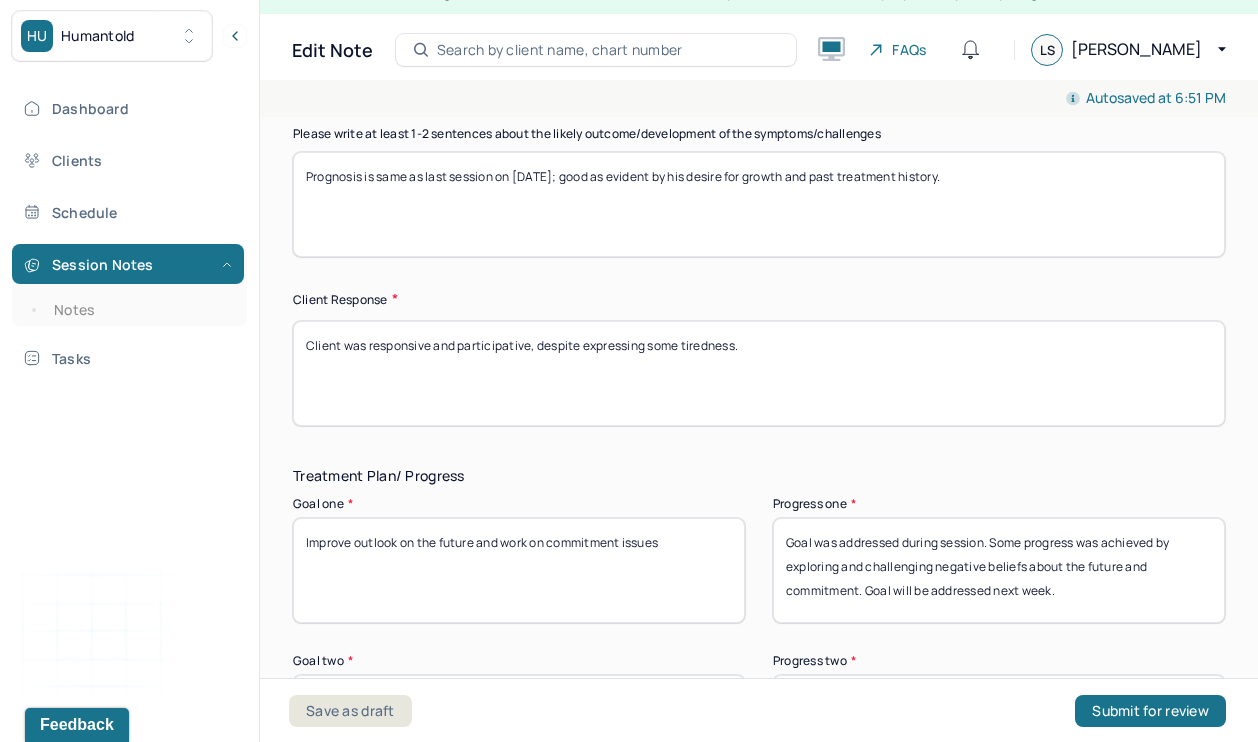 scroll, scrollTop: 3202, scrollLeft: 0, axis: vertical 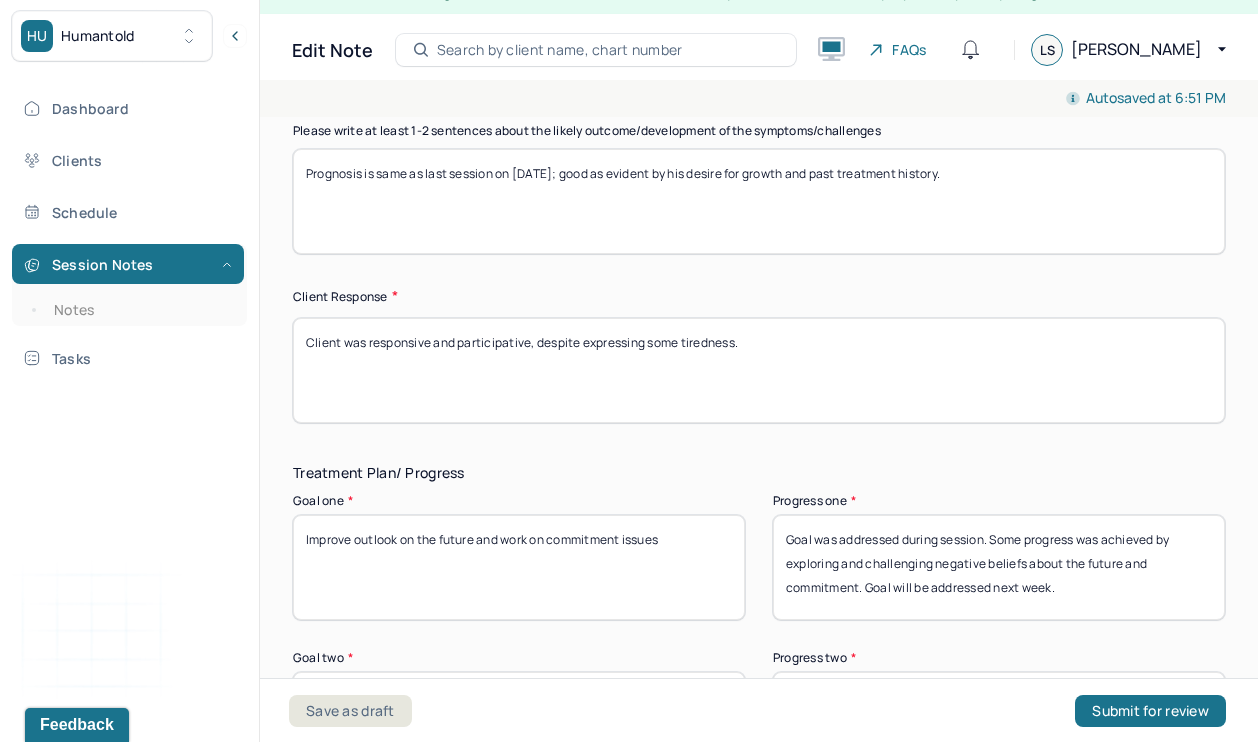 drag, startPoint x: 771, startPoint y: 341, endPoint x: 370, endPoint y: 332, distance: 401.10098 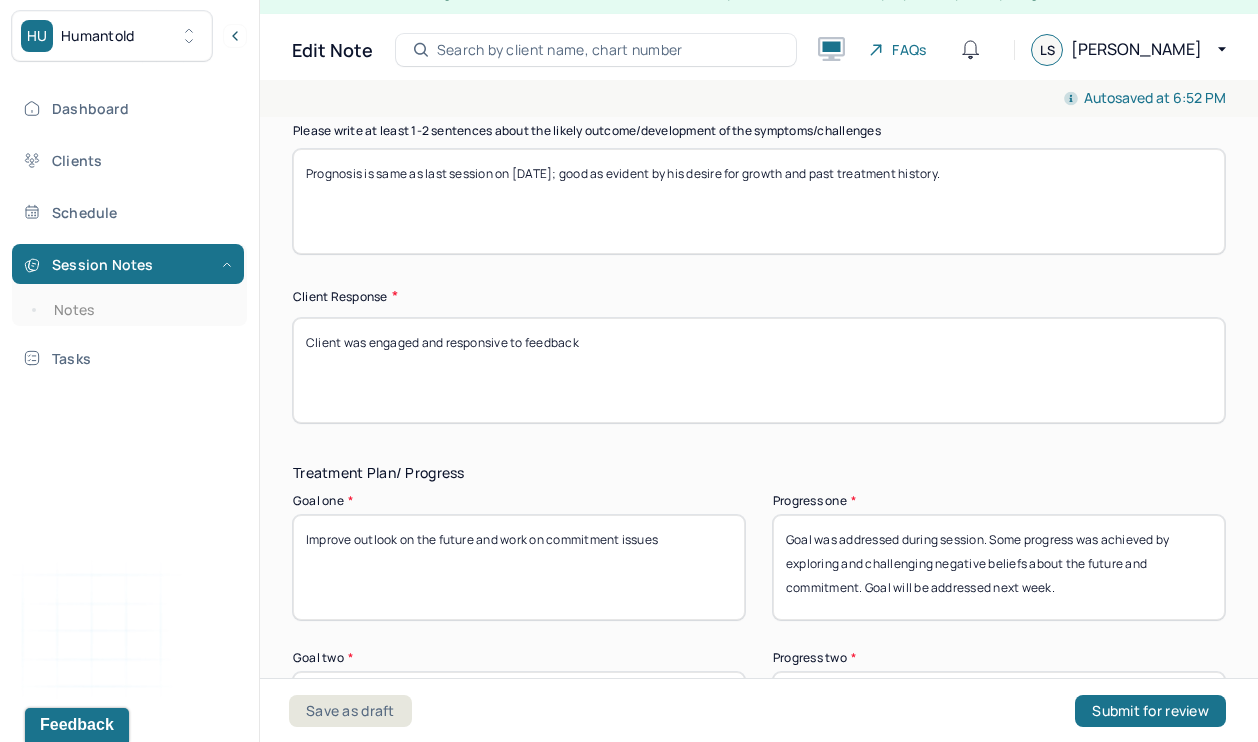 type on "Client was engaged and responsive to feedback" 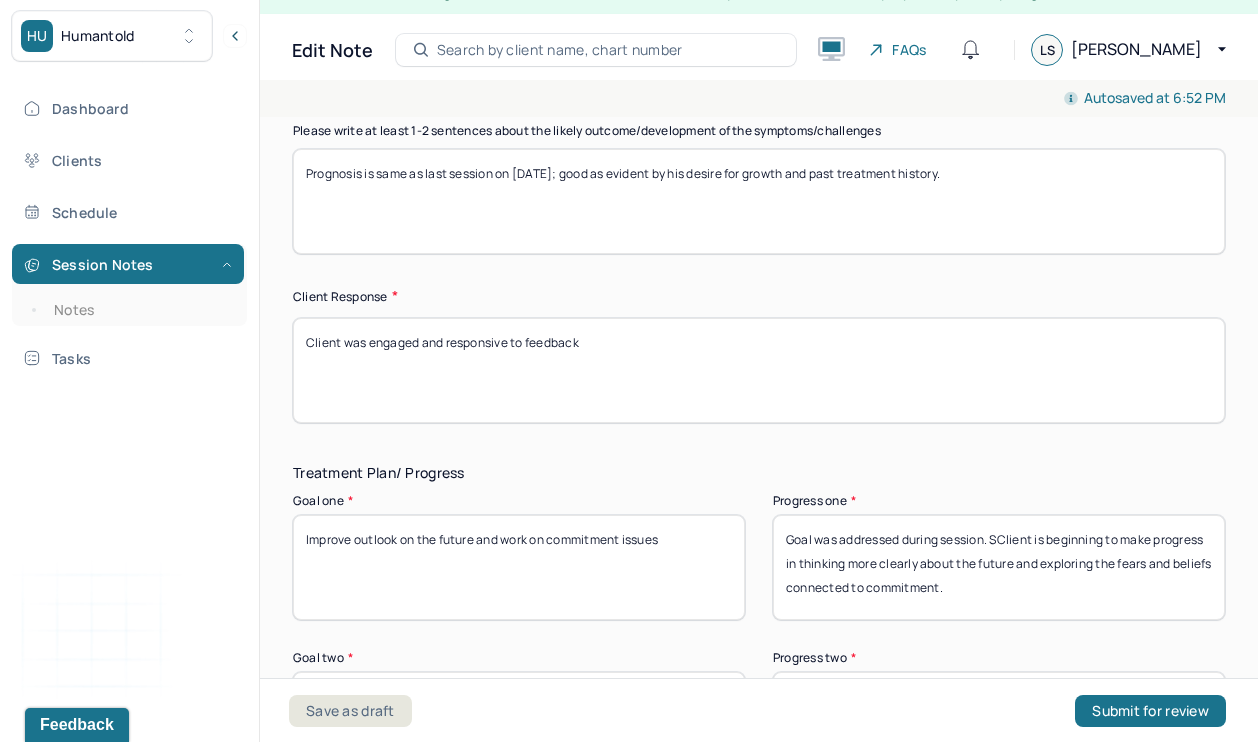 click on "Instructions The fields marked with an asterisk ( * ) are required before you can submit your notes. Before you can submit your session notes, they must be signed. You have the option to save your notes as a draft before making a submission. Appointment location * Teletherapy Client Teletherapy Location Home Office Other Provider Teletherapy Location Home Office Other Consent was received for the teletherapy session The teletherapy session was conducted via video Primary diagnosis * F43.20 [MEDICAL_DATA] Secondary diagnosis (optional) Secondary diagnosis Tertiary diagnosis (optional) Tertiary diagnosis Emotional / Behavioural symptoms demonstrated * Client is experiencing frustration with relationship. Causing * Maladaptive Functioning & Inappropriate Behaviour Intention for Session * Encourage personality growth and minimize maladaptive functioning Session Note Subjective Objective How did they present themselves? Was there nervous talking or lack of eye contact? Assessment EDMR Other Plan *" at bounding box center [759, -590] 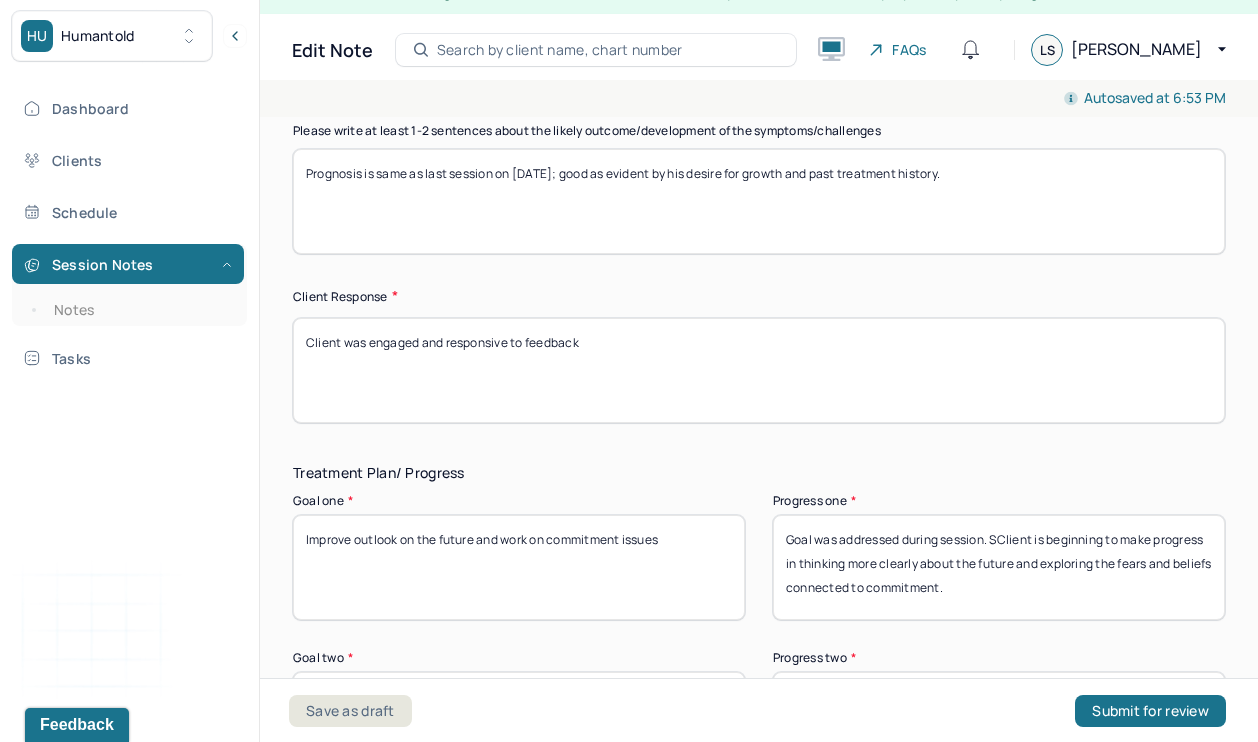 click on "Goal was addressed during session. SClient is beginning to make progress in thinking more clearly about the future and exploring the fears and beliefs connected to commitment." at bounding box center (999, 567) 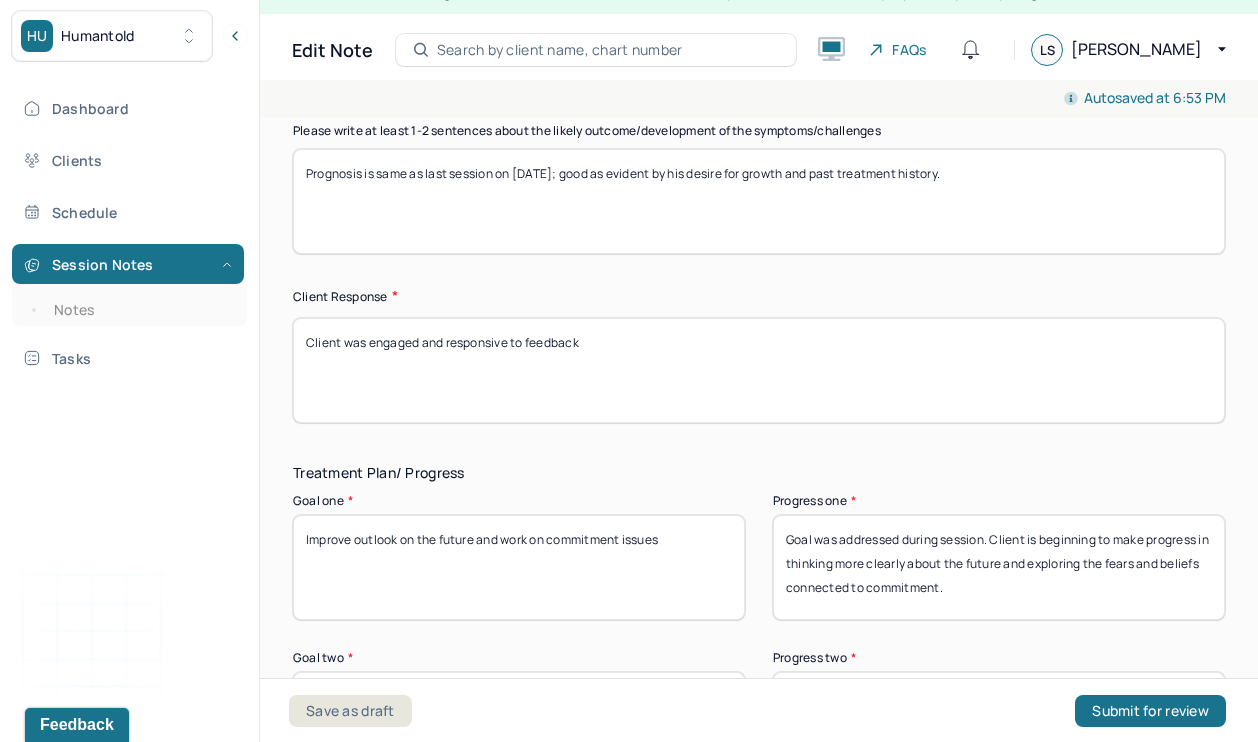 type on "Goal was addressed during session. Client is beginning to make progress in thinking more clearly about the future and exploring the fears and beliefs connected to commitment." 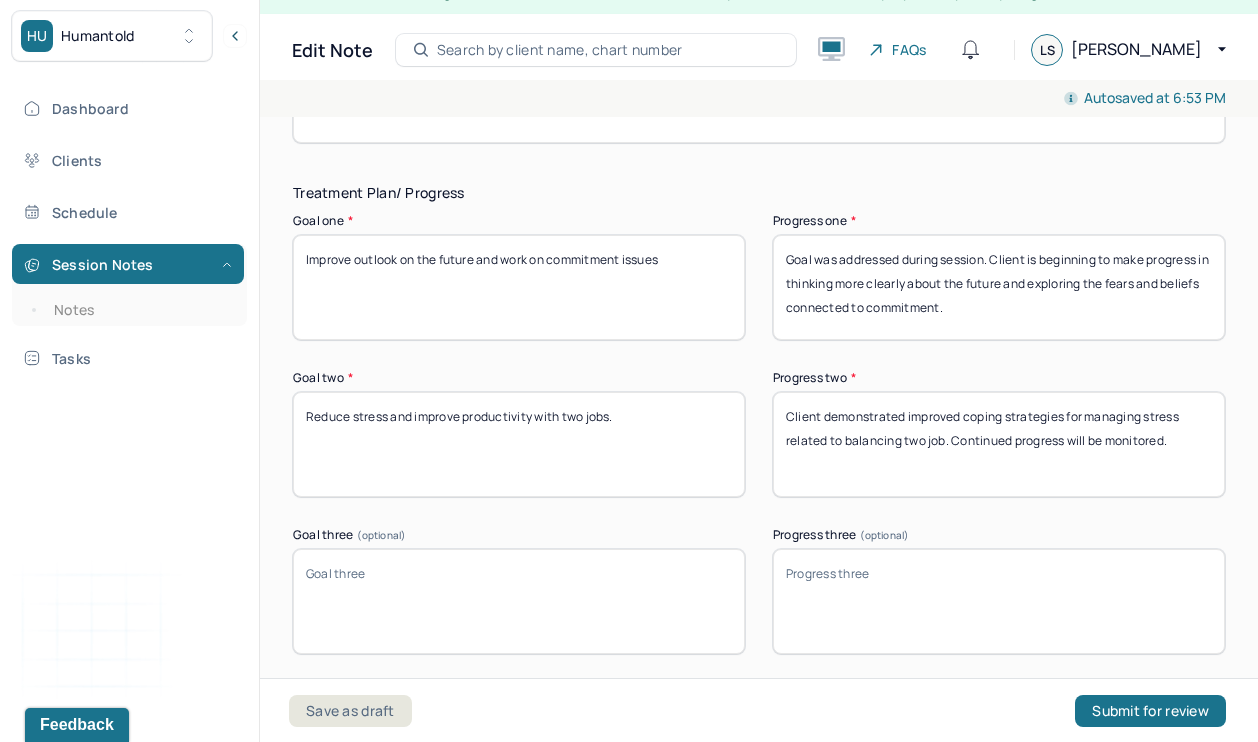 scroll, scrollTop: 3512, scrollLeft: 0, axis: vertical 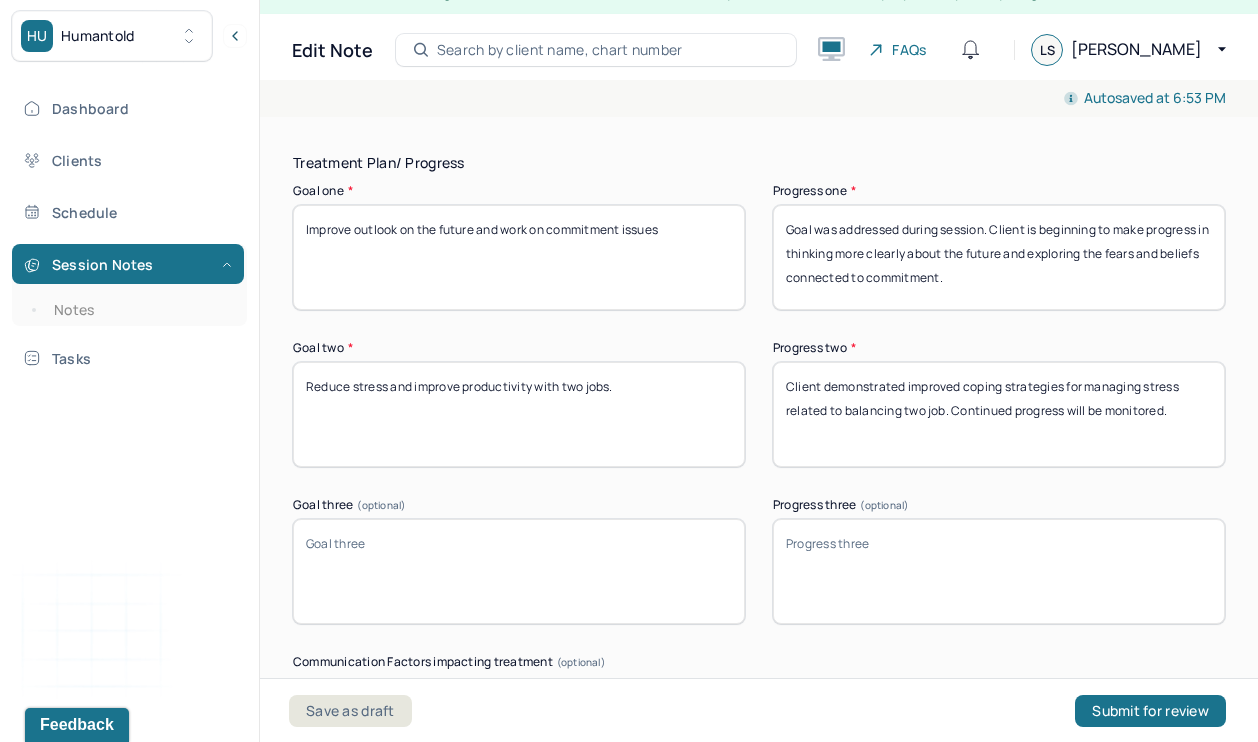 drag, startPoint x: 656, startPoint y: 371, endPoint x: 262, endPoint y: 351, distance: 394.5073 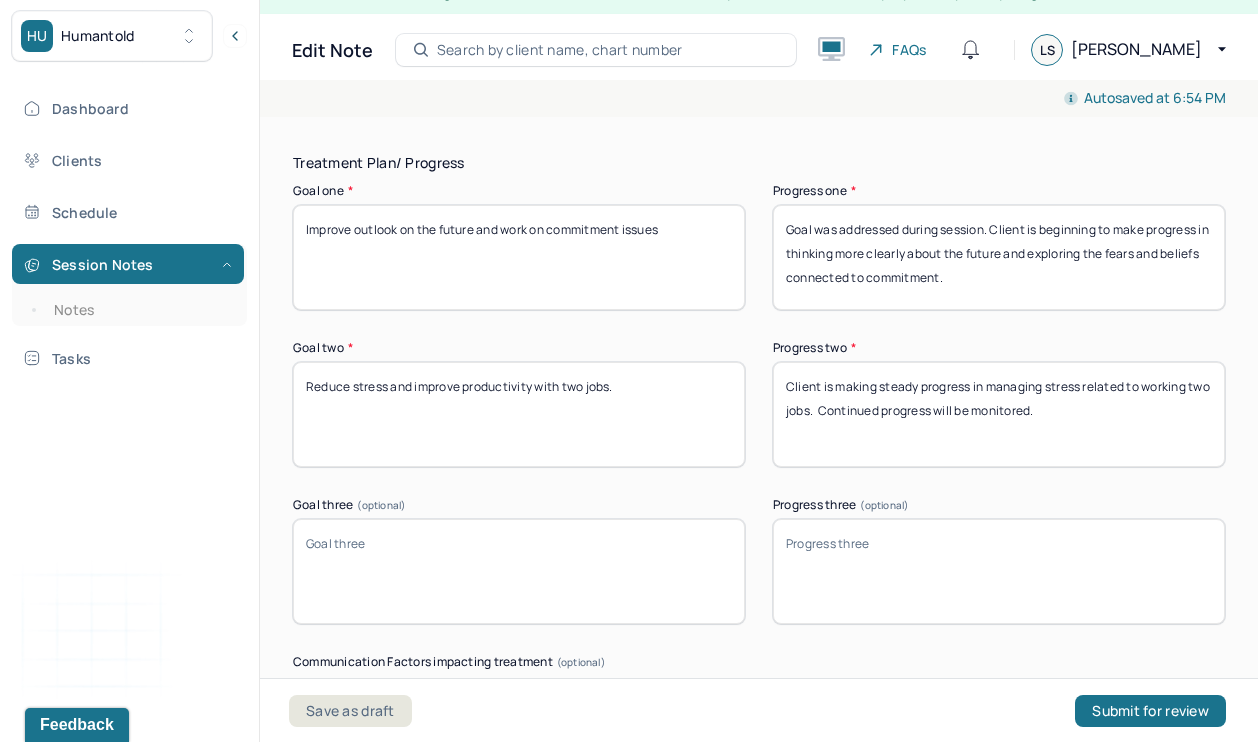 type on "Client is making steady progress in managing stress related to working two jobs.  Continued progress will be monitored." 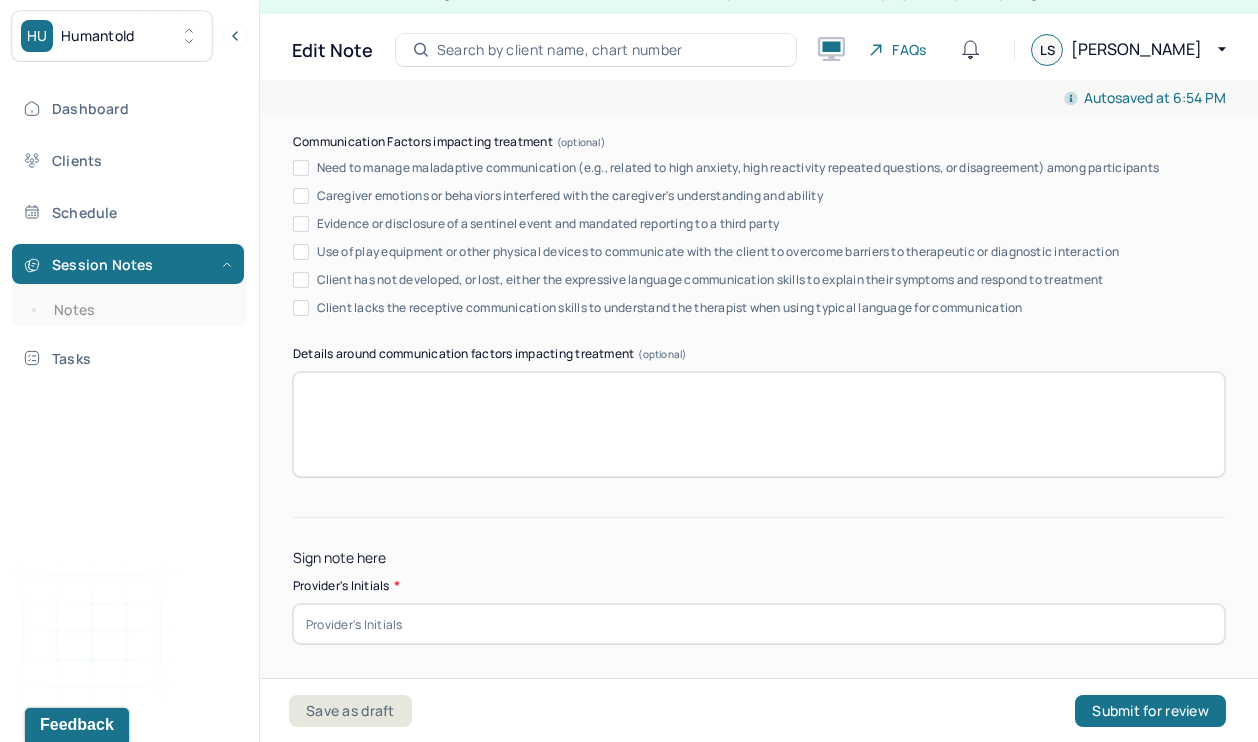scroll, scrollTop: 4098, scrollLeft: 0, axis: vertical 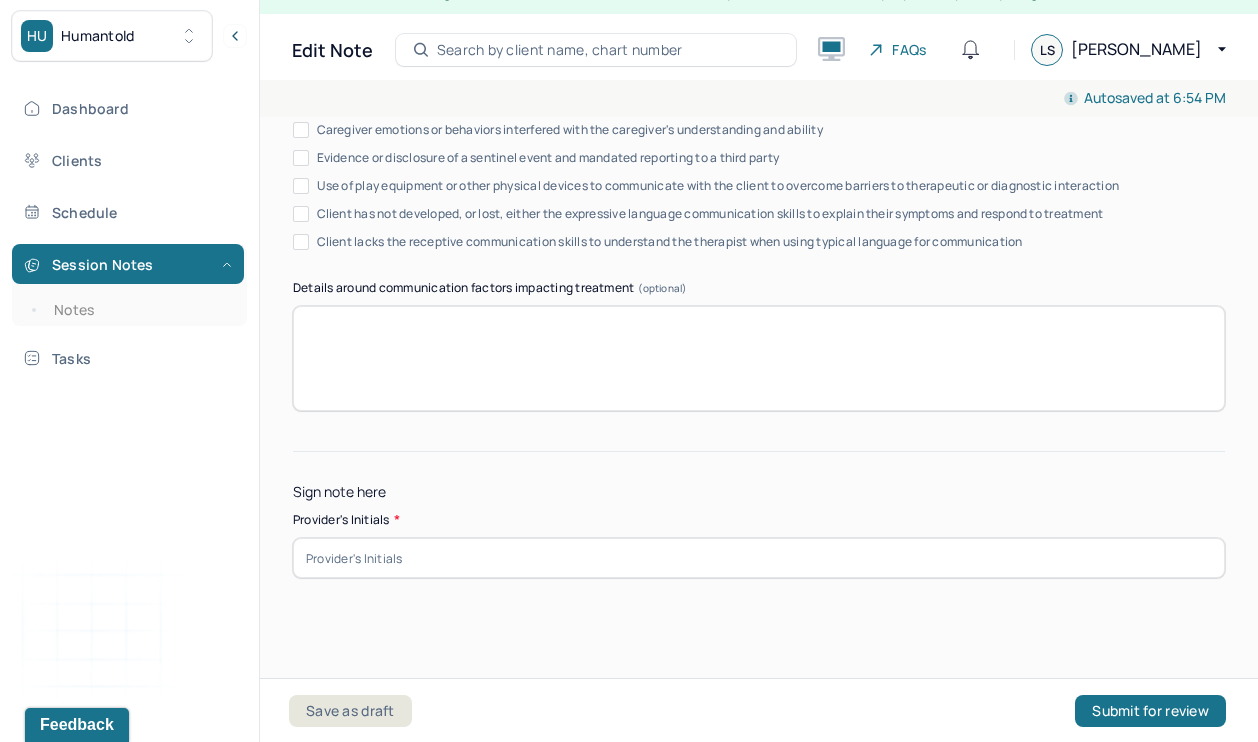 click at bounding box center (759, 558) 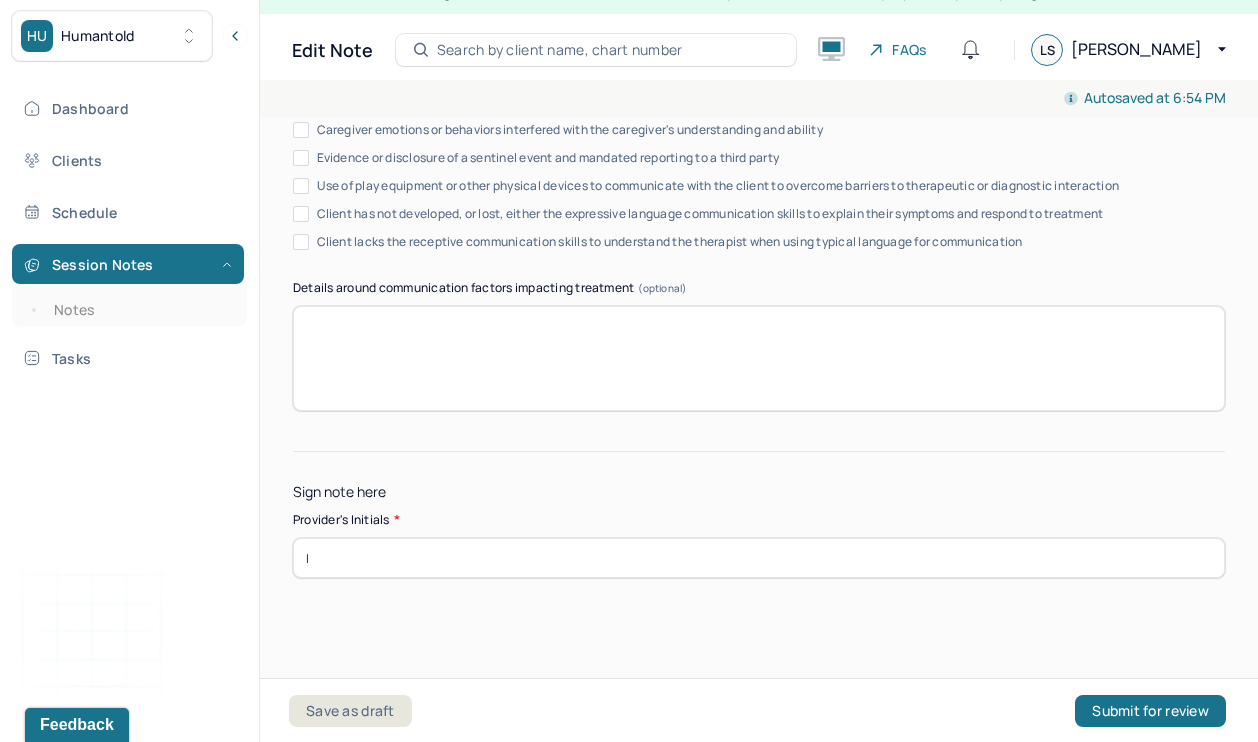 scroll, scrollTop: 4097, scrollLeft: 0, axis: vertical 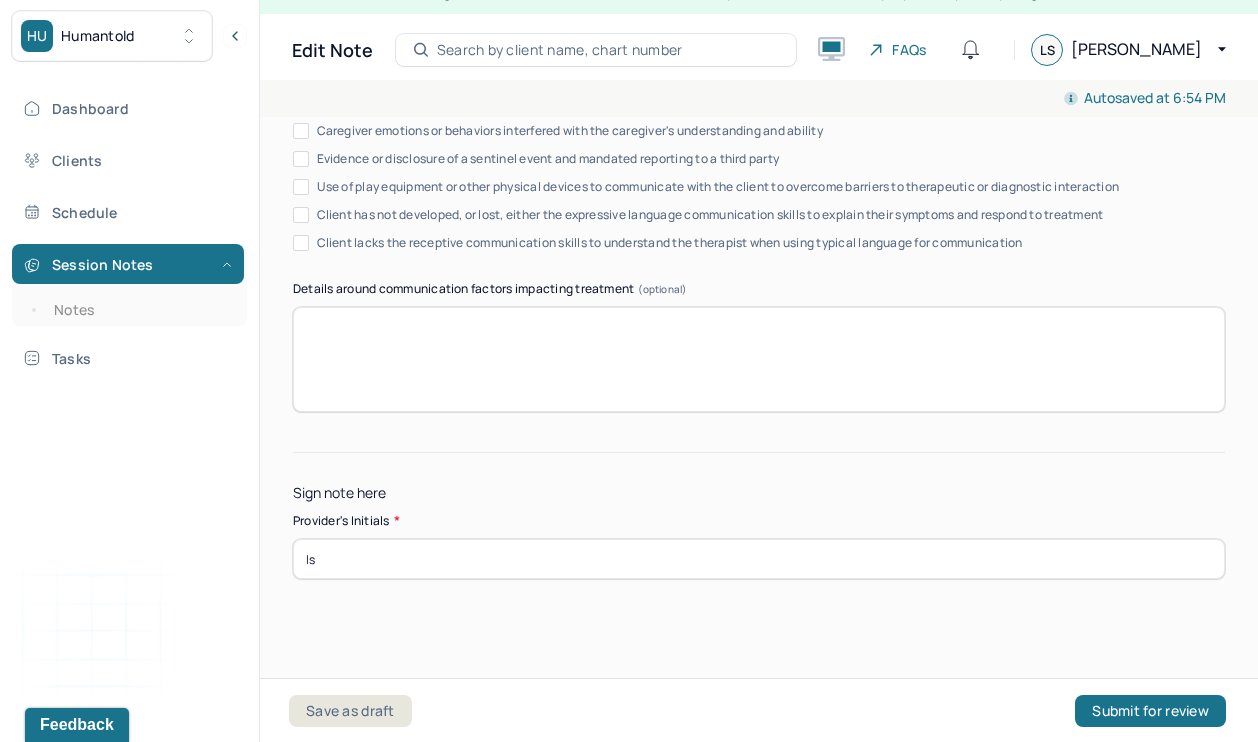 type on "ls" 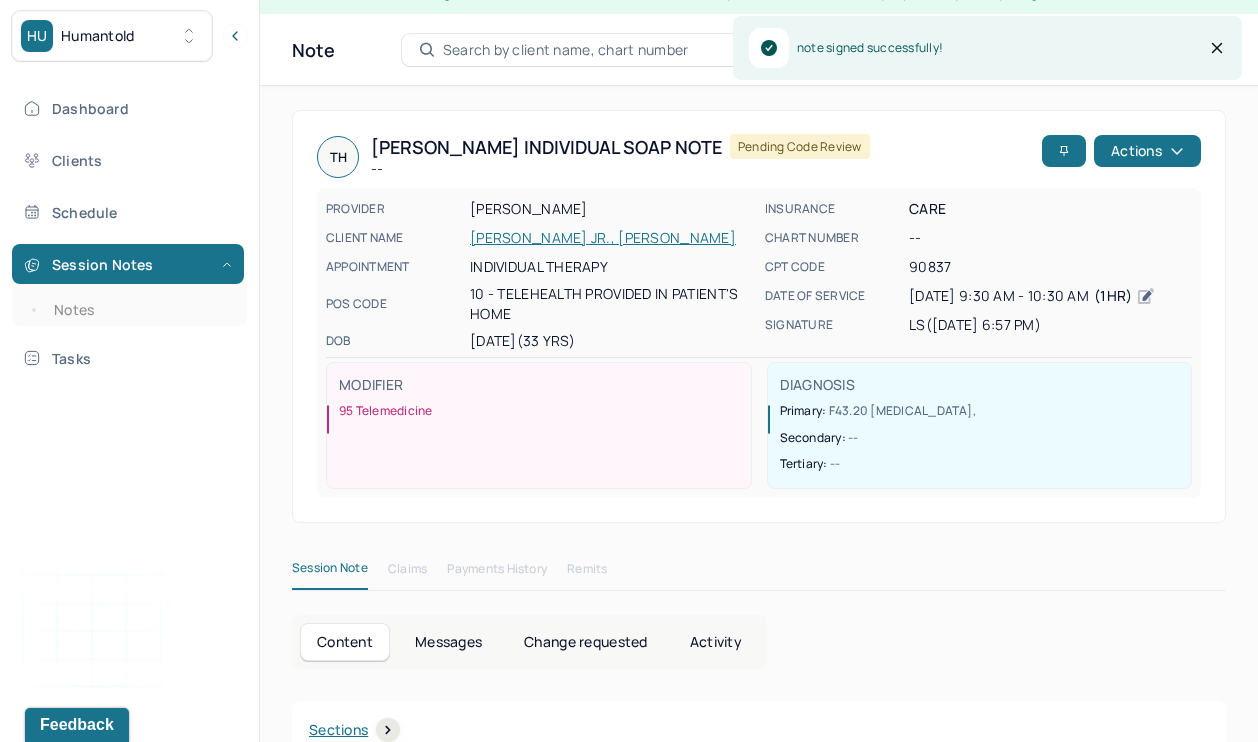 scroll, scrollTop: 0, scrollLeft: 0, axis: both 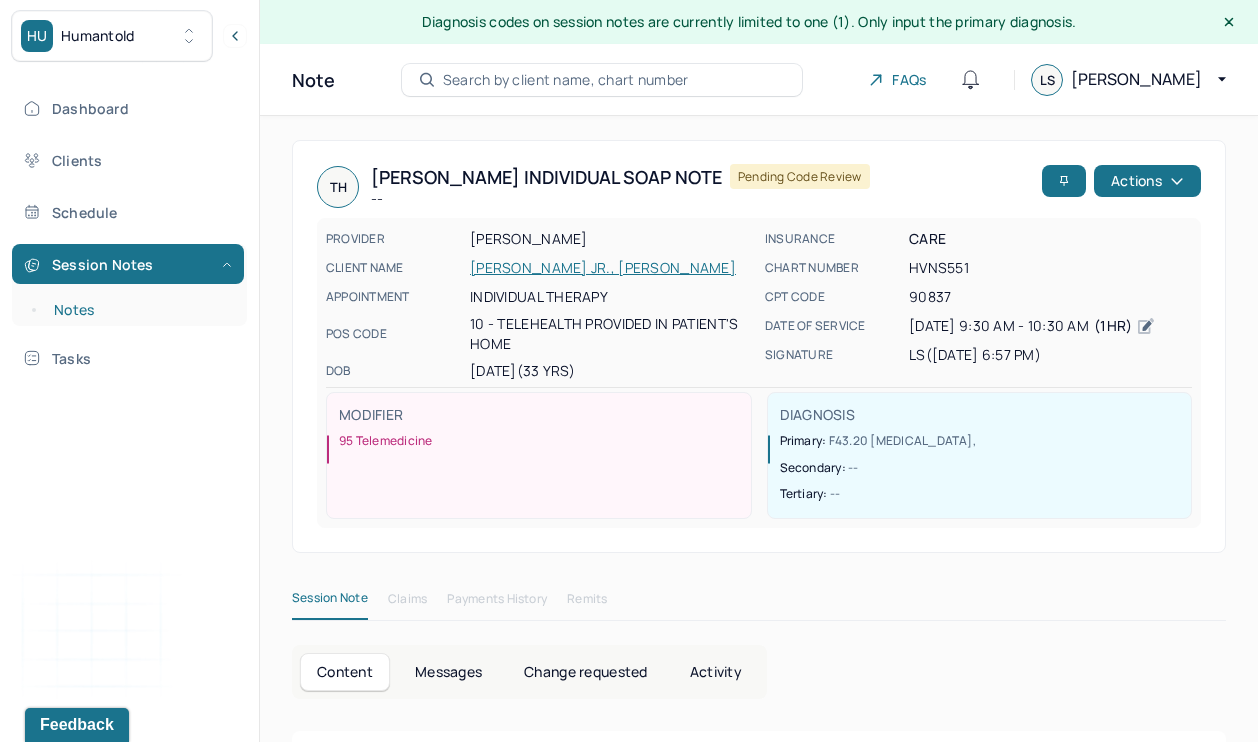 click on "Notes" at bounding box center [139, 310] 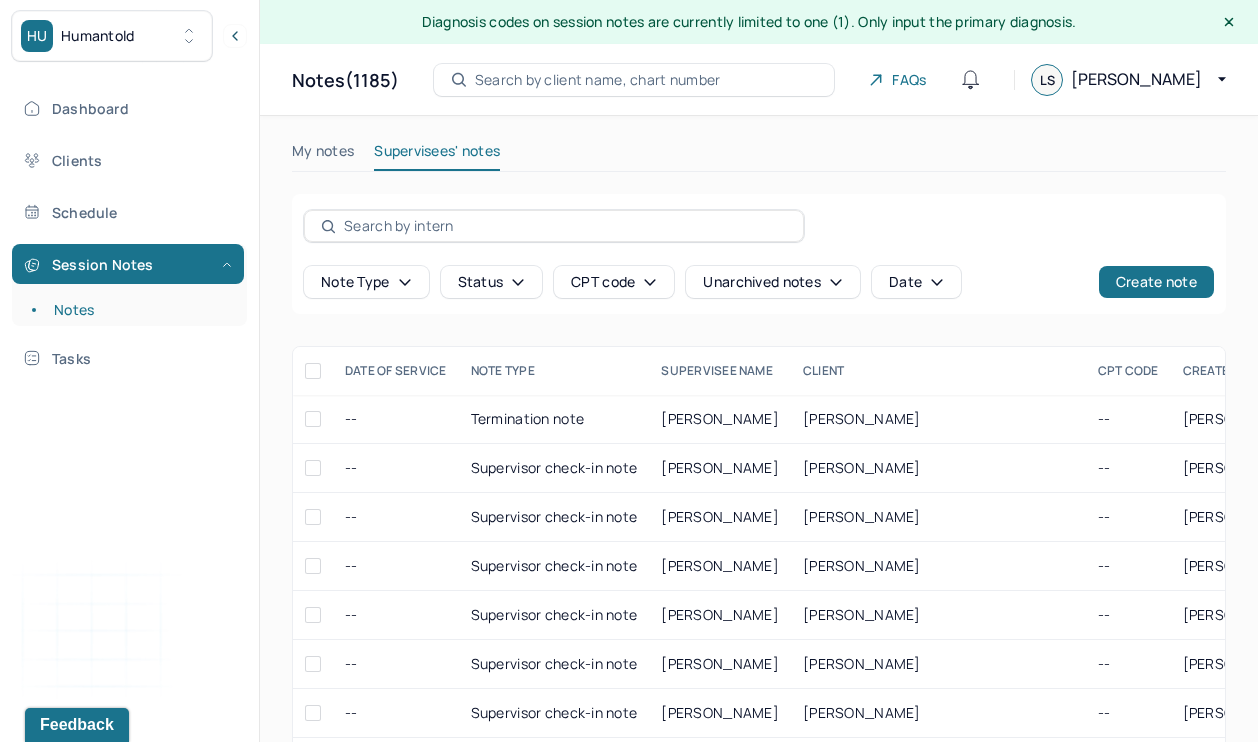 click on "My notes     Supervisees' notes     Note type     Status     CPT code     Unarchived notes     Date     Create note   DATE OF SERVICE NOTE TYPE SUPERVISEE NAME Client CPT CODE CREATED BY CREATED ON STATUS INSURANCE PROVIDER -- Termination note [PERSON_NAME], [PERSON_NAME], [PERSON_NAME] -- [PERSON_NAME] [DATE] Pending supervisor review BCBS     -- Supervisor check-in note [PERSON_NAME], [PERSON_NAME], [PERSON_NAME] -- [PERSON_NAME] [DATE] Coded CARE -- Supervisor check-in note [PERSON_NAME] [PERSON_NAME] -- [PERSON_NAME] [DATE] Coded CARE -- Supervisor check-in note [PERSON_NAME] [PERSON_NAME] -- [PERSON_NAME] [DATE] Coded CARE -- Supervisor check-in note [PERSON_NAME] [PERSON_NAME] -- [PERSON_NAME] [DATE] Coded CARE -- Supervisor check-in note [PERSON_NAME] [PERSON_NAME] -- [PERSON_NAME] [DATE] Coded CARE -- Supervisor check-in note [PERSON_NAME] [PERSON_NAME] -- [PERSON_NAME] [DATE] Coded CARE -- Supervisor check-in note [PERSON_NAME] [PERSON_NAME] -- [PERSON_NAME] --" at bounding box center [759, 540] 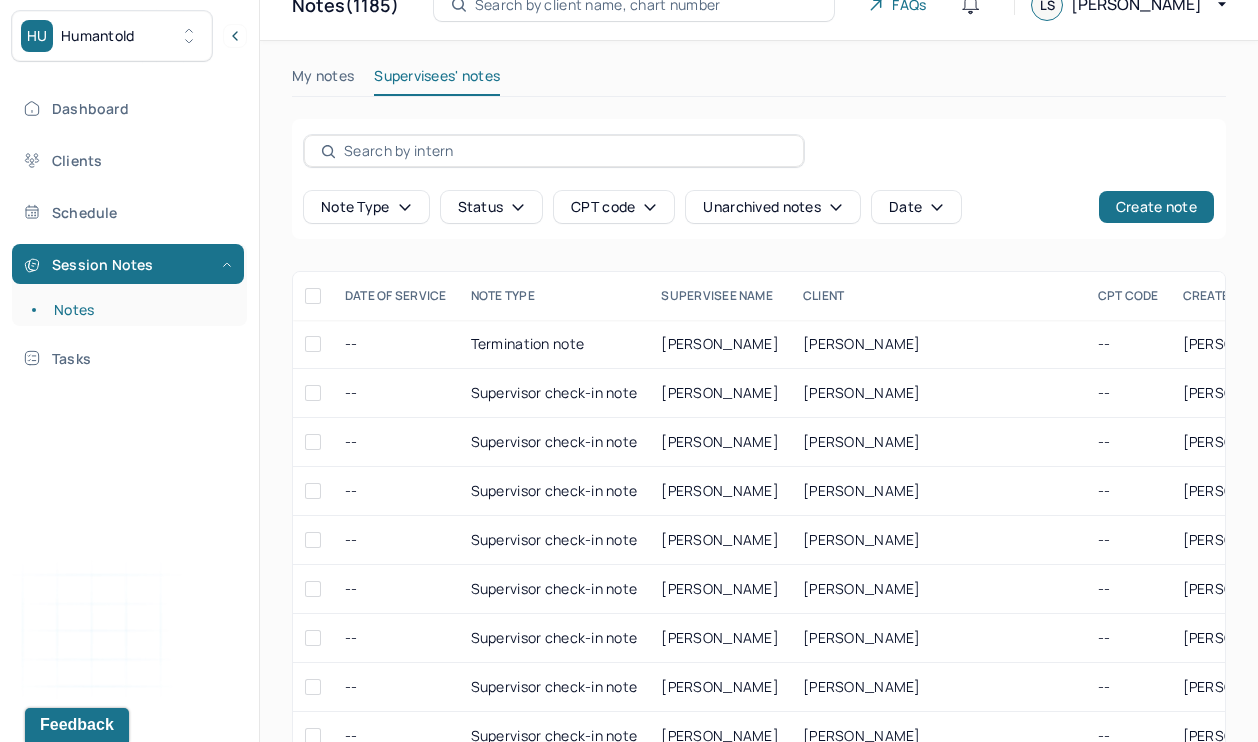 scroll, scrollTop: -2, scrollLeft: 0, axis: vertical 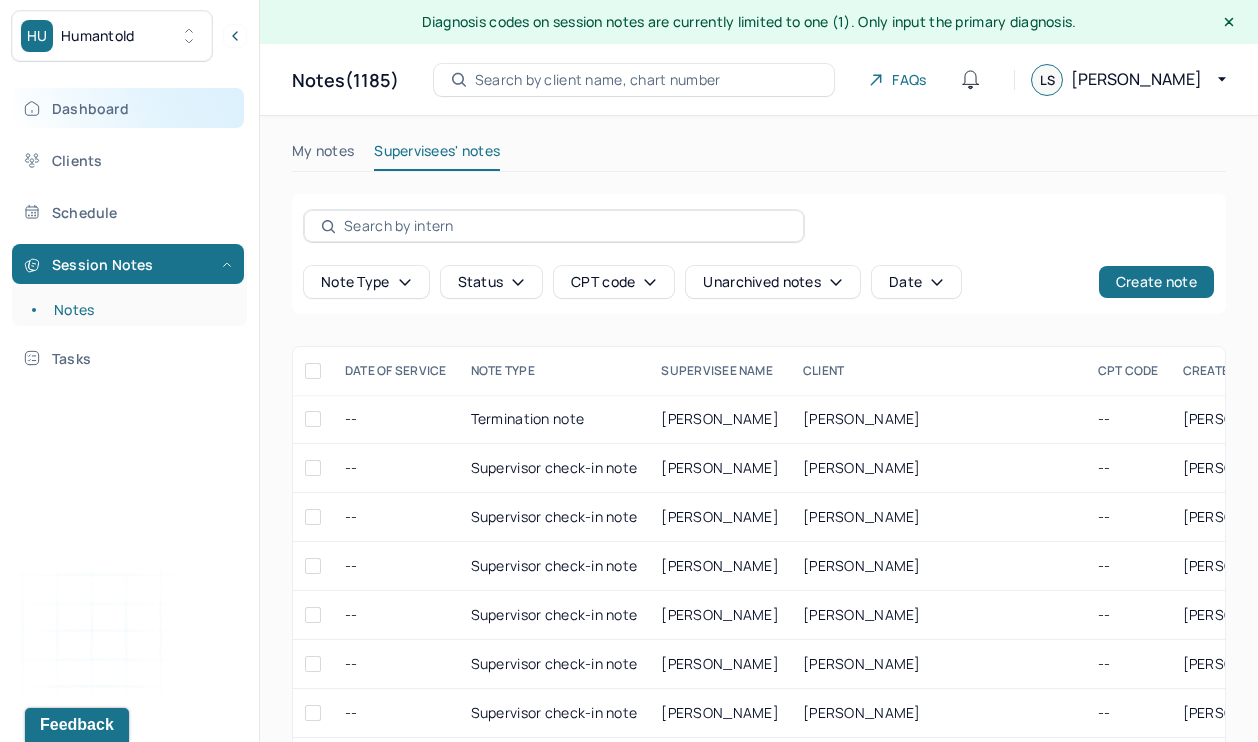 click on "Dashboard" at bounding box center (128, 108) 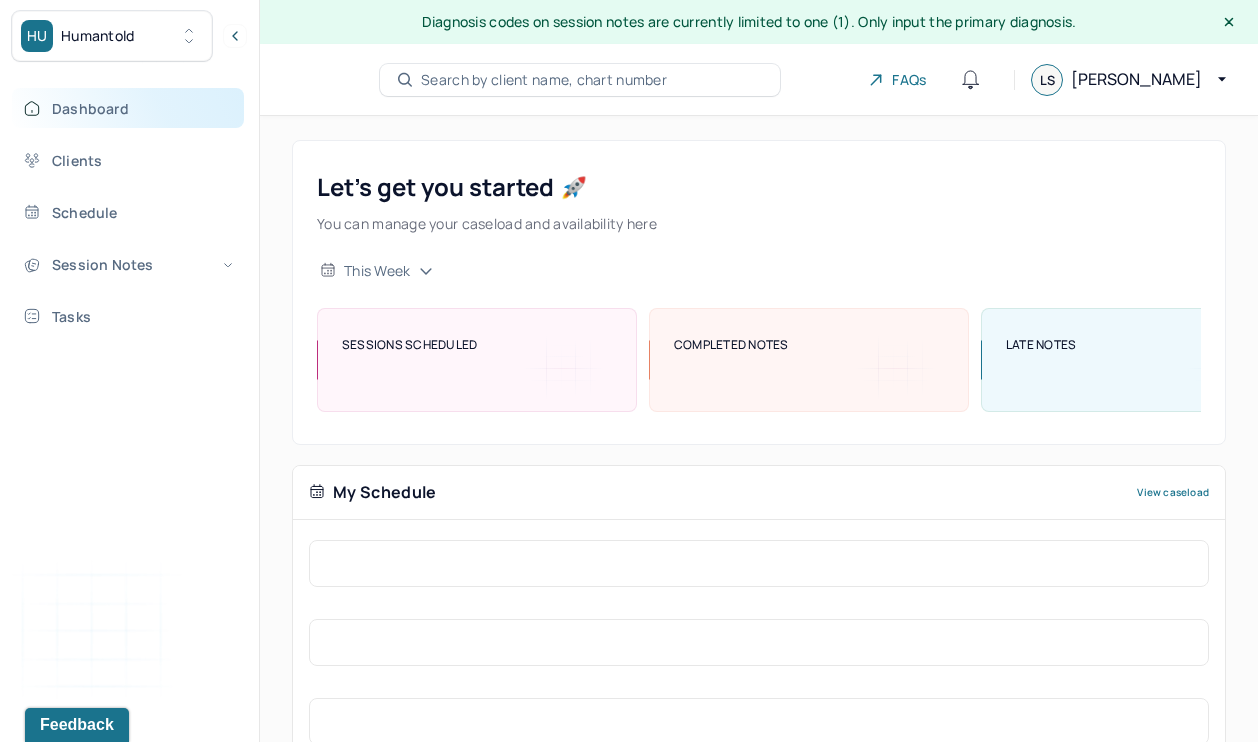 scroll, scrollTop: 0, scrollLeft: 0, axis: both 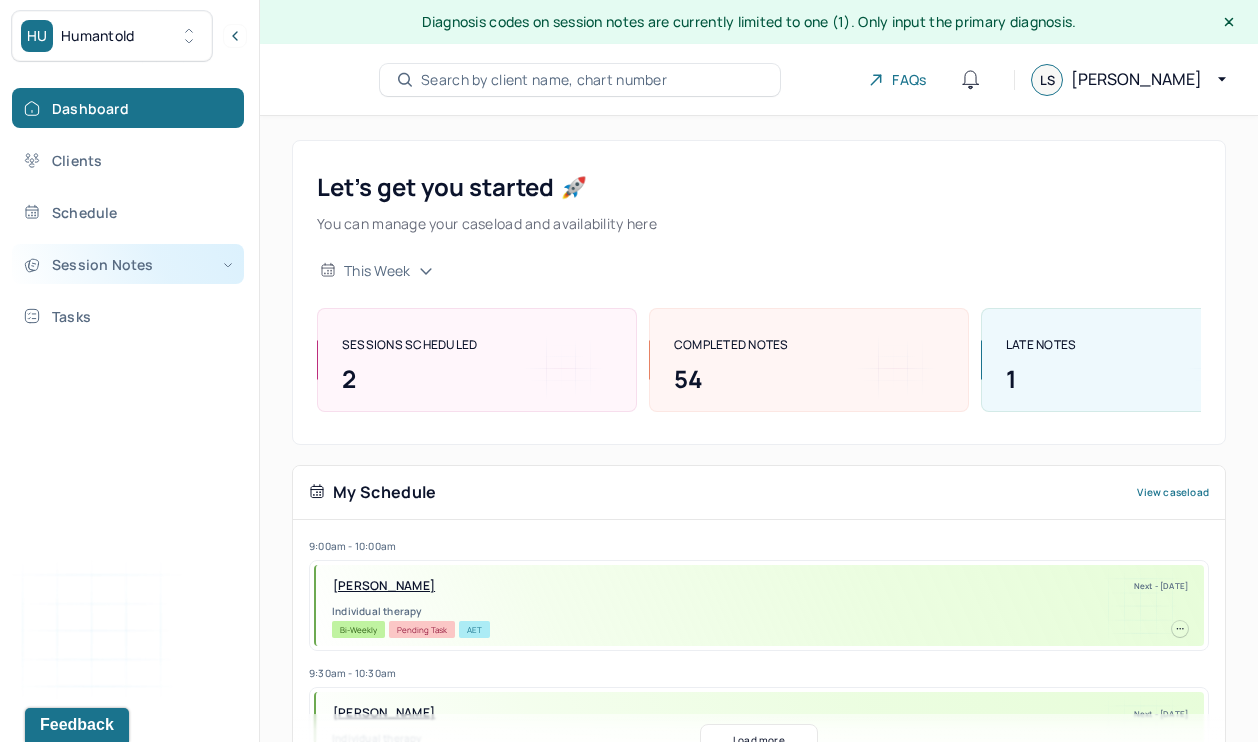 click on "Session Notes" at bounding box center [128, 264] 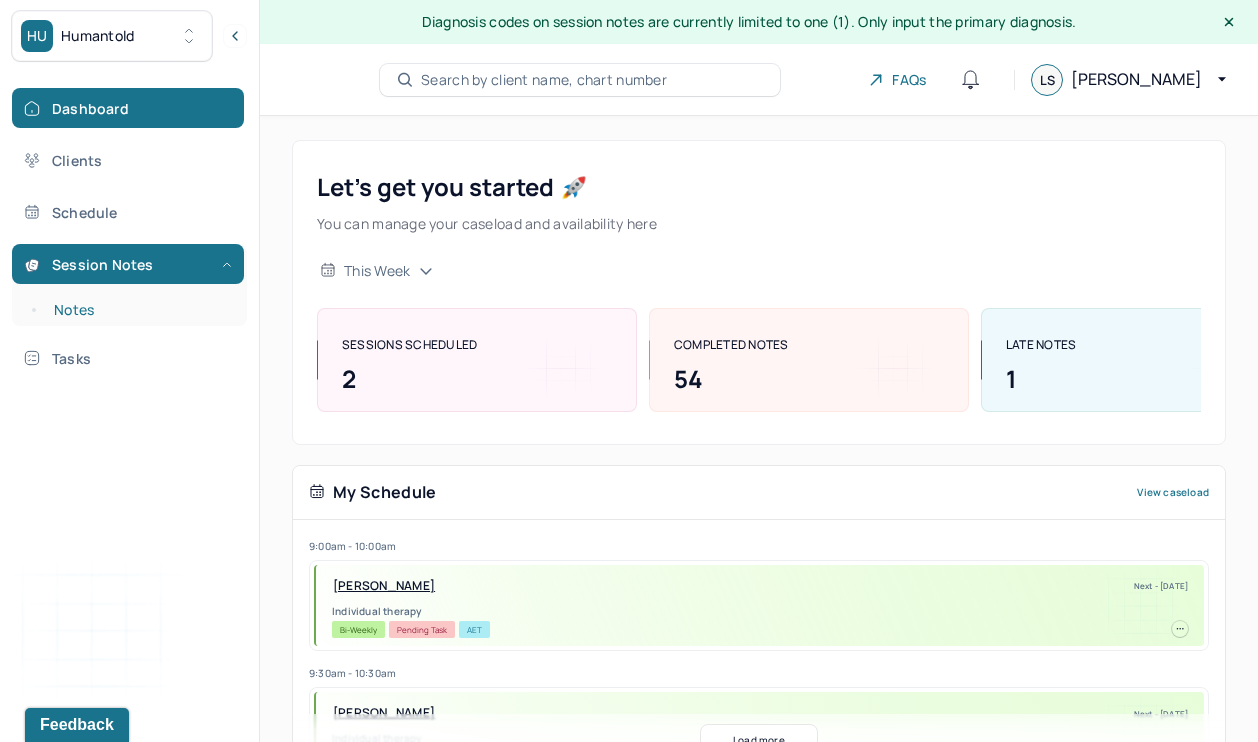 click on "Notes" at bounding box center (139, 310) 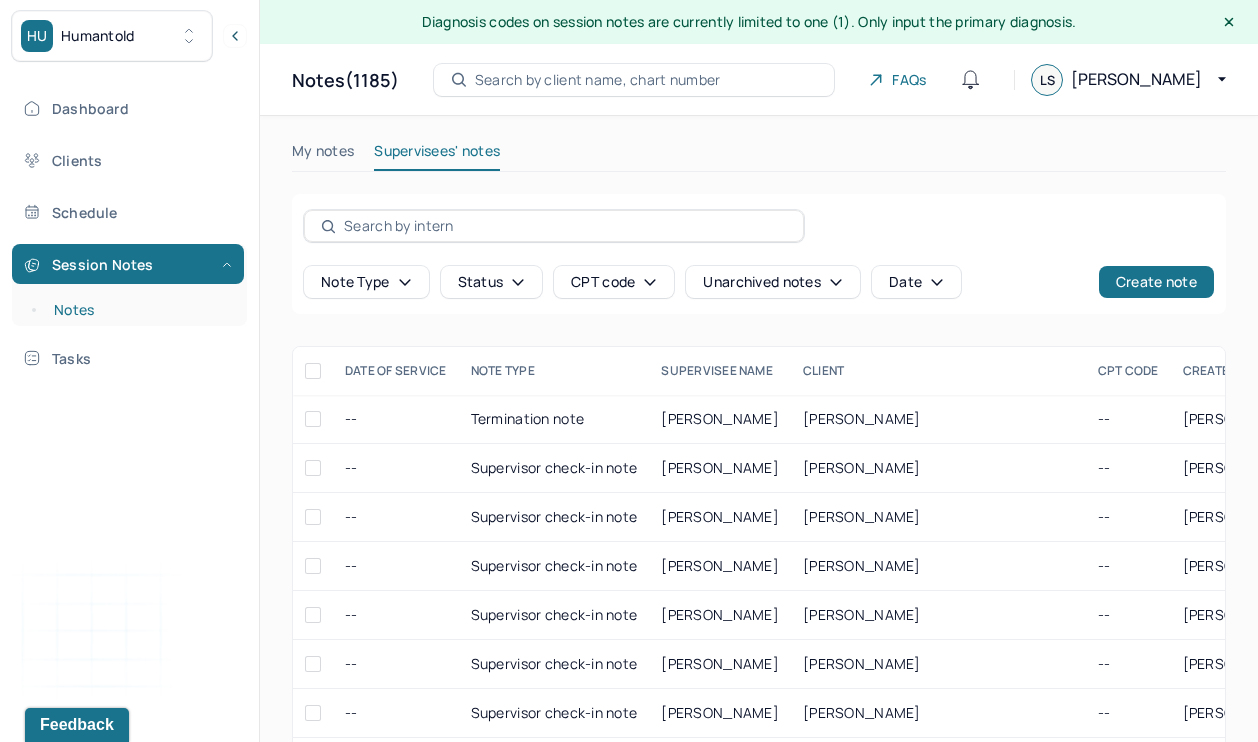 click on "Notes" at bounding box center (139, 310) 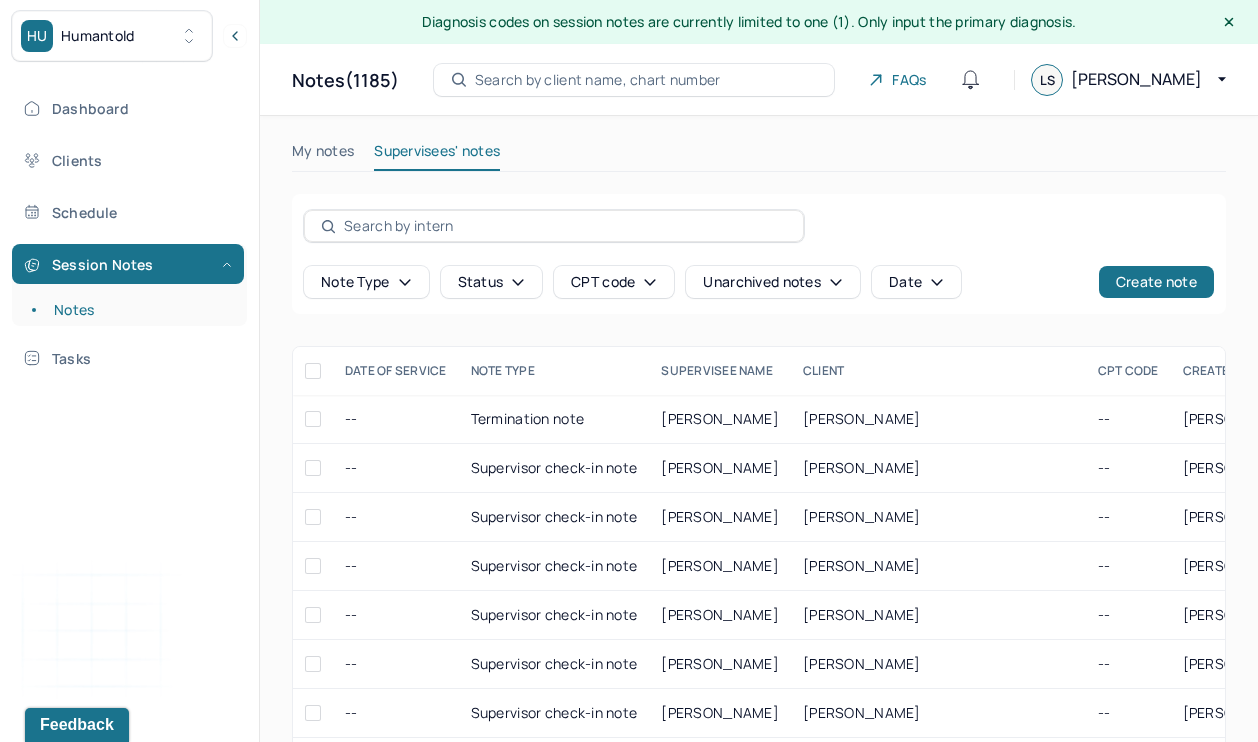click on "Search by client name, chart number" at bounding box center (598, 80) 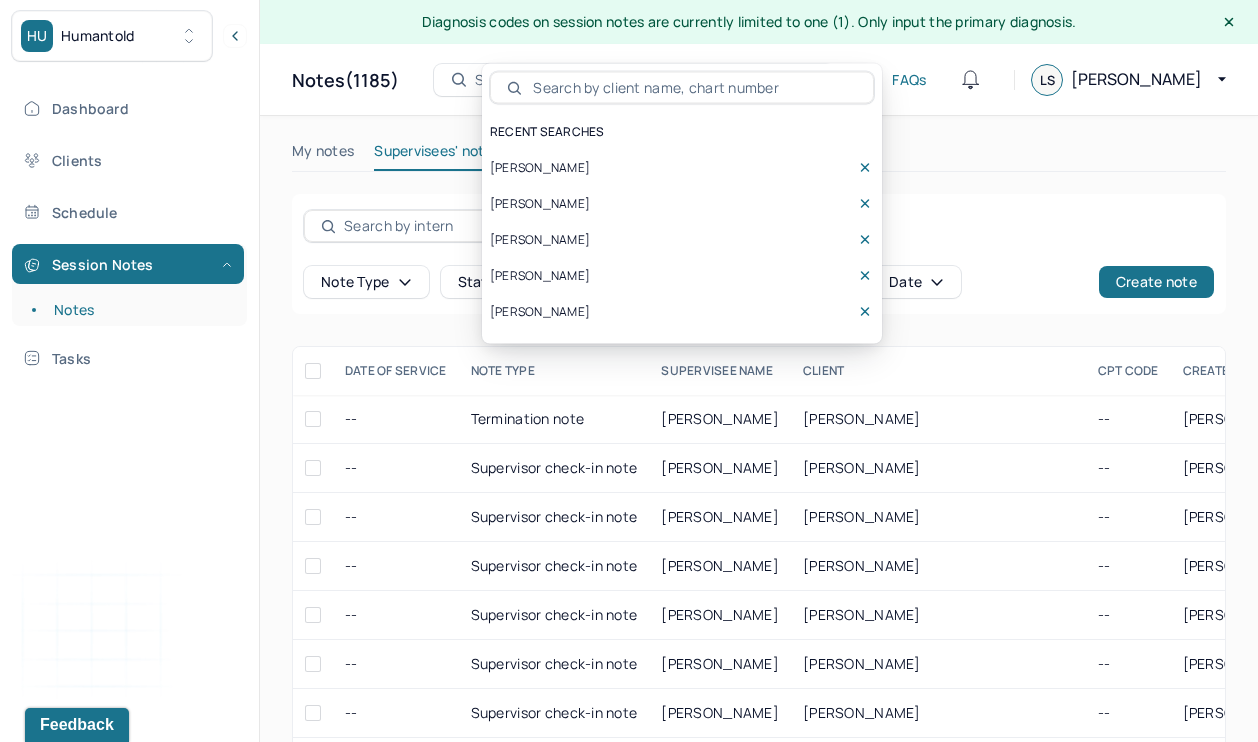 scroll, scrollTop: 0, scrollLeft: 0, axis: both 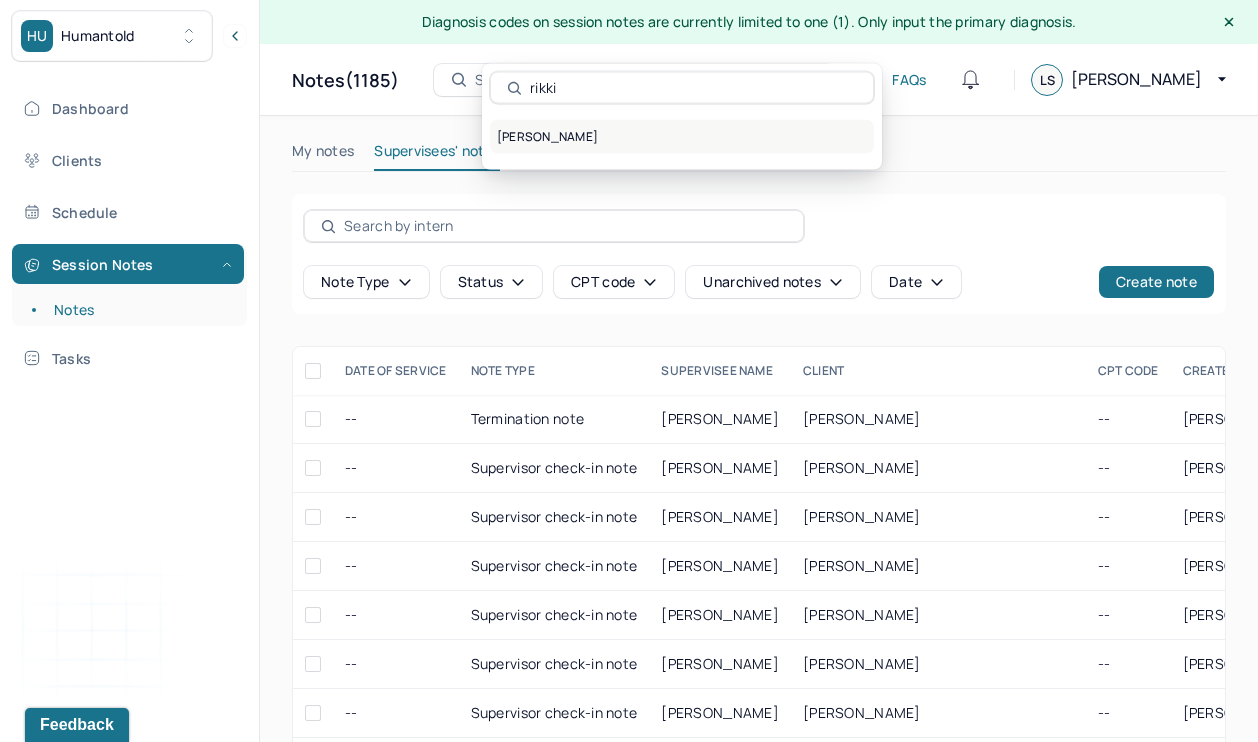 type on "rikki" 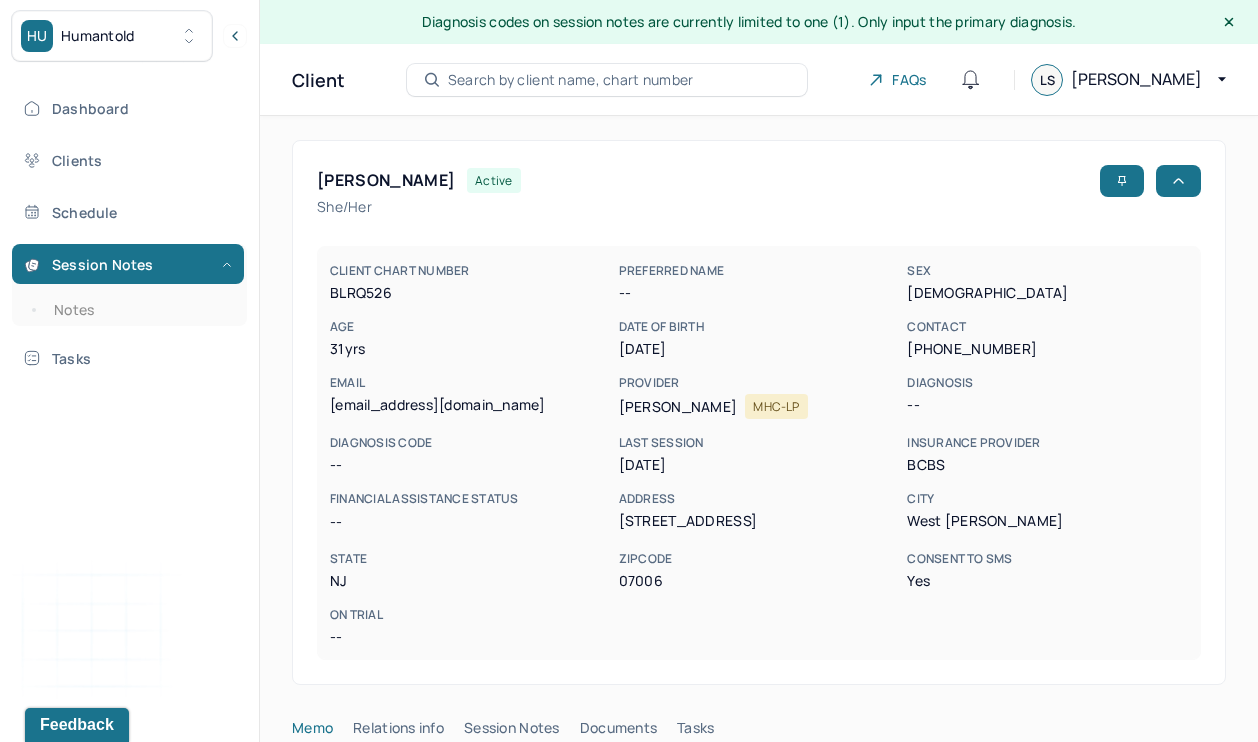 click on "[PERSON_NAME] active         She/her CLIENT CHART NUMBER BLRQ526 PREFERRED NAME -- SEX [DEMOGRAPHIC_DATA] AGE [DEMOGRAPHIC_DATA]  yrs DATE OF BIRTH [DEMOGRAPHIC_DATA]  CONTACT [PHONE_NUMBER] EMAIL [EMAIL_ADDRESS][DOMAIN_NAME] PROVIDER [PERSON_NAME] MHC-LP DIAGNOSIS -- DIAGNOSIS CODE -- LAST SESSION [DATE] insurance provider BCBS FINANCIAL ASSISTANCE STATUS -- Address [STREET_ADDRESS][PERSON_NAME][US_STATE] Consent to Sms Yes On Trial --   Memo     Relations info     Session Notes     Documents     Tasks     Category     active     Date     Add memo   No memo yet Client memos will appear here when added   Add memo" at bounding box center (759, 664) 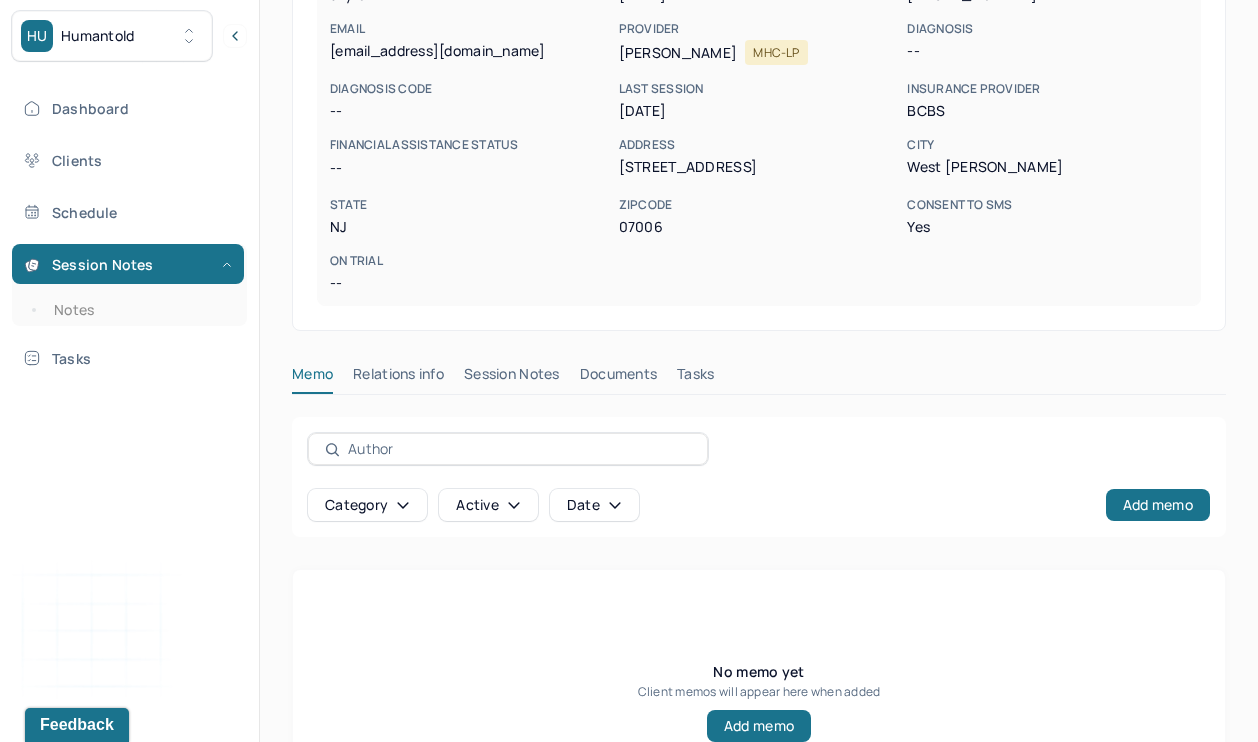 scroll, scrollTop: 370, scrollLeft: 0, axis: vertical 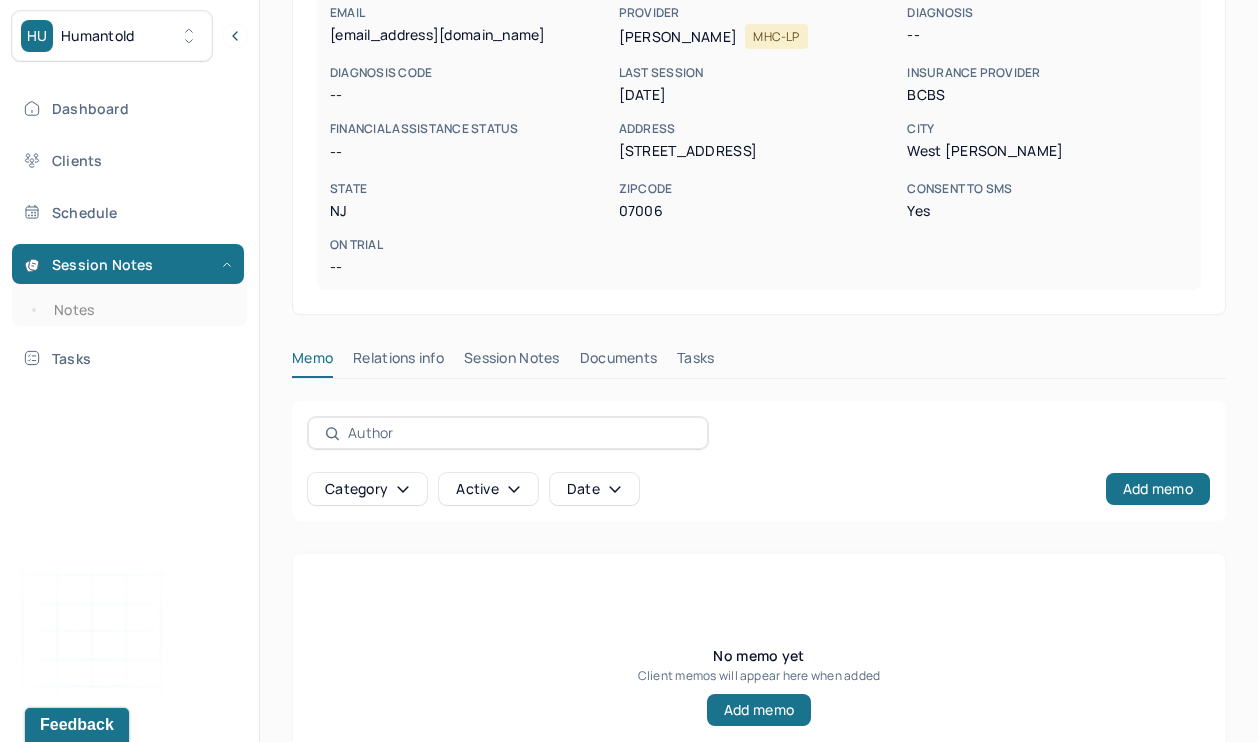 click on "Session Notes" at bounding box center [512, 362] 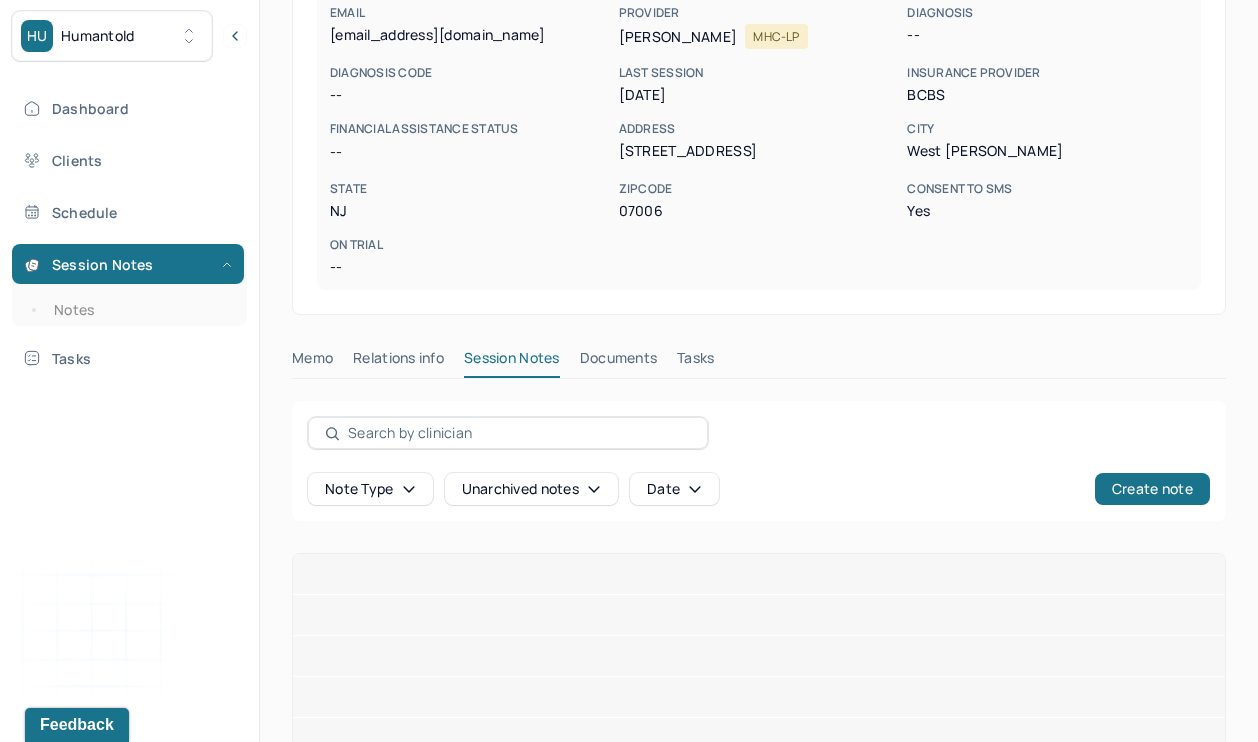 scroll, scrollTop: 305, scrollLeft: 0, axis: vertical 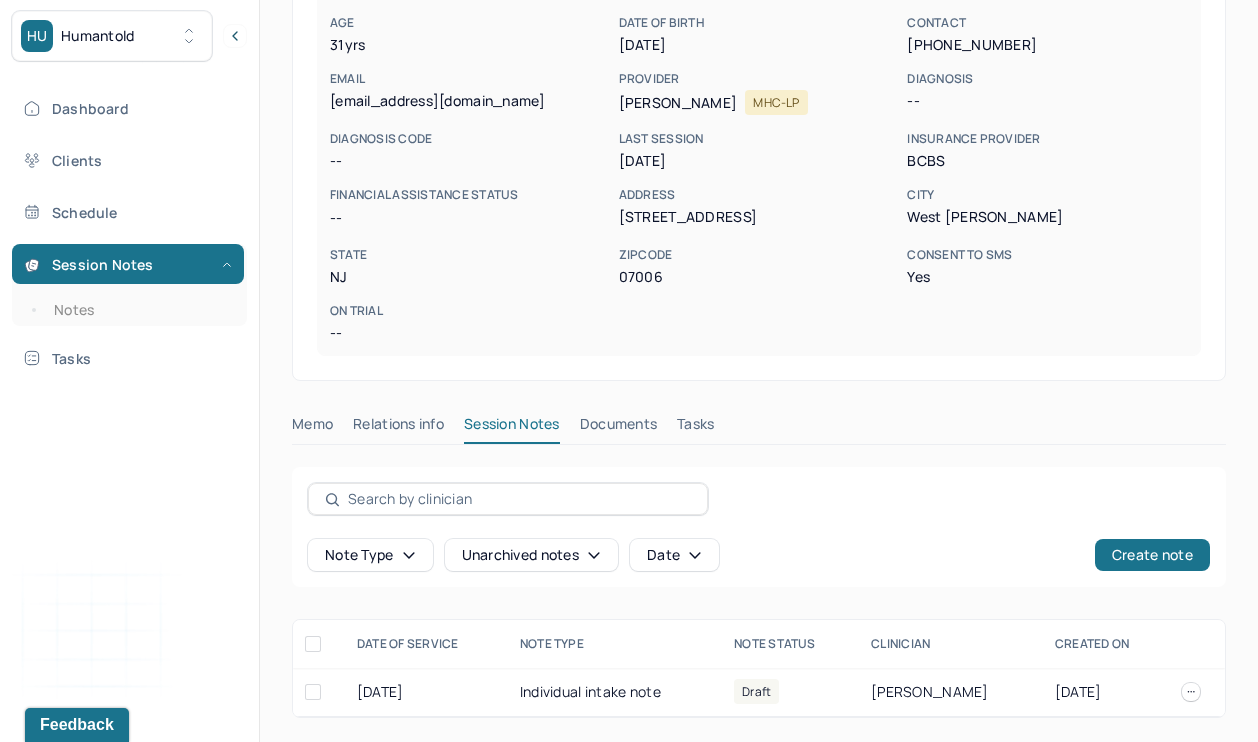 click on "CLIENT CHART NUMBER BLRQ526 PREFERRED NAME -- SEX [DEMOGRAPHIC_DATA] AGE [DEMOGRAPHIC_DATA]  yrs DATE OF BIRTH [DEMOGRAPHIC_DATA]  CONTACT [PHONE_NUMBER] EMAIL [EMAIL_ADDRESS][DOMAIN_NAME] PROVIDER [PERSON_NAME] MHC-LP DIAGNOSIS -- DIAGNOSIS CODE -- LAST SESSION [DATE] insurance provider BCBS FINANCIAL ASSISTANCE STATUS -- Address [STREET_ADDRESS][PERSON_NAME][US_STATE] Consent to Sms Yes On Trial --" at bounding box center (759, 149) 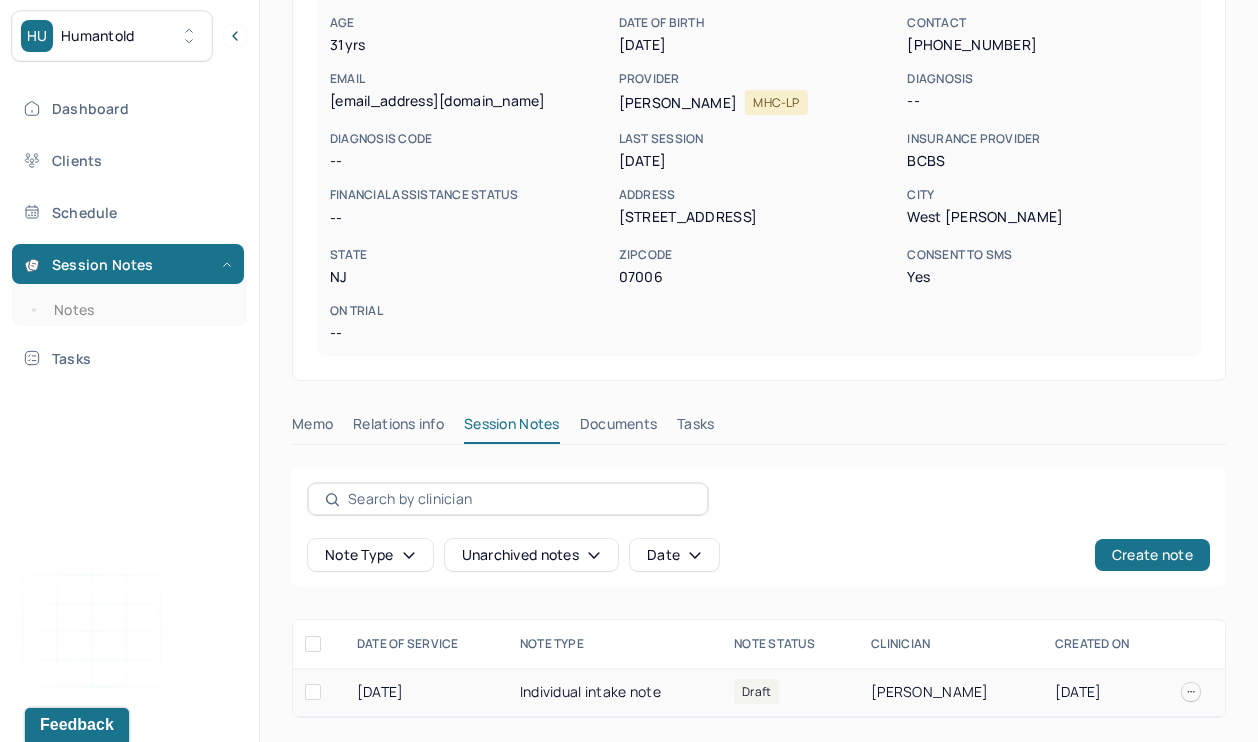 click on "Individual intake note" at bounding box center (615, 692) 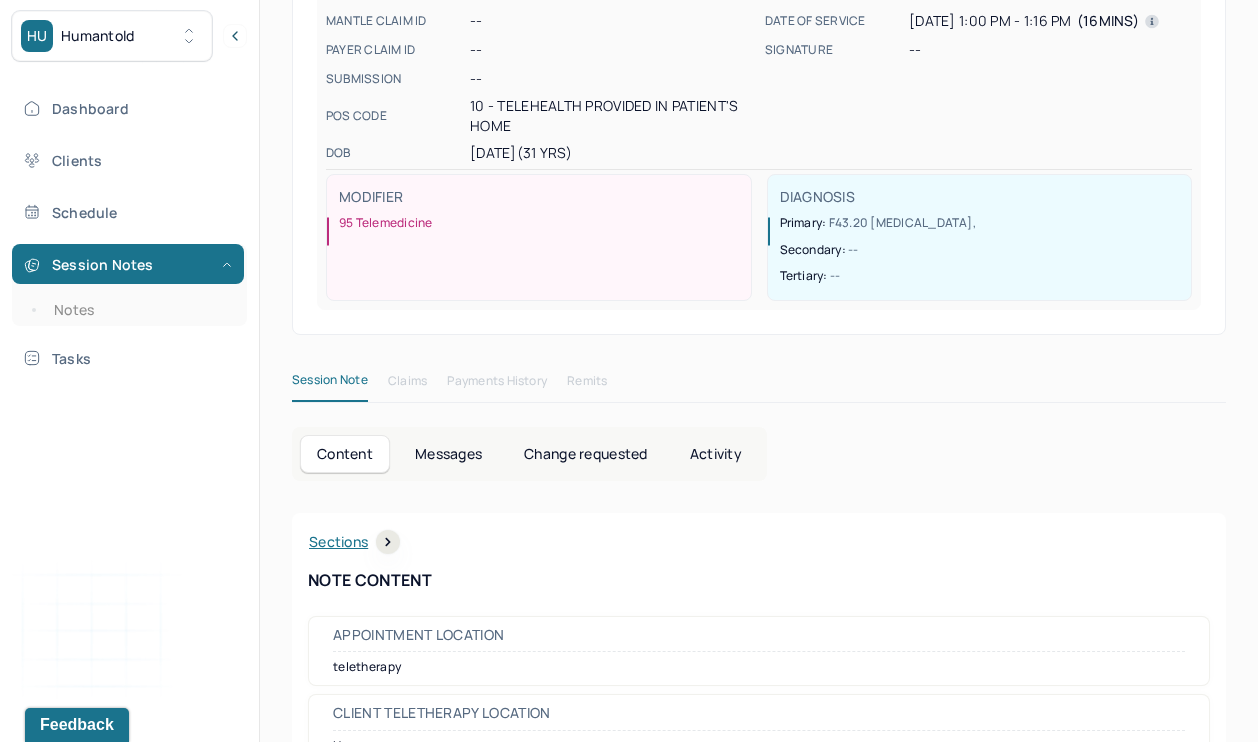 scroll, scrollTop: 771, scrollLeft: 0, axis: vertical 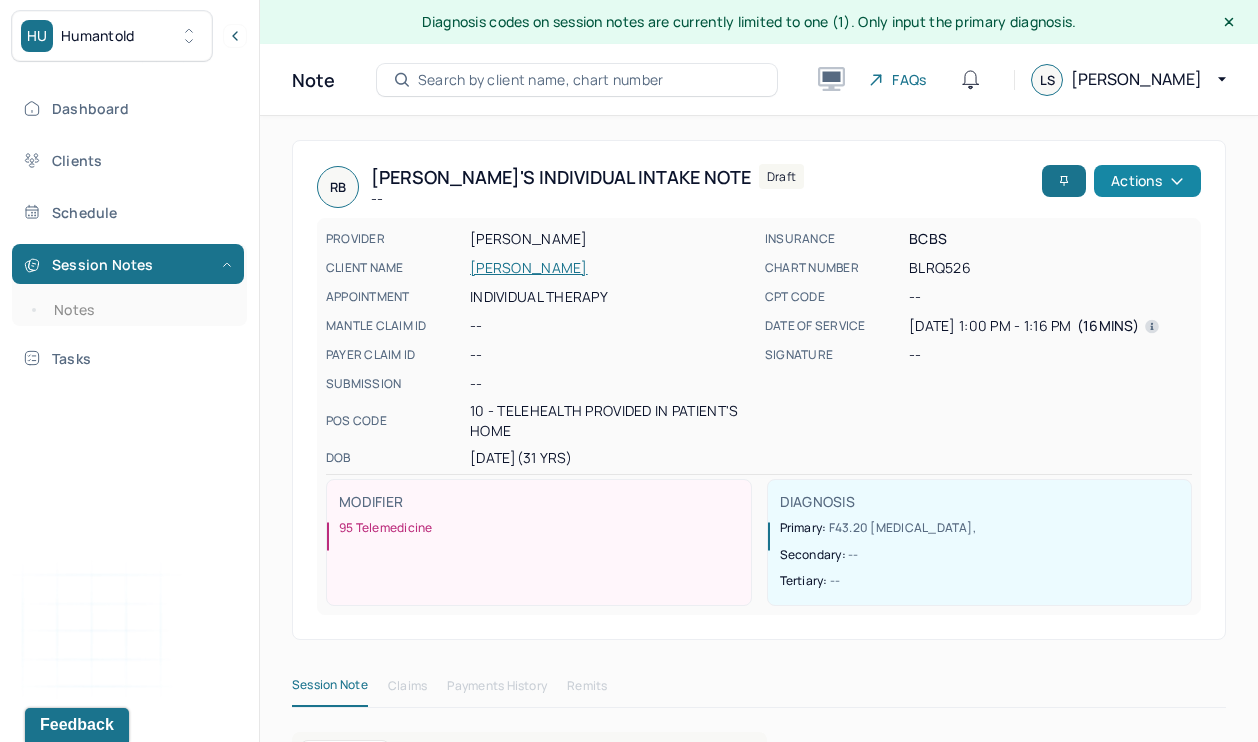 click on "Actions" at bounding box center [1147, 181] 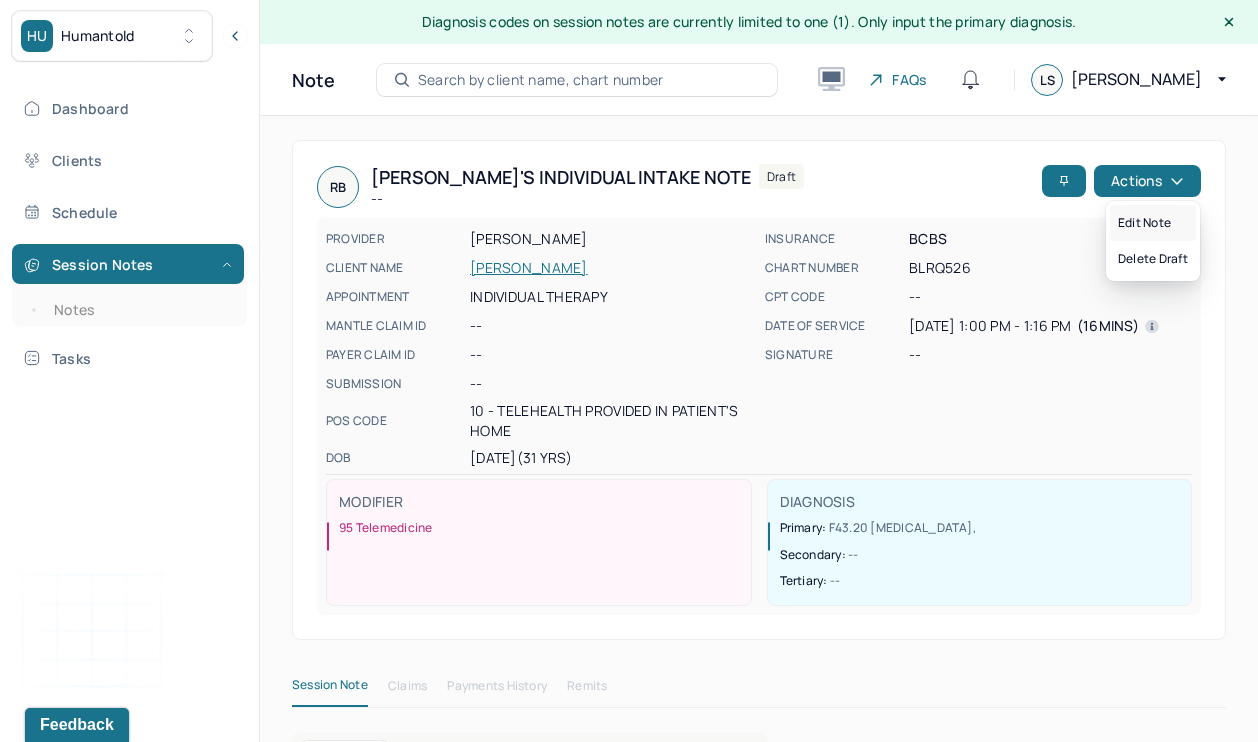 click on "Edit note" at bounding box center (1153, 223) 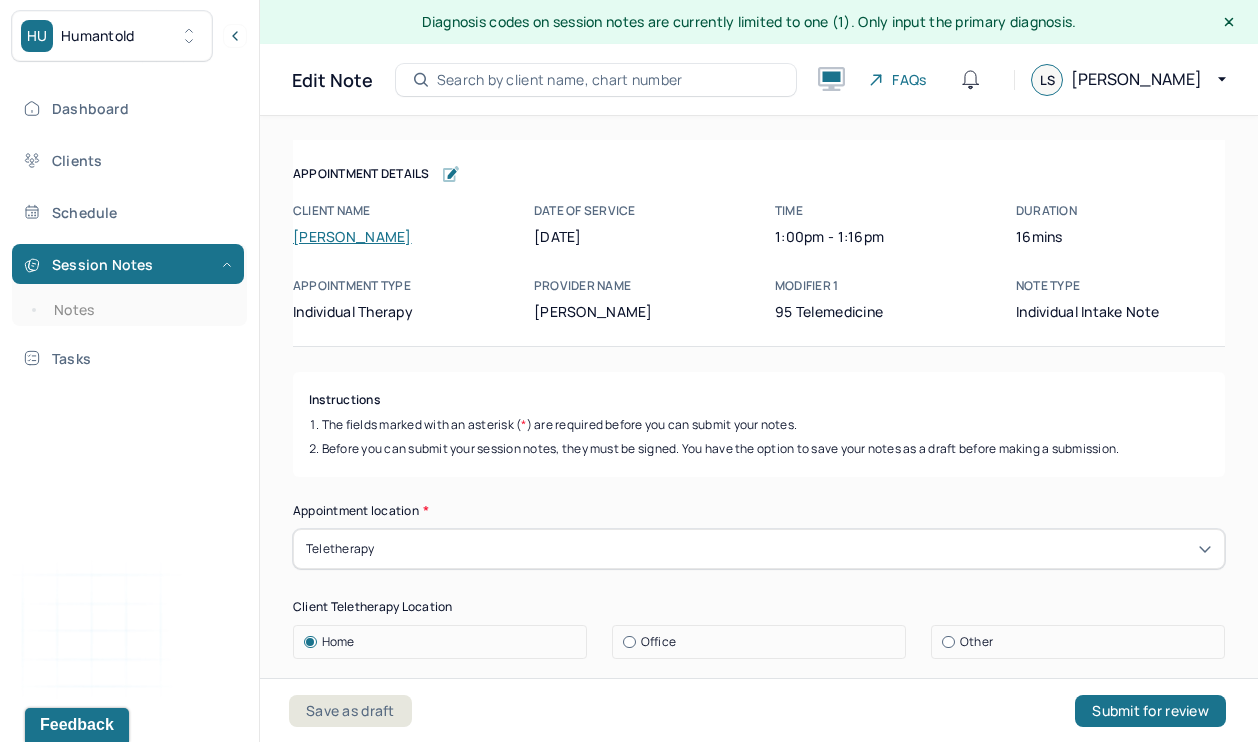 click on "Appointment Details     Client name [PERSON_NAME] Date of service [DATE] Time 1:00pm - 1:16pm Duration 16mins Appointment type individual therapy Provider name [PERSON_NAME] Modifier 1 95 Telemedicine Note type Individual intake note Appointment Details     Client name [PERSON_NAME] Date of service [DATE] Time 1:00pm - 1:16pm Duration 16mins Appointment type individual therapy Provider name [PERSON_NAME] Modifier 1 95 Telemedicine Note type Individual intake note Instructions The fields marked with an asterisk ( * ) are required before you can submit your notes. Before you can submit your session notes, they must be signed. You have the option to save your notes as a draft before making a submission. Appointment location * Teletherapy Client Teletherapy Location Home Office Other Provider Teletherapy Location Home Office Other Consent was received for the teletherapy session The teletherapy session was conducted via video Primary diagnosis * F43.20 [MEDICAL_DATA] (optional)" at bounding box center (759, 447) 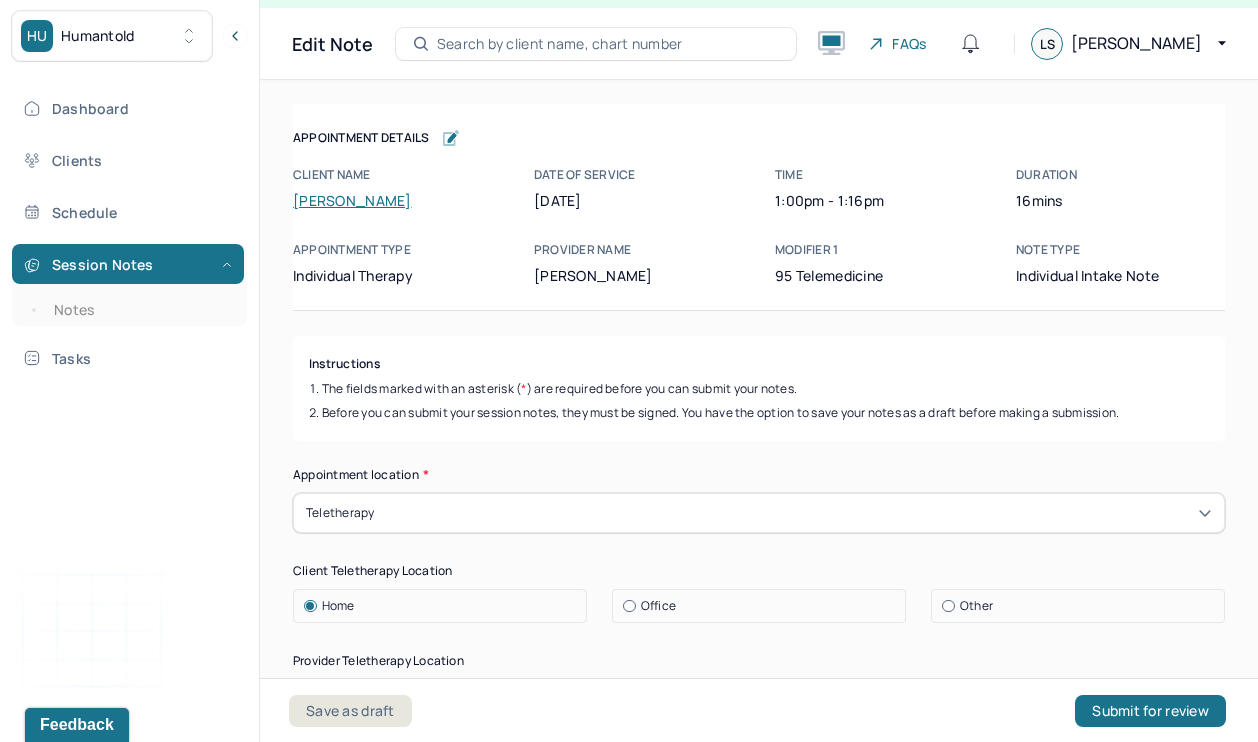 scroll, scrollTop: 36, scrollLeft: 0, axis: vertical 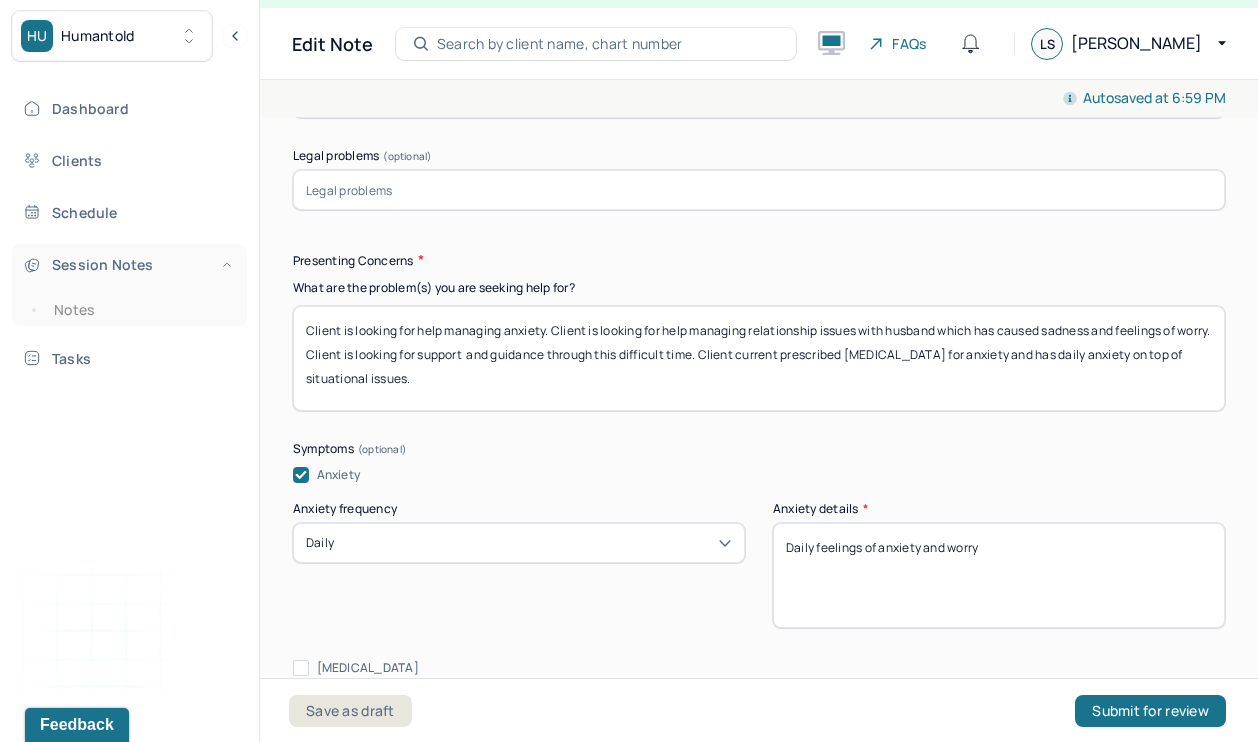 drag, startPoint x: 445, startPoint y: 363, endPoint x: 190, endPoint y: 273, distance: 270.41635 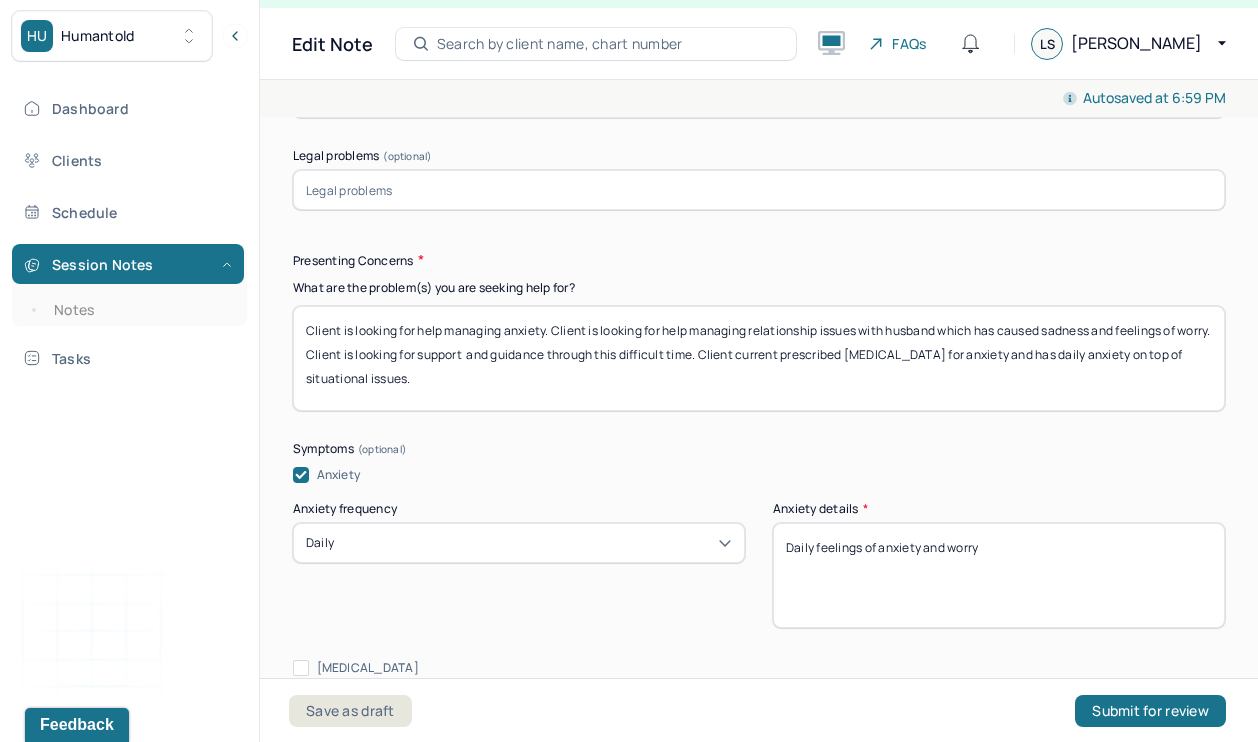 click on "Presenting Concerns What are the problem(s) you are seeking help for? Client is looking for help managing anxiety. Client is looking for help managing relationship issues with husband which has caused sadness and feelings of worry. Client is looking for support  and guidance through this difficult time. Client current prescribed [MEDICAL_DATA] for anxiety and has daily anxiety on top of situational issues.  Symptoms Anxiety Anxiety frequency Daily Anxiety details * Daily feelings of anxiety and worry  [MEDICAL_DATA] [MEDICAL_DATA] Easily distracted Impulsive [MEDICAL_DATA] Alcohol Anger outburst Unable to feel pleasure Excessive energy [MEDICAL_DATA] Tobacco [MEDICAL_DATA] Other symptoms (optional) Physical symptoms (optional) Medication physical/psychiatric (optional) Sleeping habits and concerns (optional) Difficulties with appetite or eating patterns (optional)" at bounding box center [759, 963] 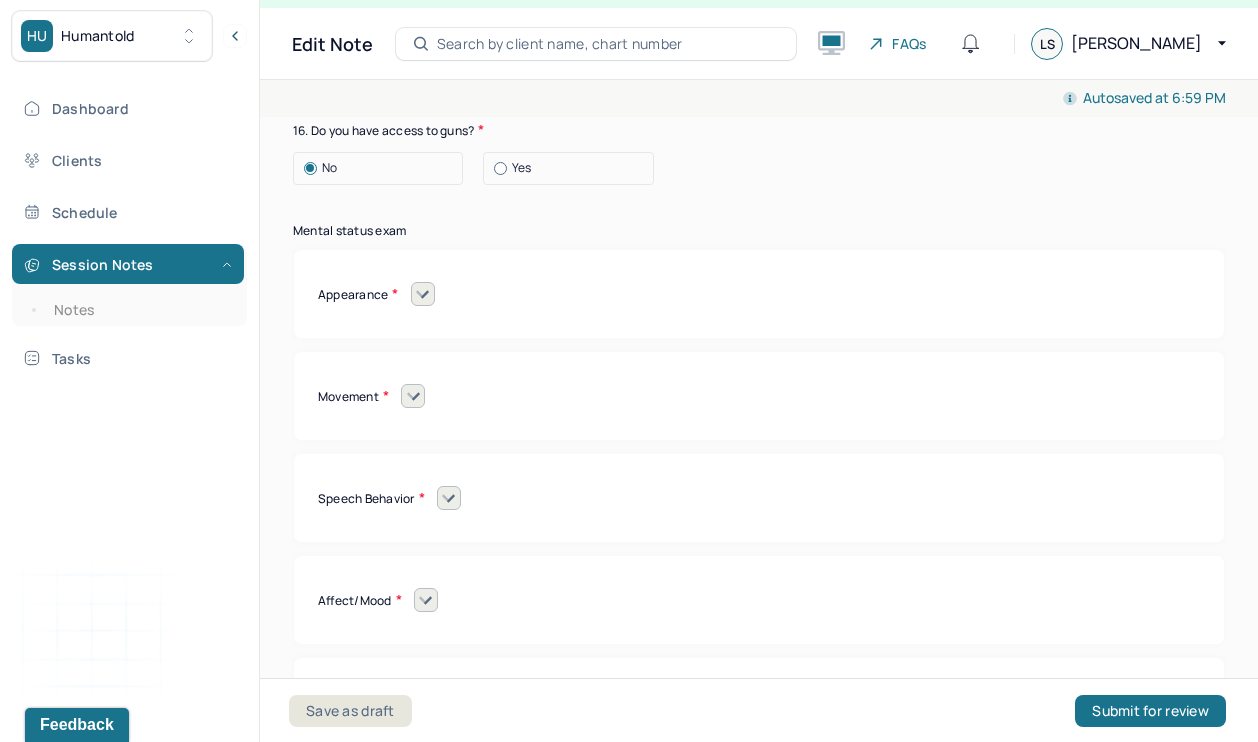 scroll, scrollTop: 8663, scrollLeft: 0, axis: vertical 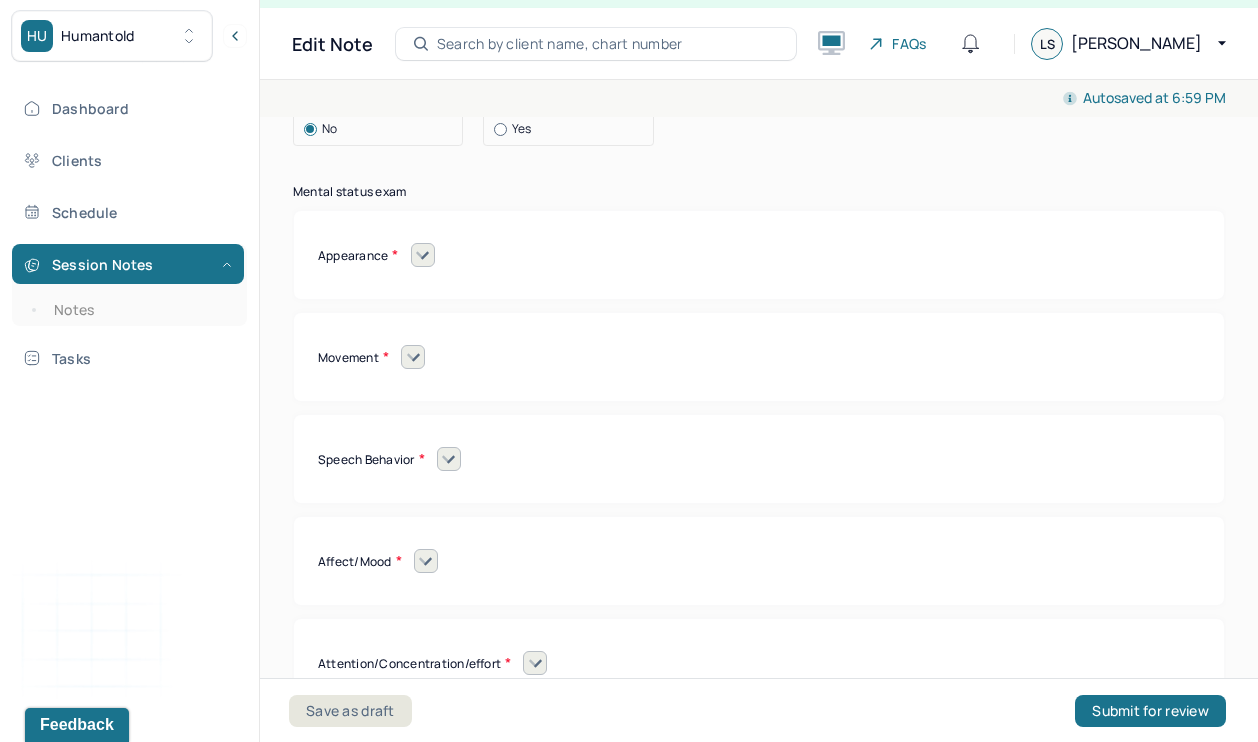 click at bounding box center (423, 255) 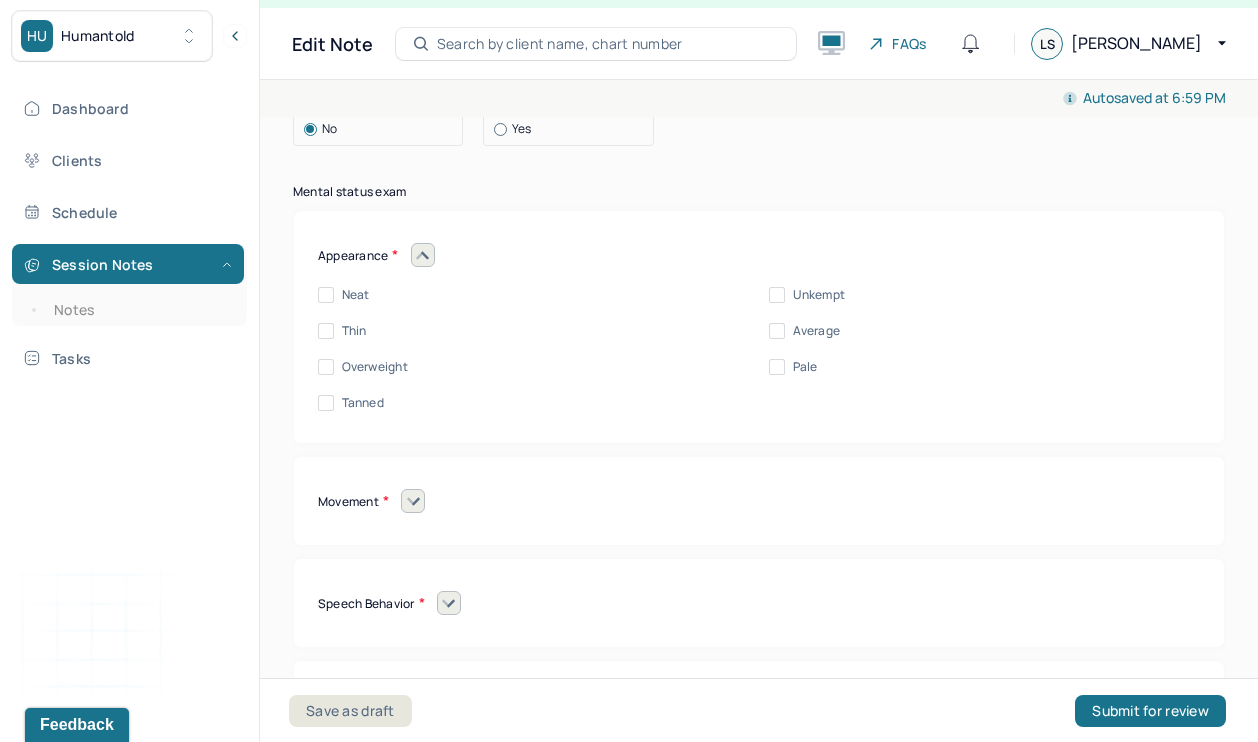 click on "Neat" at bounding box center [326, 295] 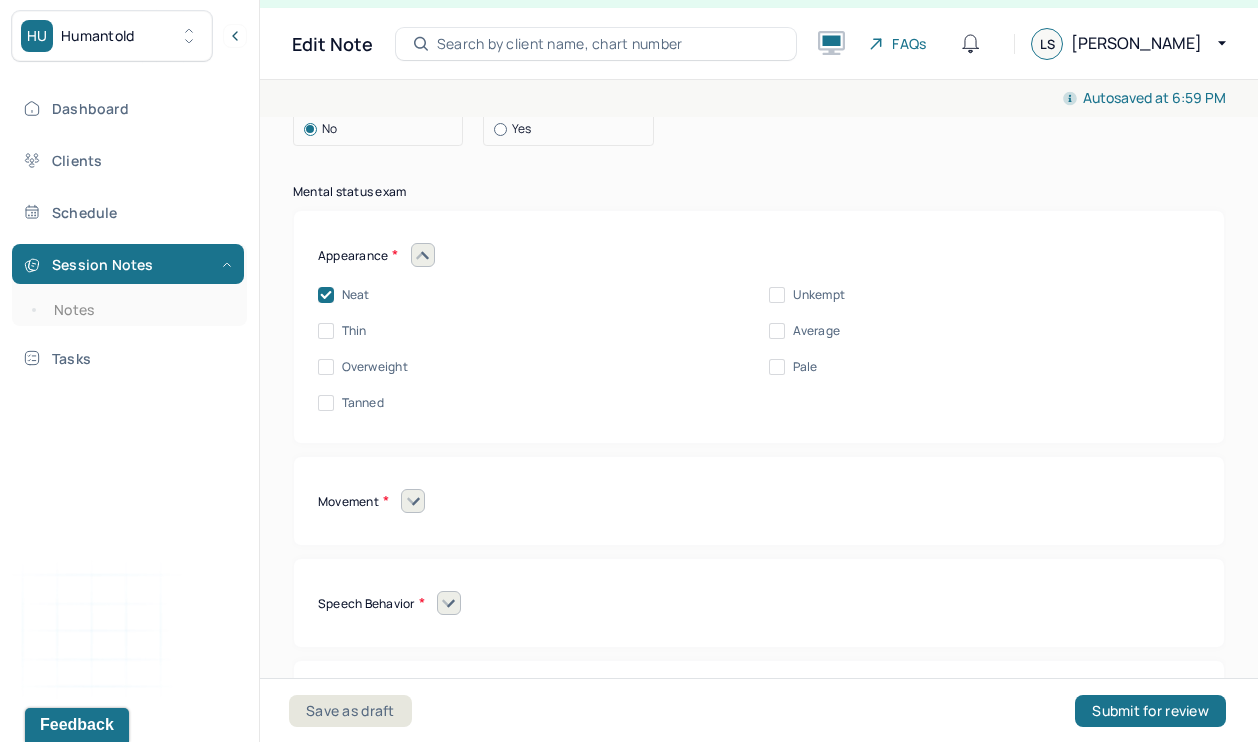 click on "Mental status exam Appearance Neat Unkempt Thin Average Overweight Pale Tanned Movement Coordinated Uncoordinated Mannerisms/oddities Good eye contact Kept eyes downcast Stared into space Speech Behavior Unintelligible Stammer/stutter Mumbles Clear Precise Strident Distant Squeaky Squeaky Soft Weak Normal Strident Hurried Loud Affect/Mood Blunted Constricted Normal Broad Inappropriate Indifferent to problems Congruent Irritated Hostile Flushing Dizziness Can't sit still Panicked Fearful Wretched Melancholy Sad Hopeless Bored Sorrow Grief [MEDICAL_DATA] Manic Hypomanic Ashamed Embarrassed Apologetic Calm Guilty Flat Attention/Concentration/effort Sluggish Flat Distractible Normal energy Eager Indifferent Scattered Baffled Perplexed Hurried Organized Rigid Pleasant Cooperative Dependent Abusive Superior Stubborn Belligerent Argumentative Hostile Demanding Resentful Surly Guarded Indifferent Presentation of self Withdrawn Threatened Vulnerable Shy Friendly Confident Grandiose Humble Self-doubting Hopeful Harsh" at bounding box center [759, 675] 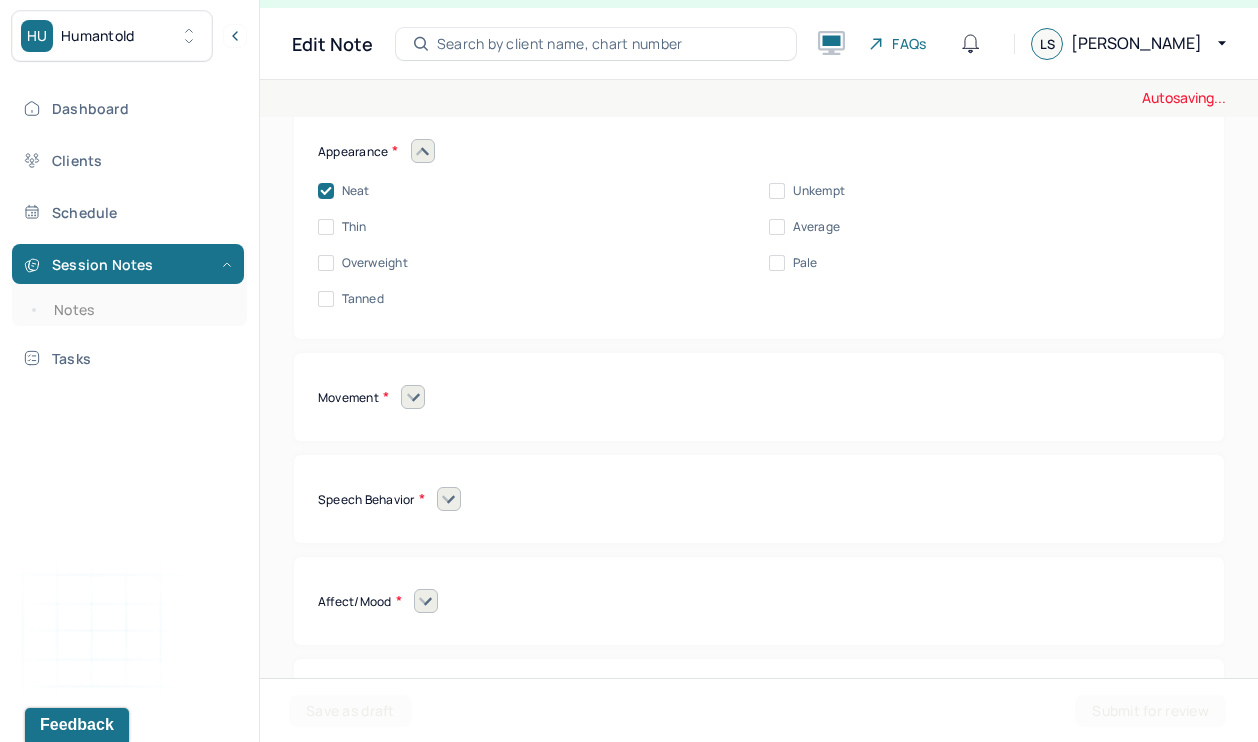 scroll, scrollTop: 8777, scrollLeft: 0, axis: vertical 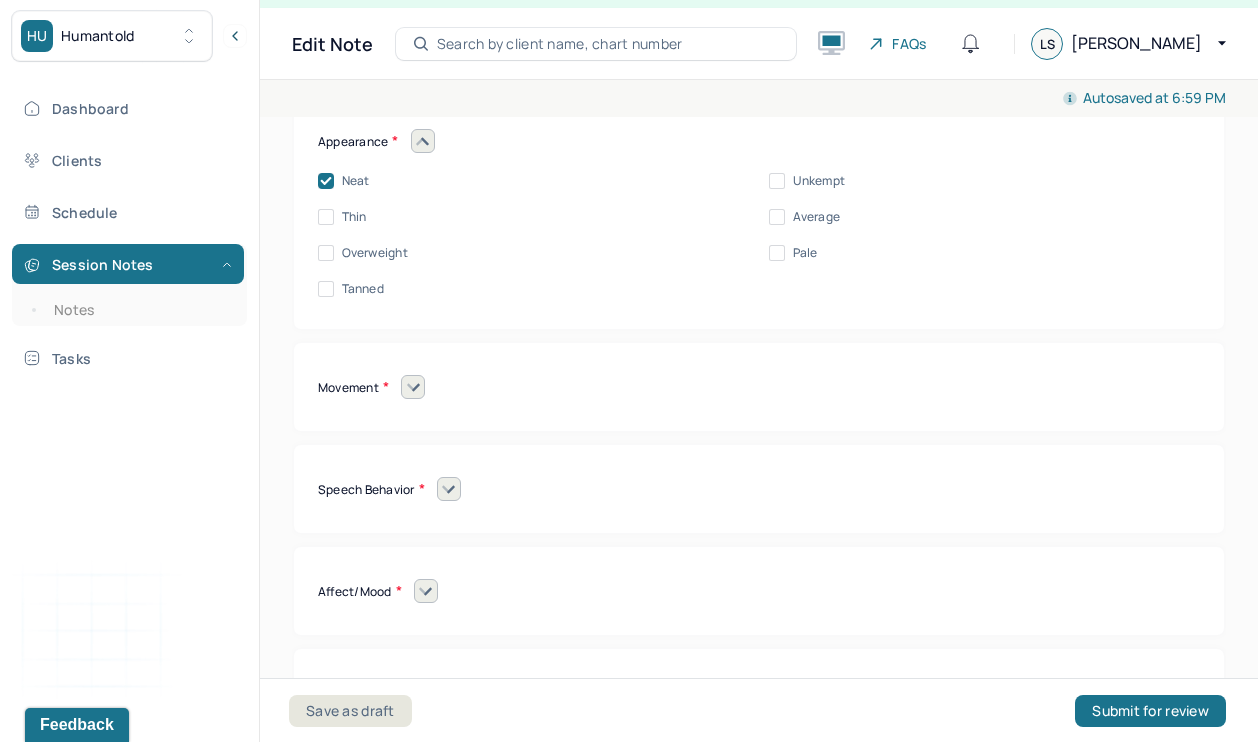 click 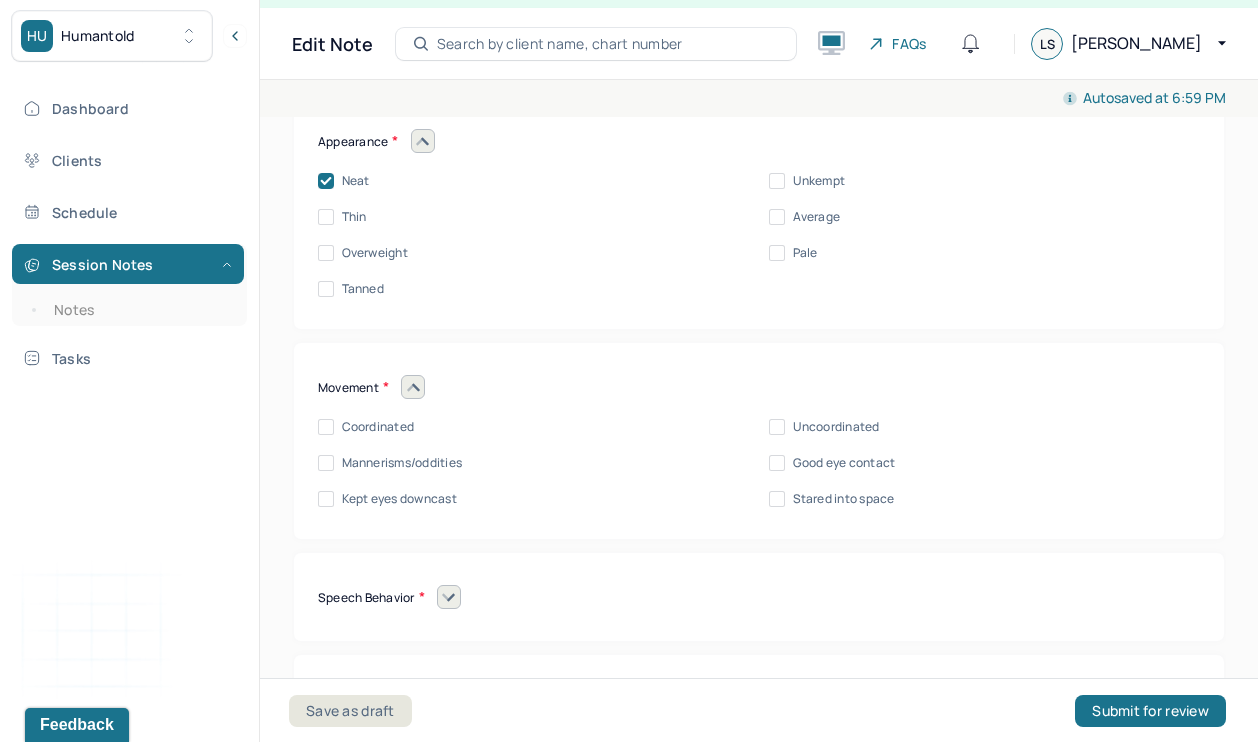 click on "Coordinated" at bounding box center [326, 427] 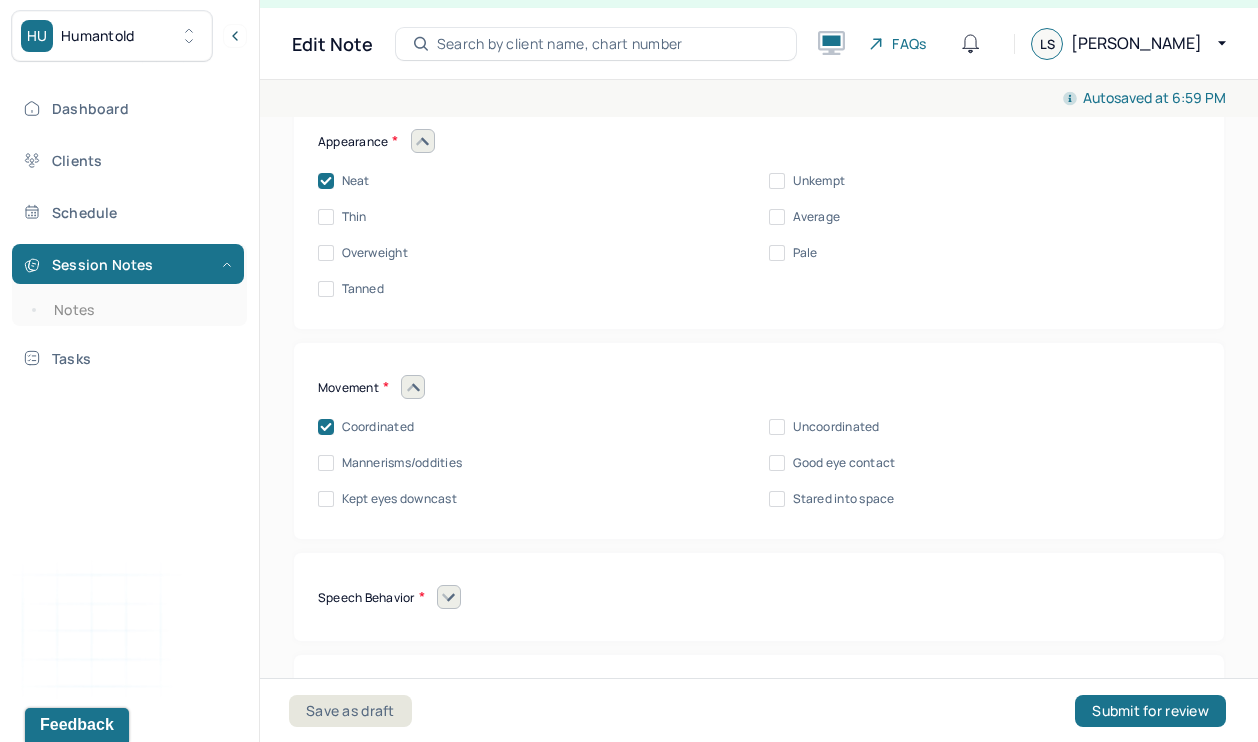 click on "Movement Coordinated Uncoordinated Mannerisms/oddities Good eye contact Kept eyes downcast Stared into space" at bounding box center [759, 441] 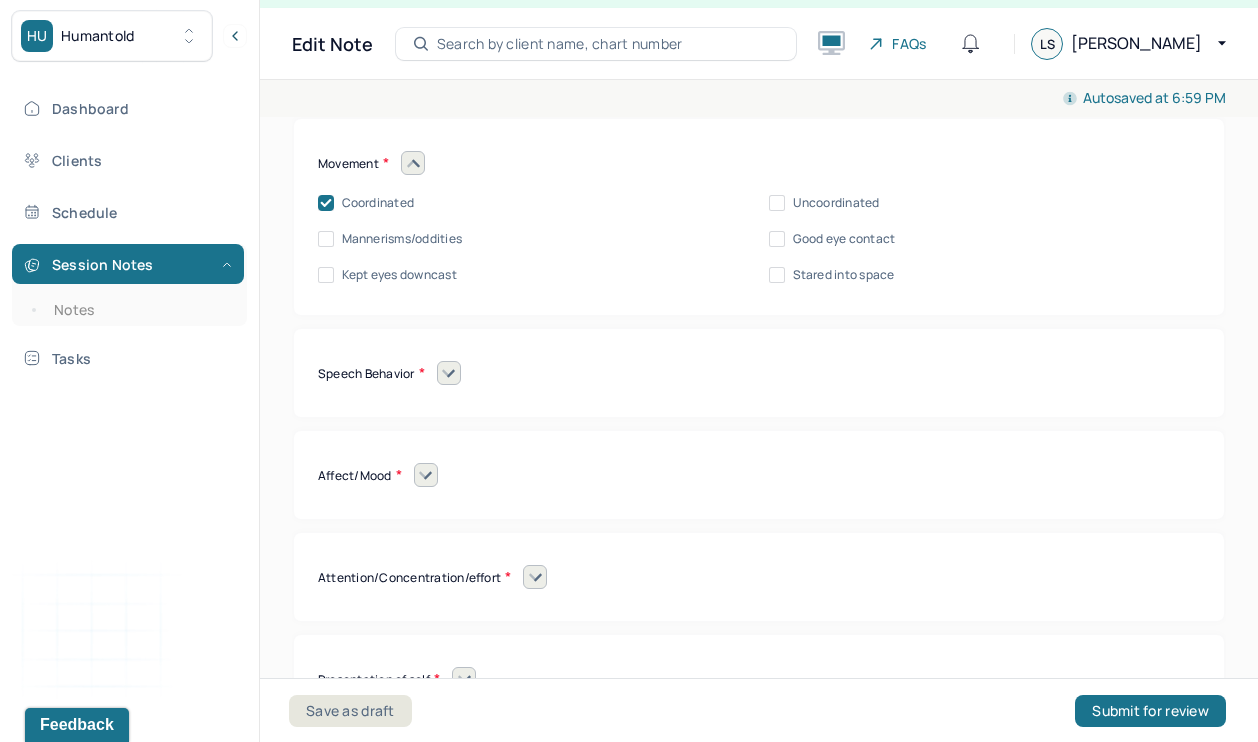 scroll, scrollTop: 9116, scrollLeft: 0, axis: vertical 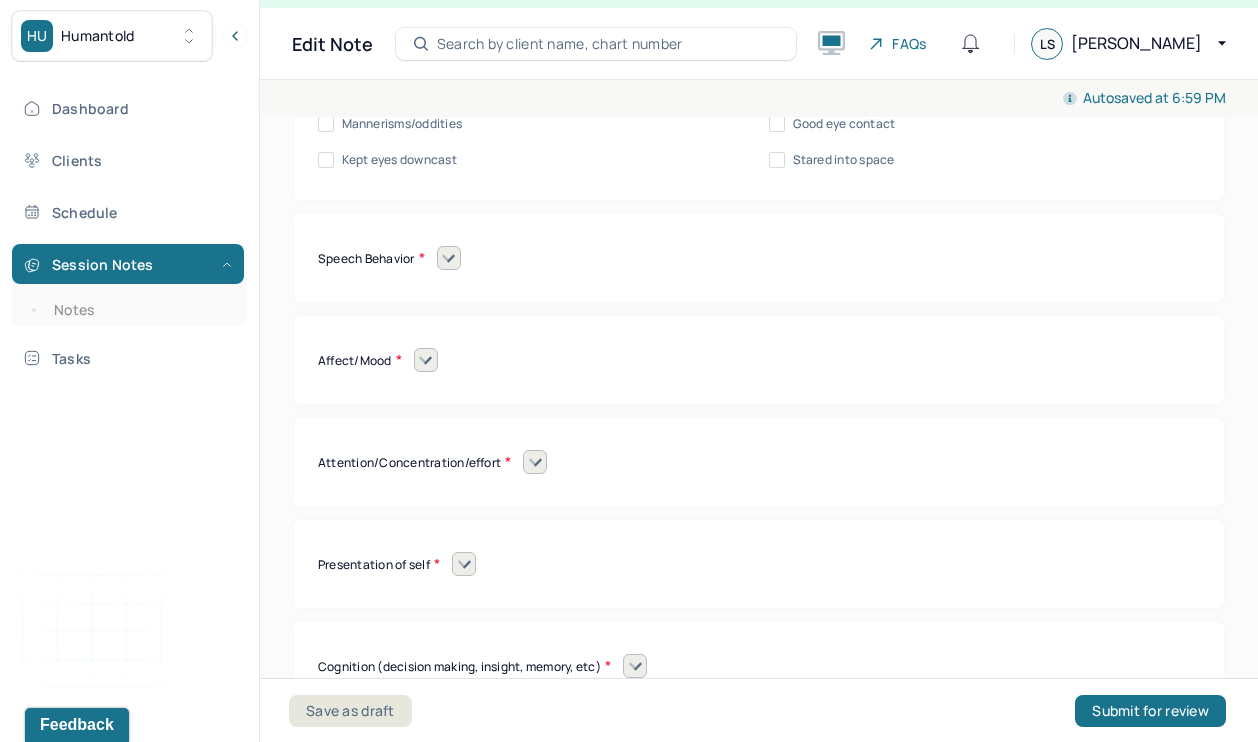 click 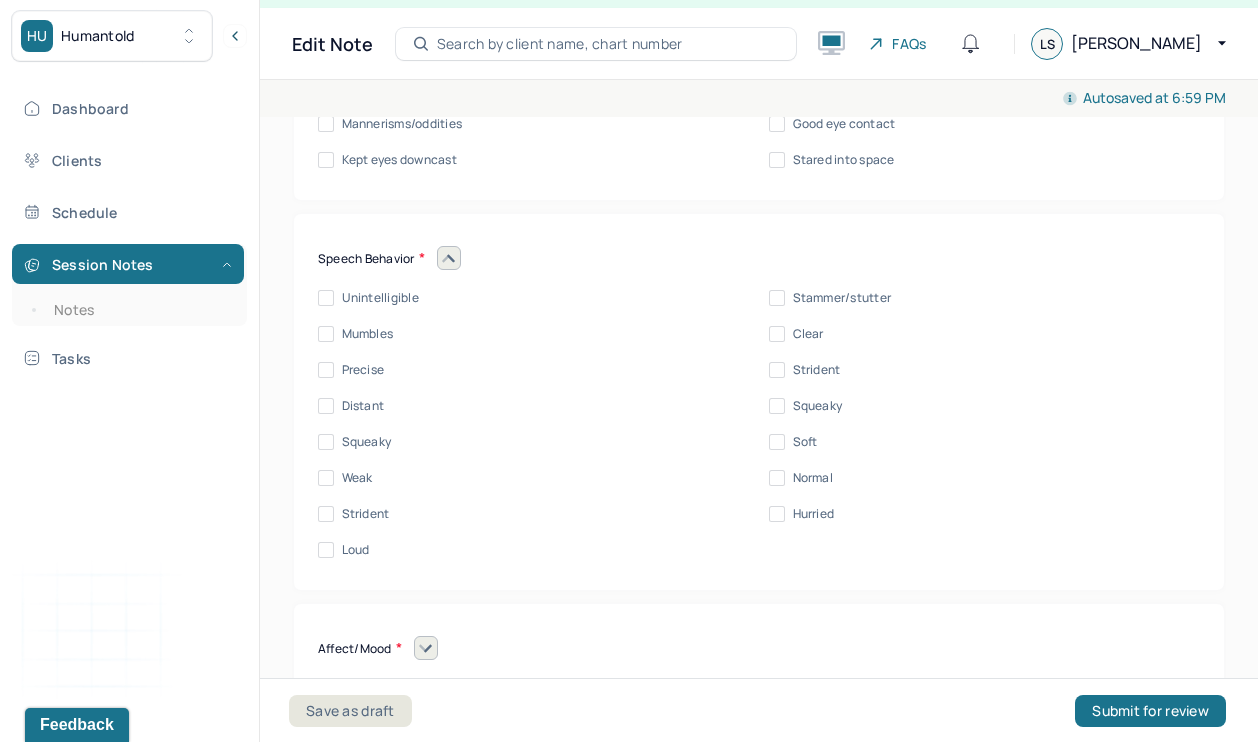 click on "Stammer/stutter" at bounding box center (777, 298) 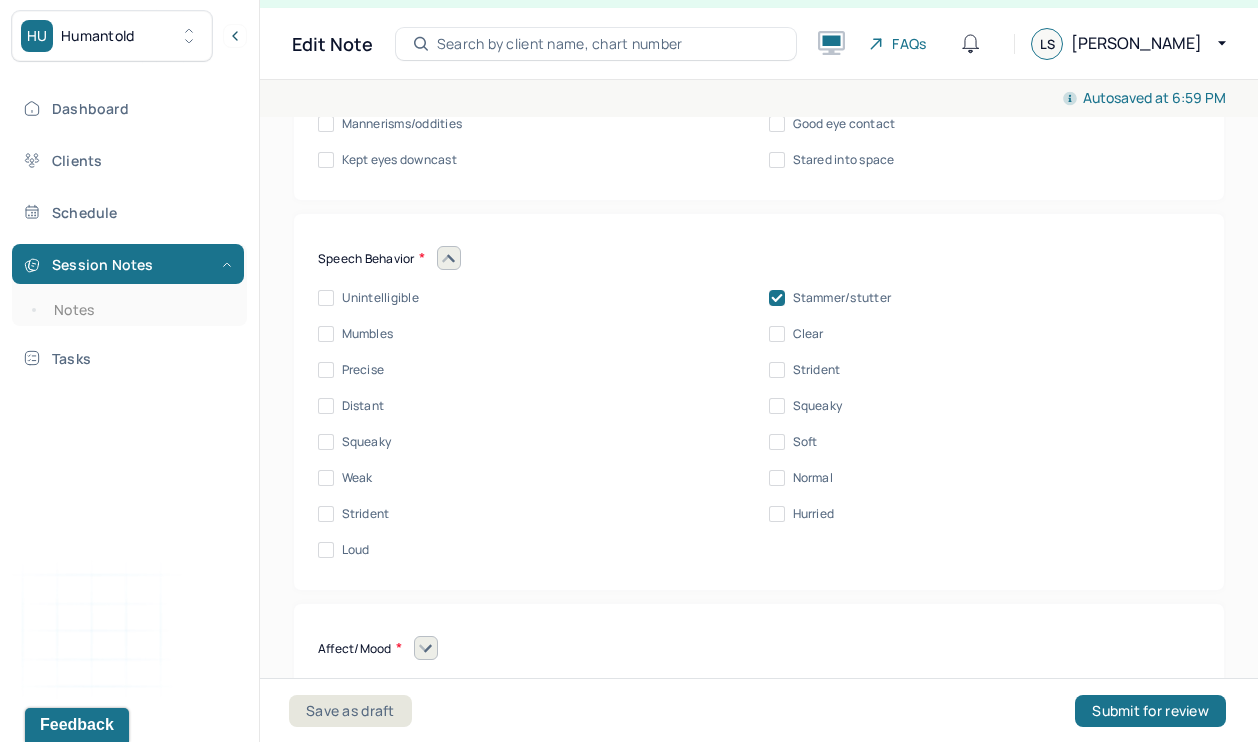 click on "Clear" at bounding box center [777, 334] 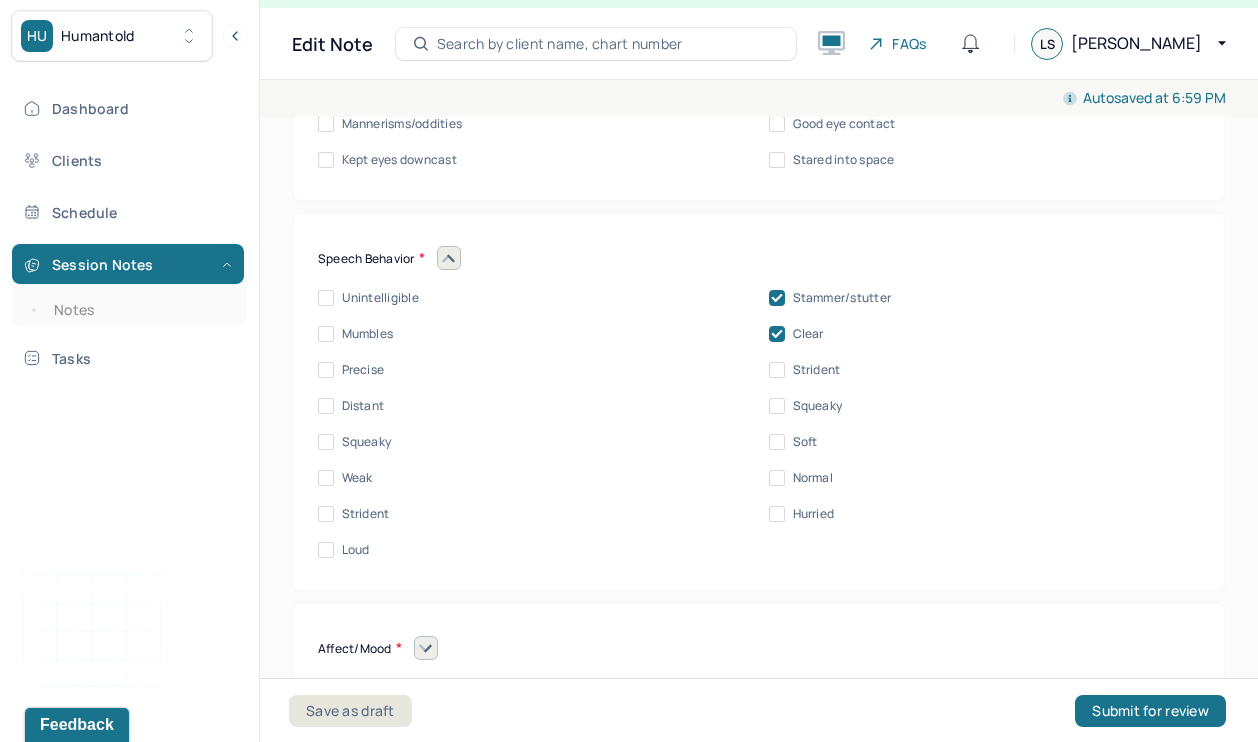 click on "Soft" at bounding box center (777, 442) 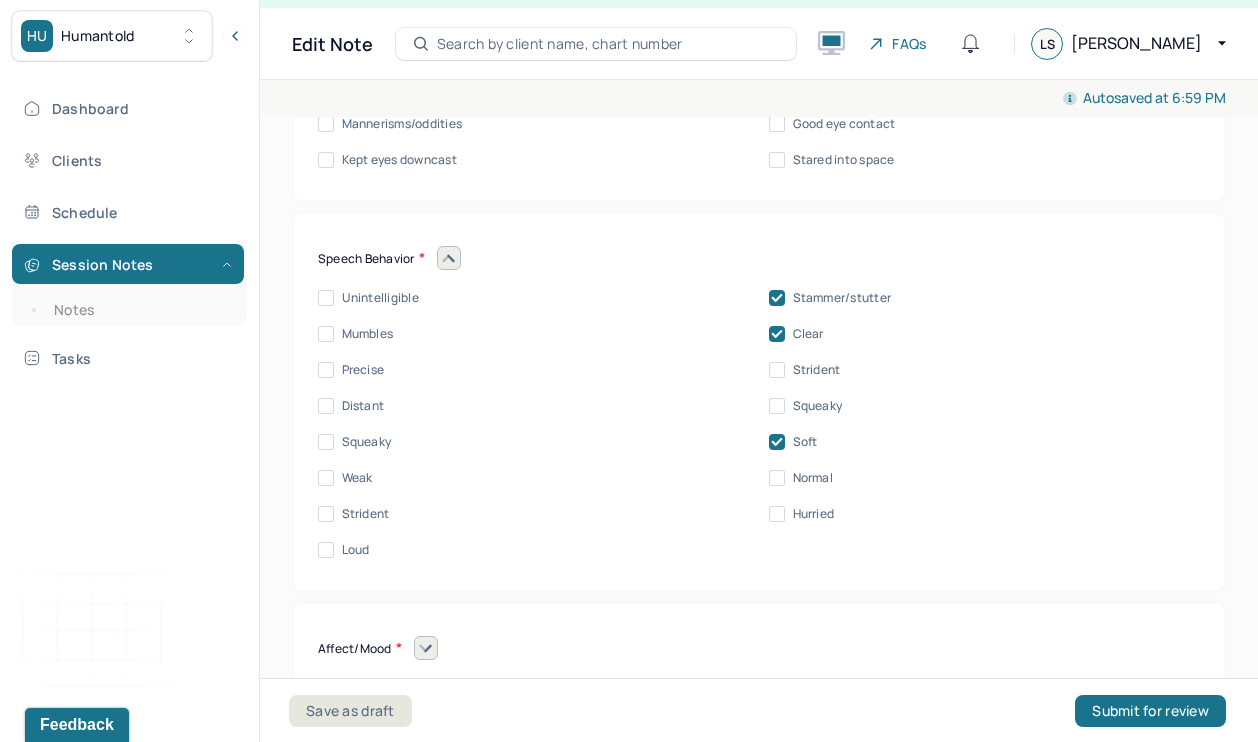 click on "Normal" at bounding box center [777, 478] 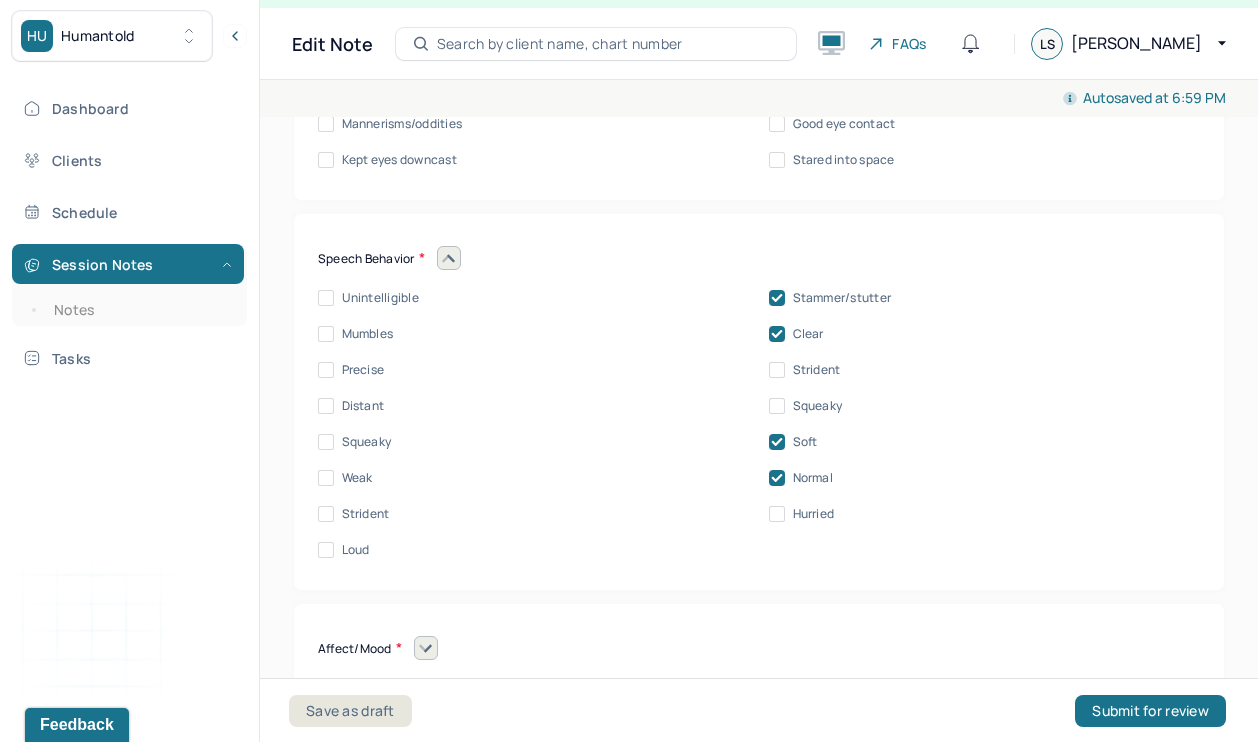 click on "Hurried" at bounding box center (777, 514) 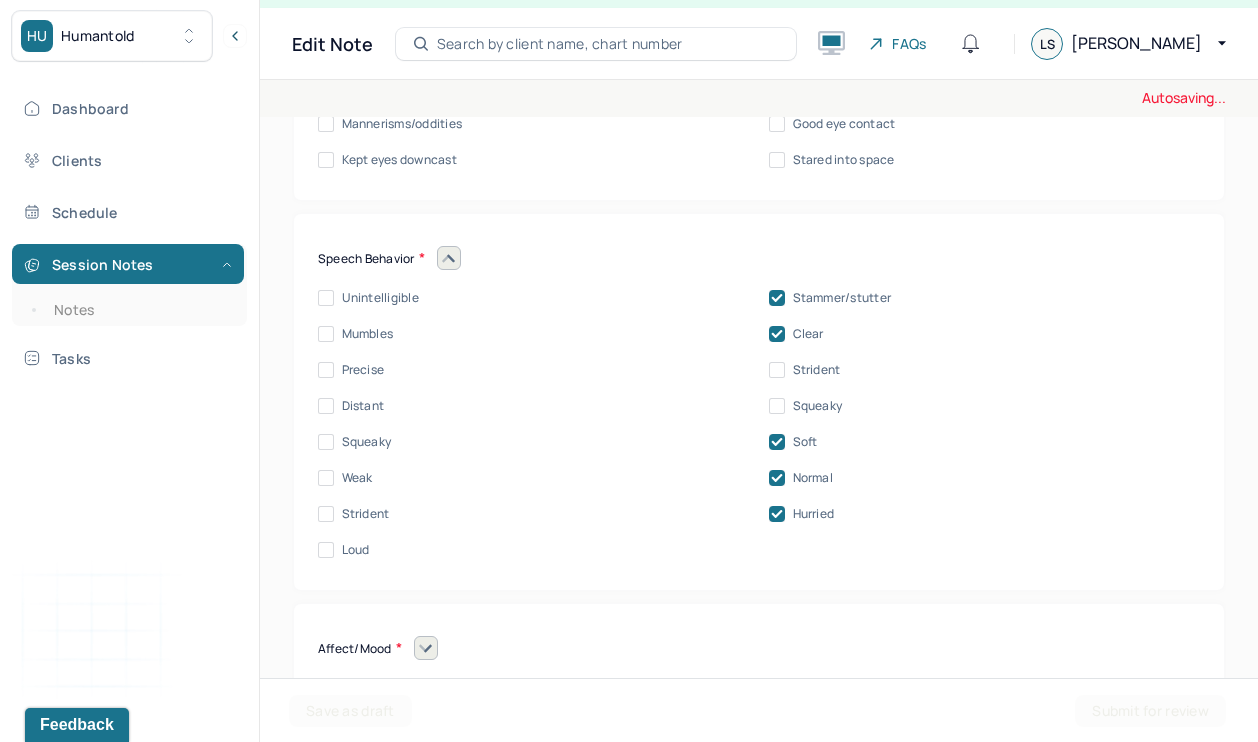 click 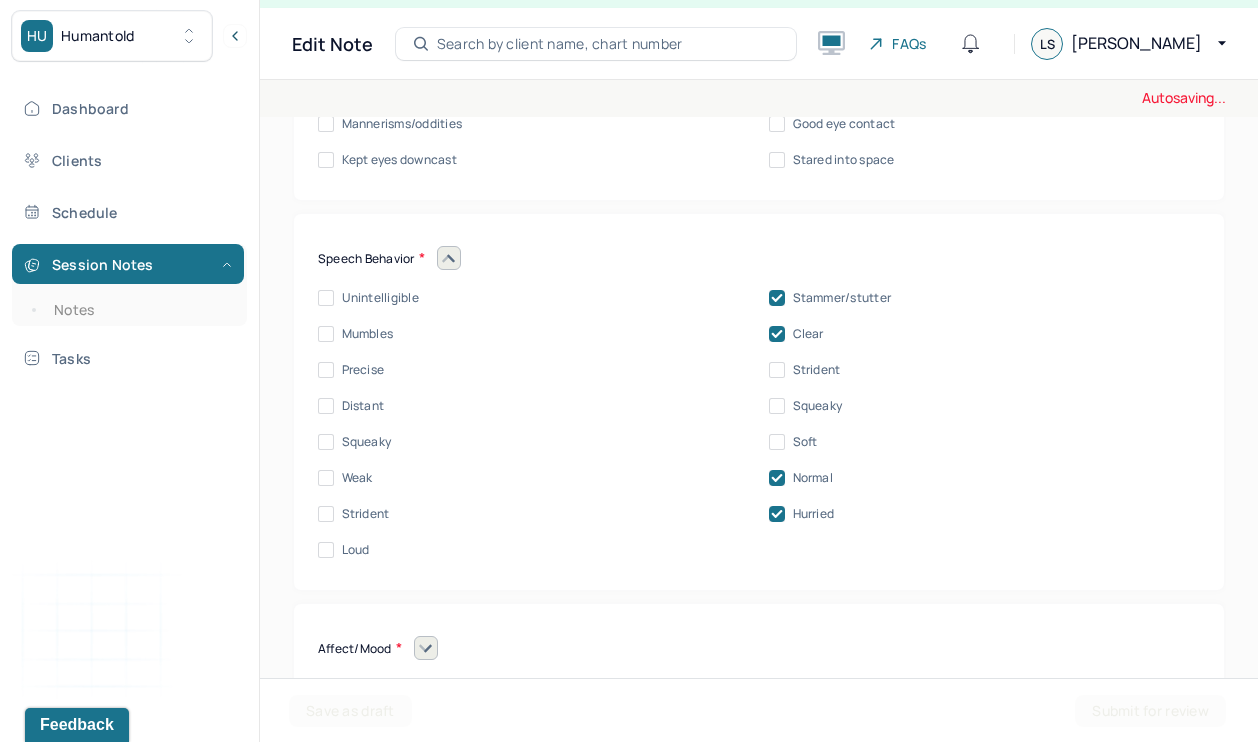 click 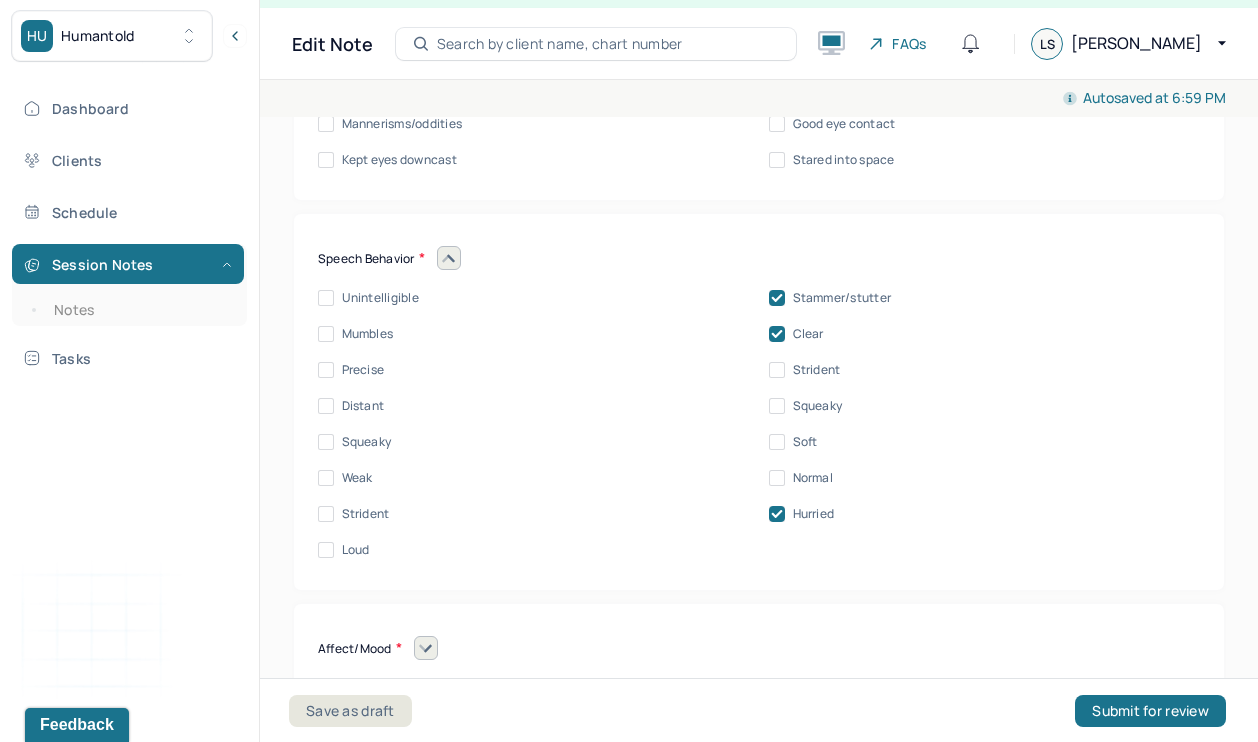 click 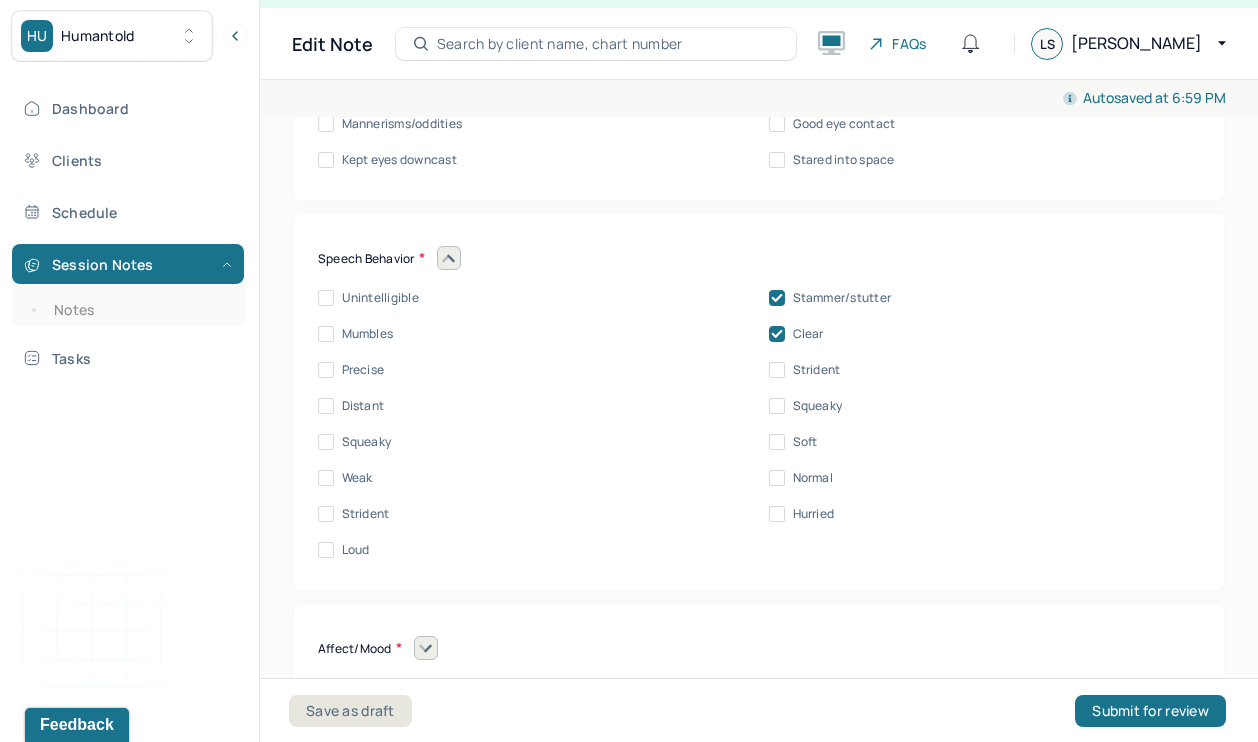 click at bounding box center (777, 298) 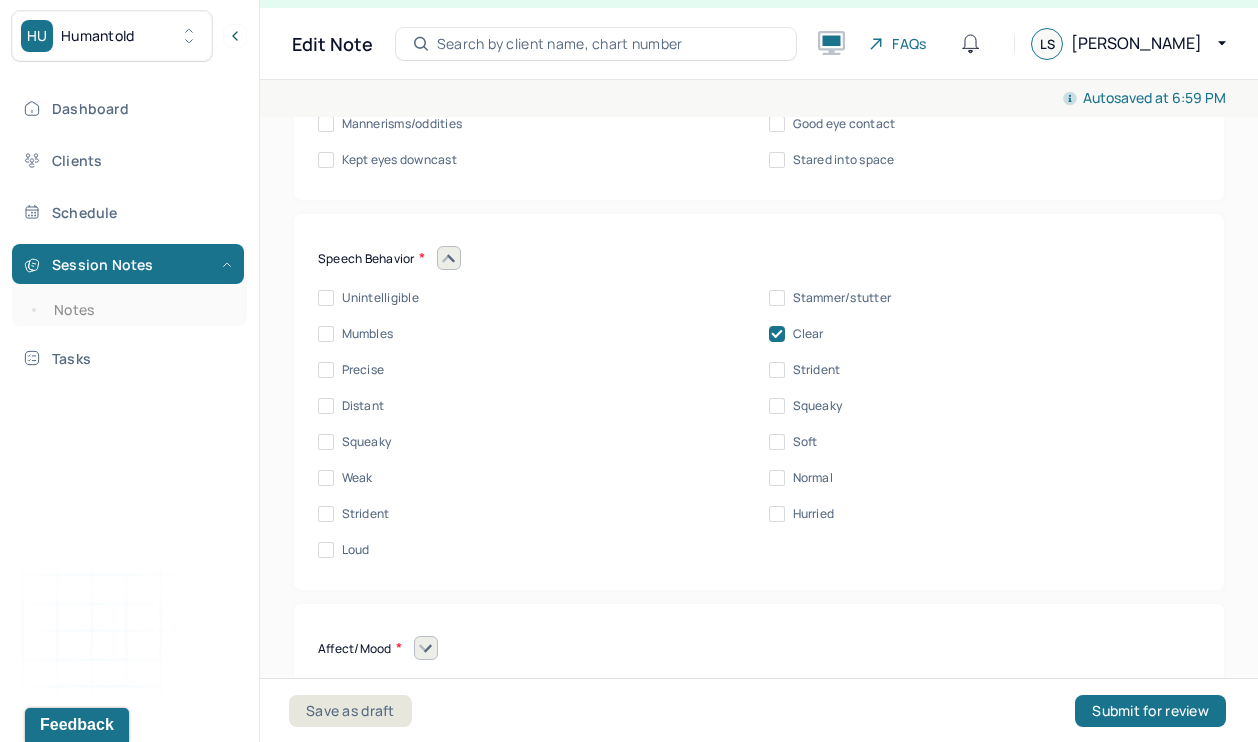 click on "Speech Behavior Unintelligible Stammer/stutter Mumbles Clear Precise Strident Distant Squeaky Squeaky Soft Weak Normal Strident Hurried Loud" at bounding box center (759, 402) 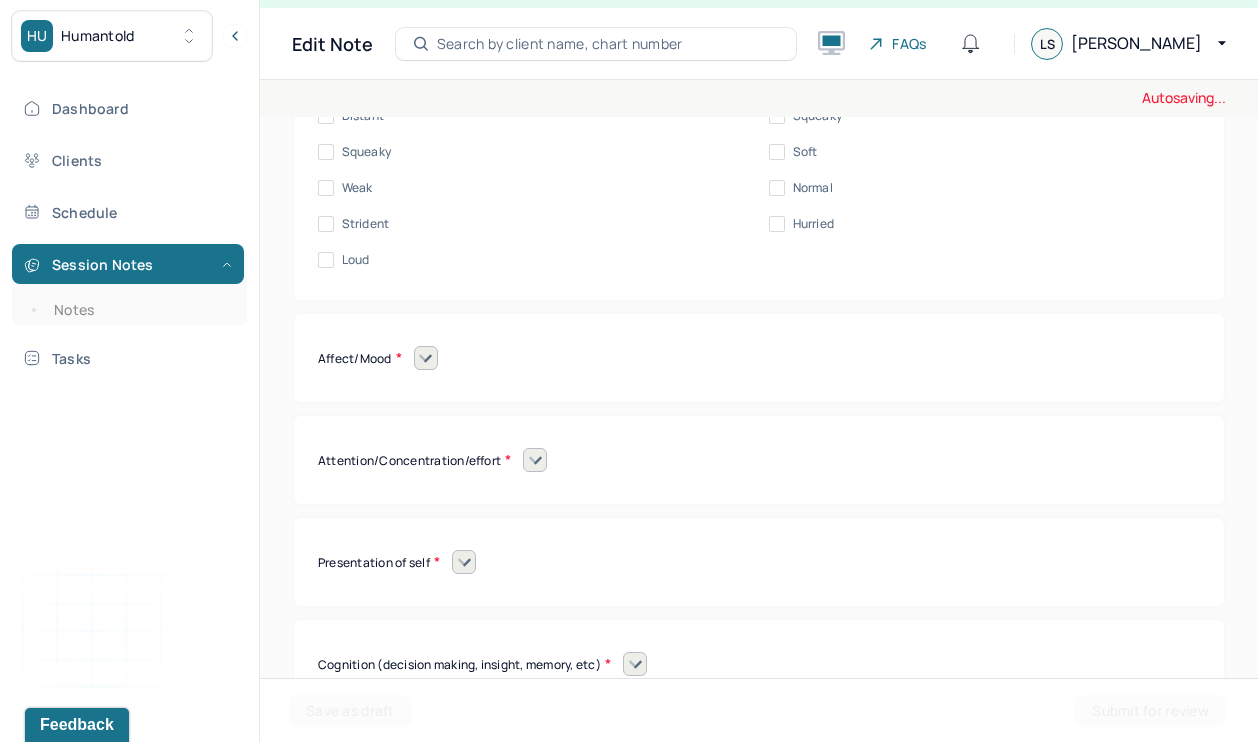 scroll, scrollTop: 9422, scrollLeft: 0, axis: vertical 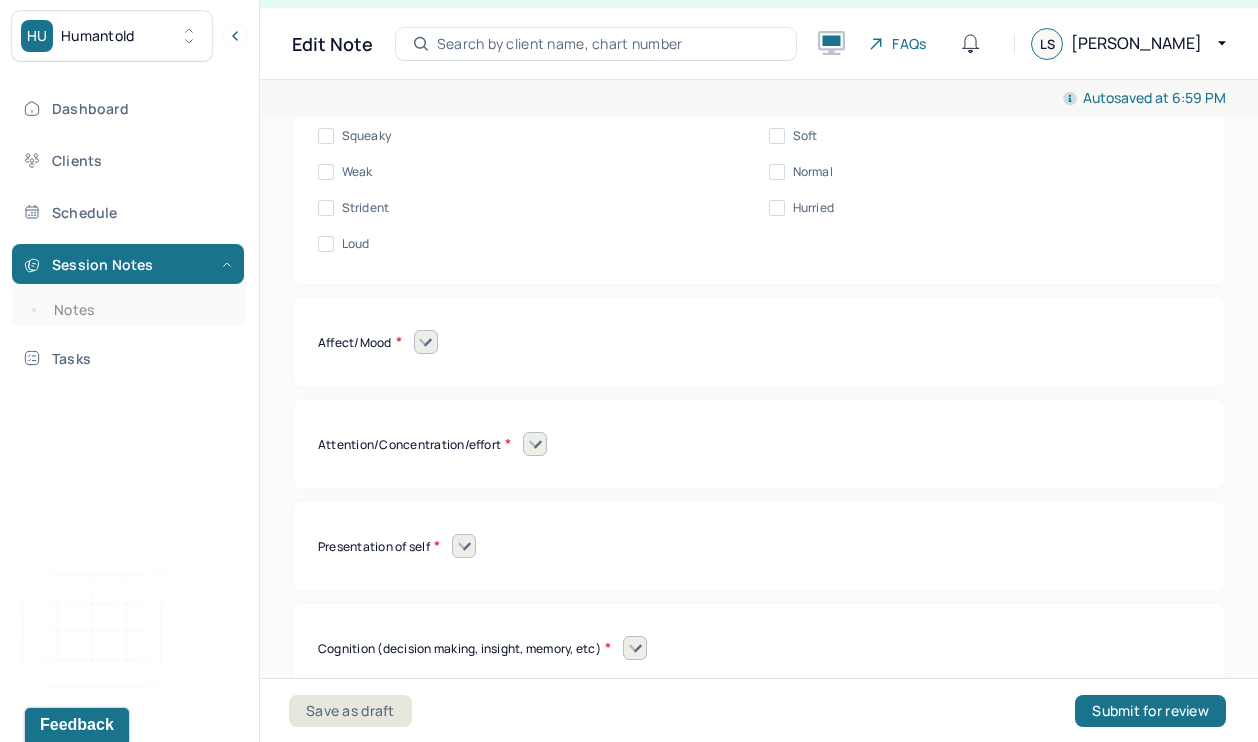 click at bounding box center (426, 342) 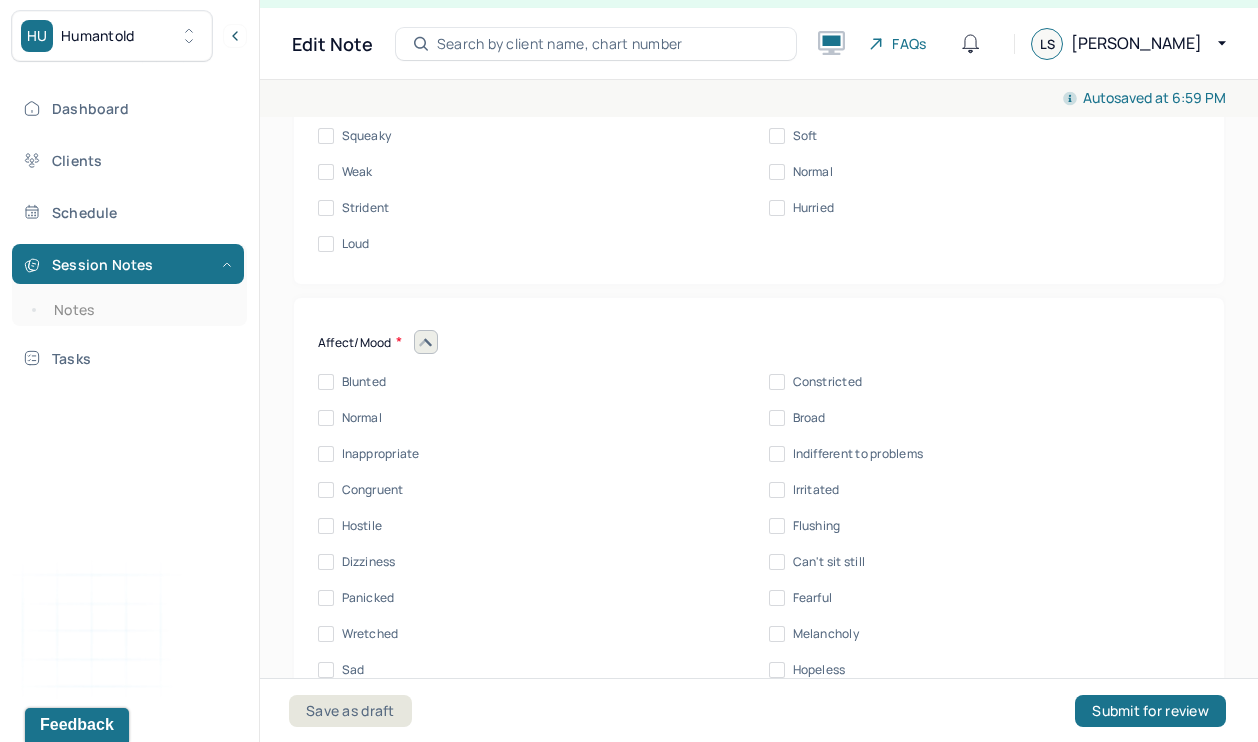 click on "Blunted Constricted Normal Broad Inappropriate Indifferent to problems Congruent Irritated Hostile Flushing Dizziness Can't sit still Panicked Fearful Wretched Melancholy Sad Hopeless Bored Sorrow Grief [MEDICAL_DATA] Manic Hypomanic Ashamed Embarrassed Apologetic Calm Guilty Flat" at bounding box center [759, 634] 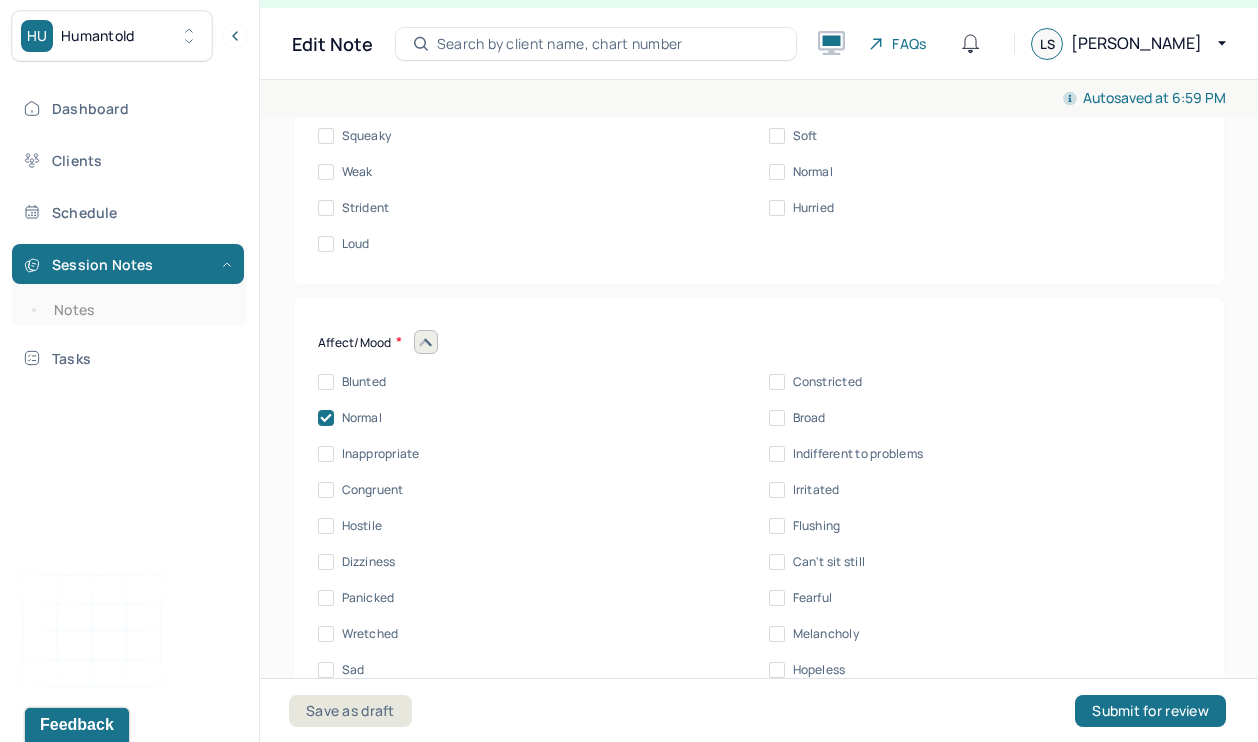 click on "Unintelligible Stammer/stutter Mumbles Clear Precise Strident Distant Squeaky Squeaky Soft Weak Normal Strident Hurried Loud" at bounding box center [759, 118] 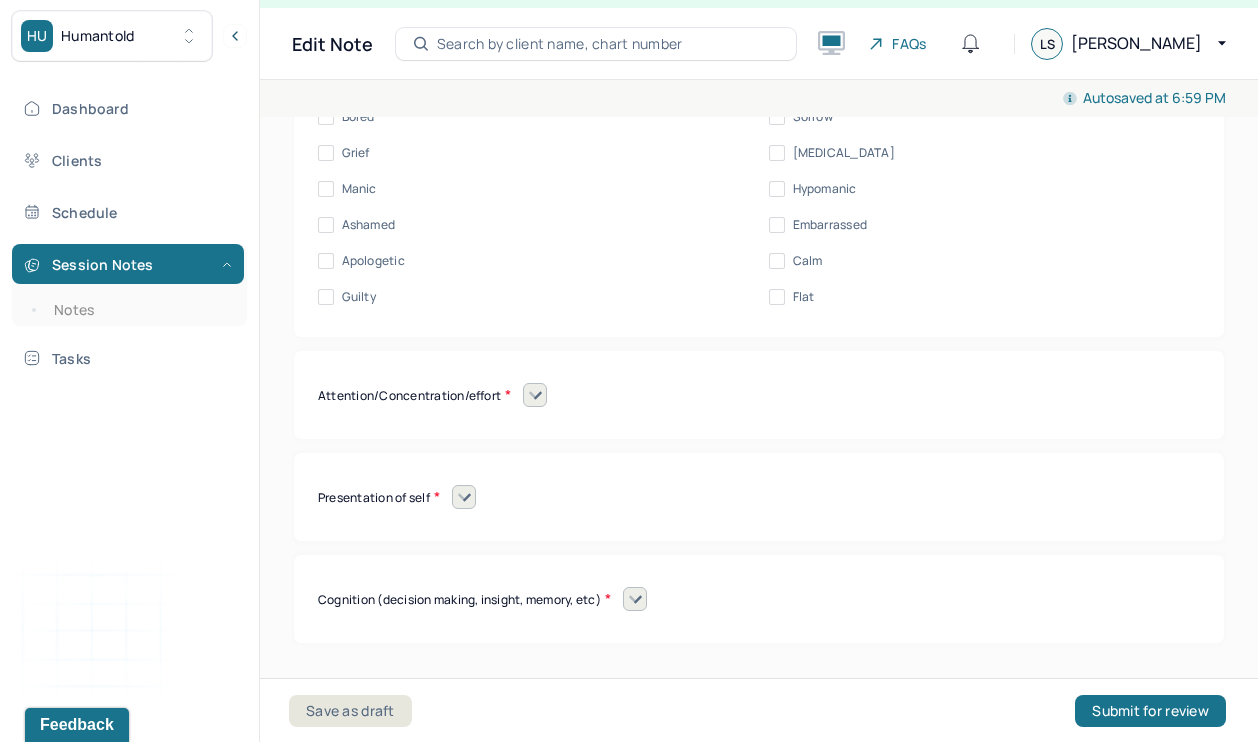 scroll, scrollTop: 10028, scrollLeft: 0, axis: vertical 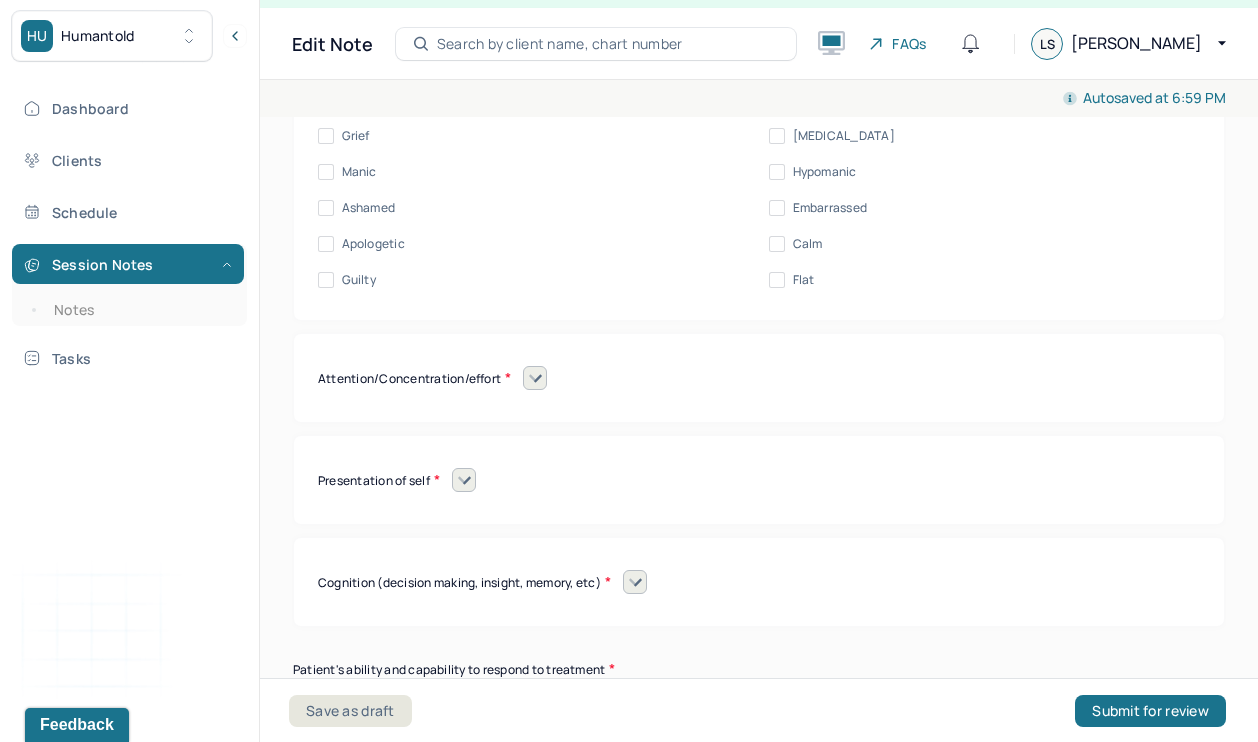 click on "Calm" at bounding box center [777, 244] 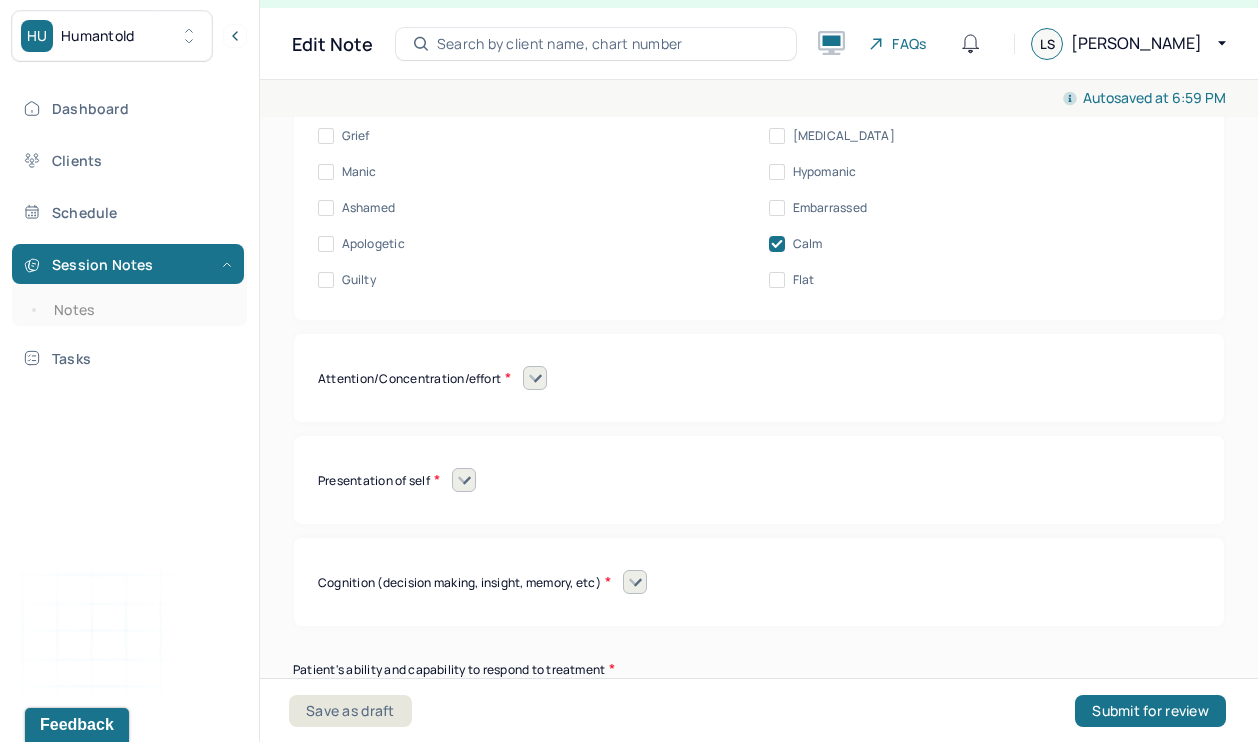 click 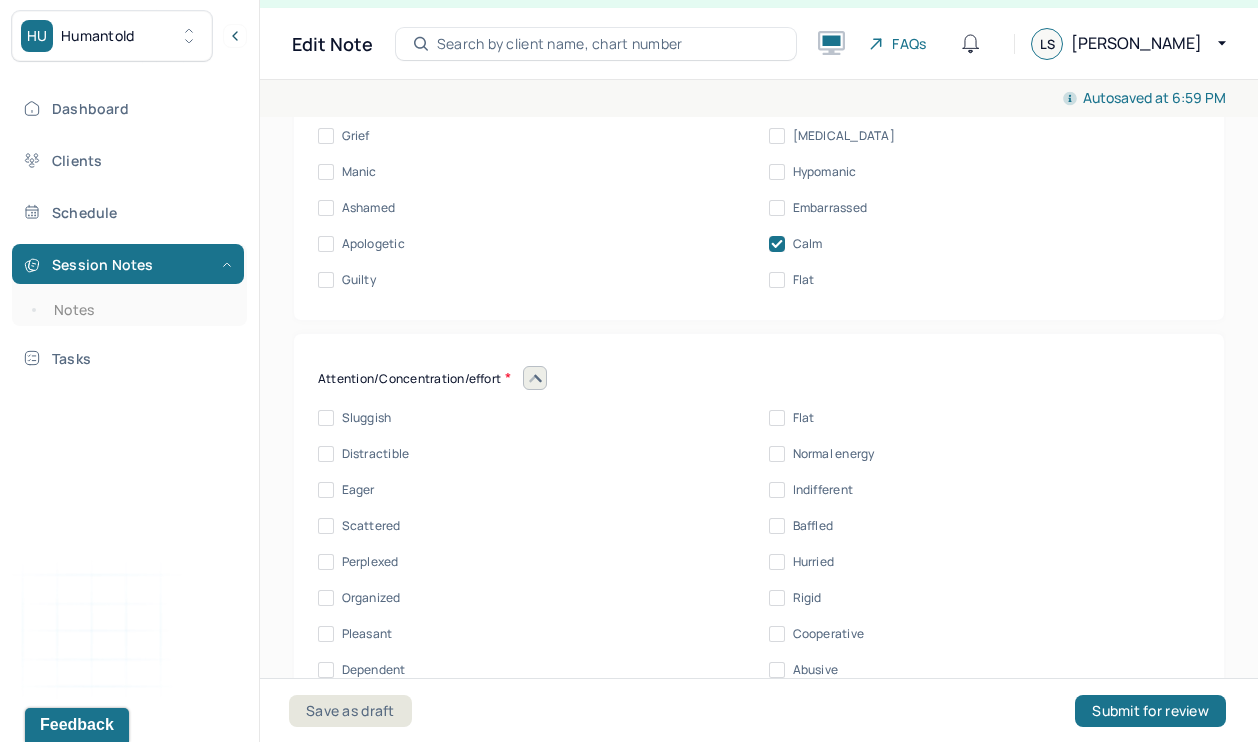 click on "Affect/Mood Blunted Constricted Normal Broad Inappropriate Indifferent to problems Congruent Irritated Hostile Flushing Dizziness Can't sit still Panicked Fearful Wretched Melancholy Sad Hopeless Bored Sorrow Grief [MEDICAL_DATA] Manic Hypomanic Ashamed Embarrassed Apologetic Calm Guilty Flat" at bounding box center [759, 6] 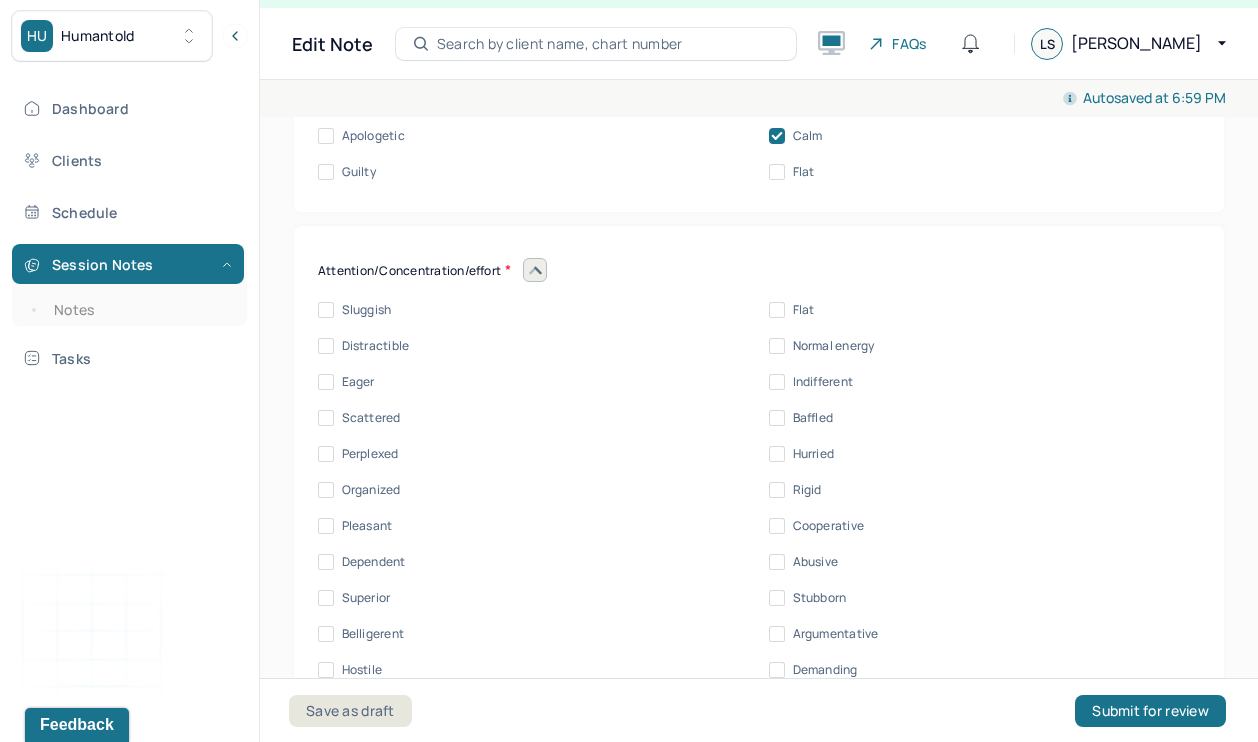 scroll, scrollTop: 10178, scrollLeft: 0, axis: vertical 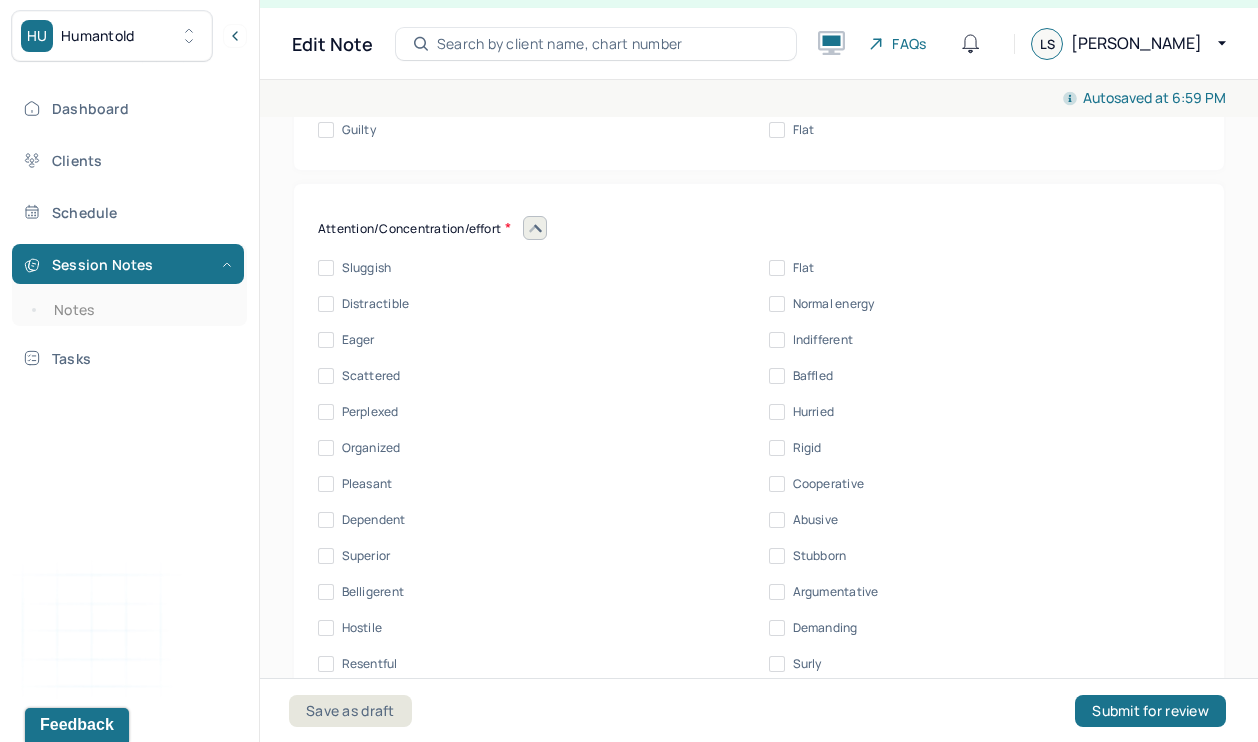 click on "Normal energy" at bounding box center (822, 304) 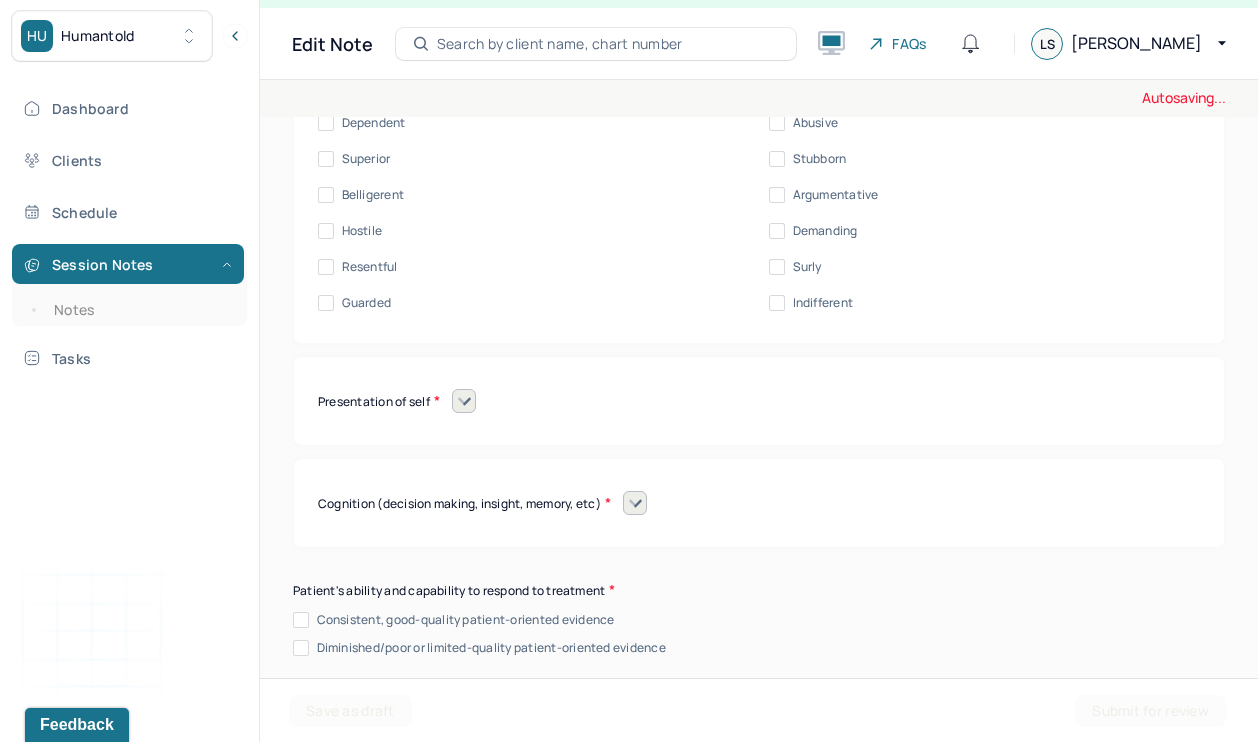 scroll, scrollTop: 10586, scrollLeft: 0, axis: vertical 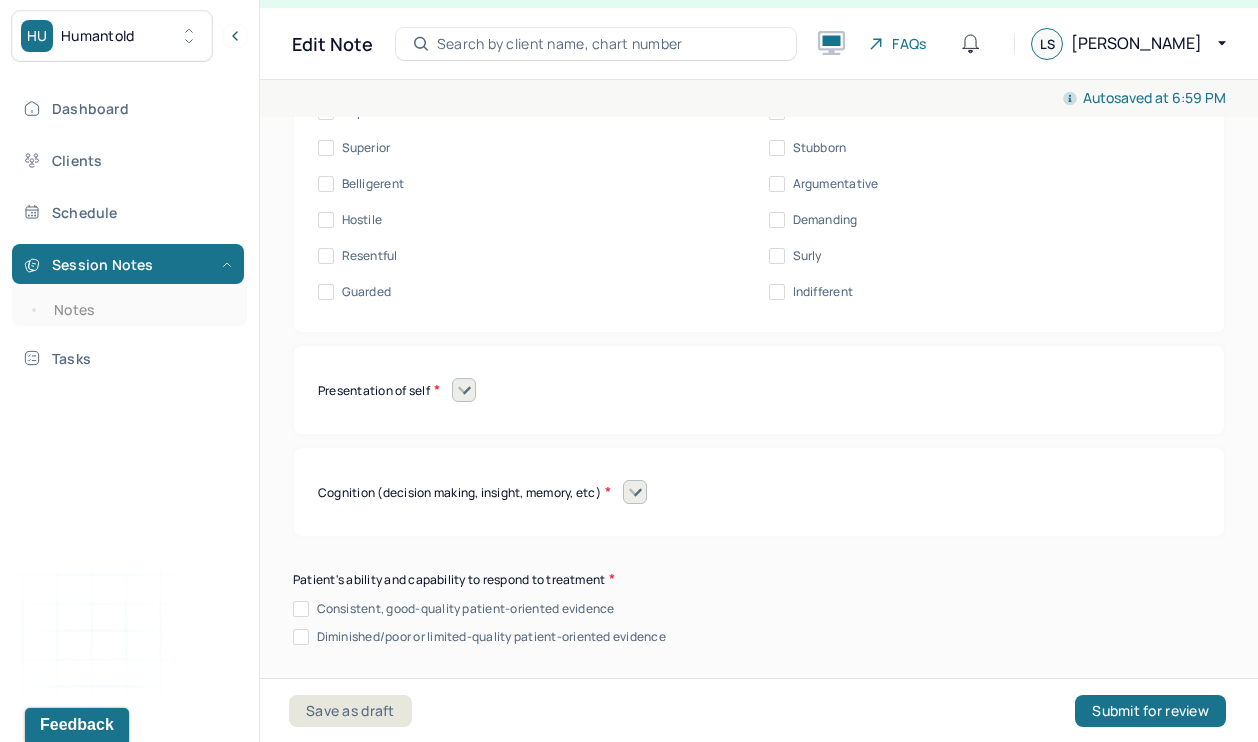 click on "Presentation of self" at bounding box center (759, 390) 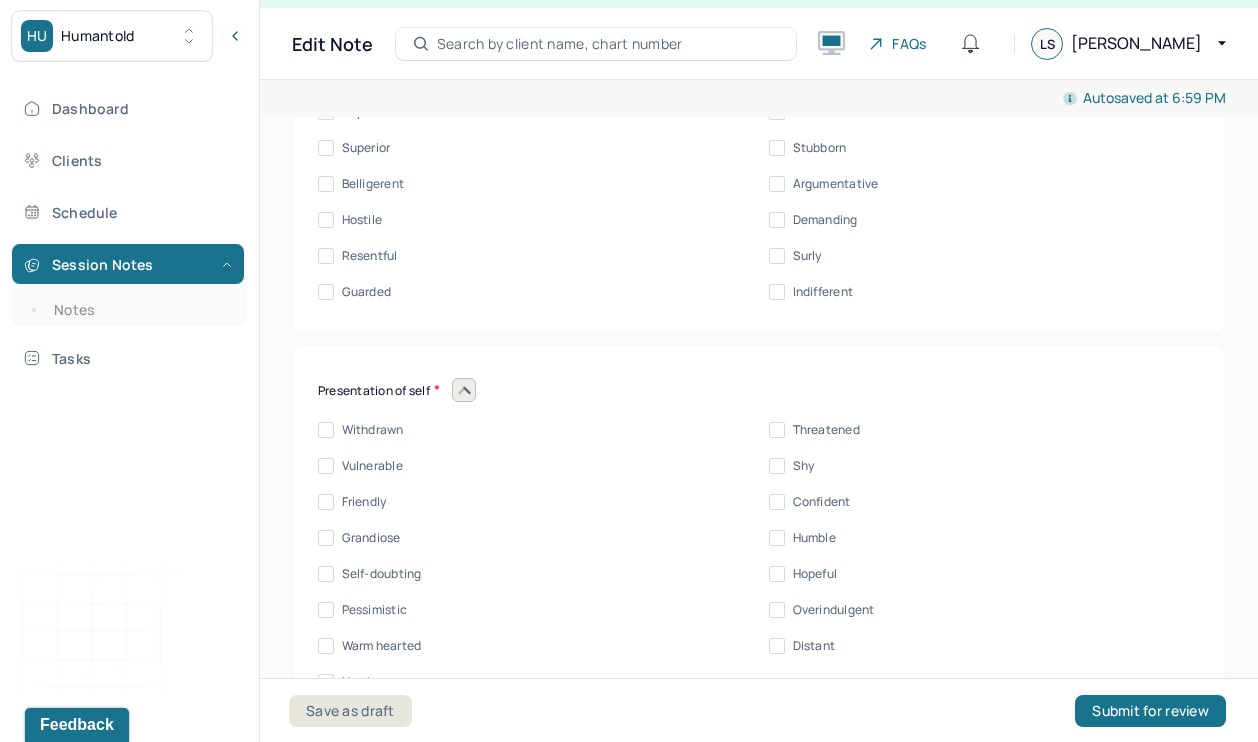 click on "Friendly" at bounding box center [326, 502] 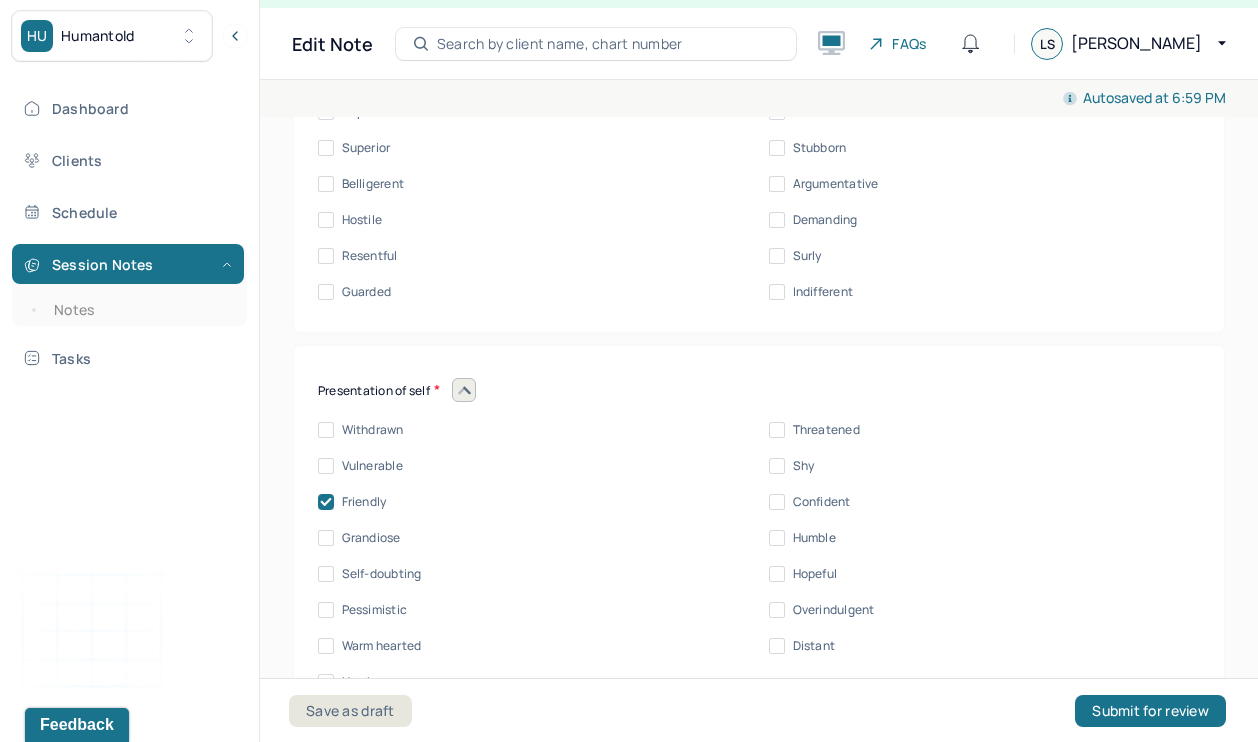 click on "Mental status exam Appearance Neat Unkempt Thin Average Overweight Pale Tanned Movement Coordinated Uncoordinated Mannerisms/oddities Good eye contact Kept eyes downcast Stared into space Speech Behavior Unintelligible Stammer/stutter Mumbles Clear Precise Strident Distant Squeaky Squeaky Soft Weak Normal Strident Hurried Loud Affect/Mood Blunted Constricted Normal Broad Inappropriate Indifferent to problems Congruent Irritated Hostile Flushing Dizziness Can't sit still Panicked Fearful Wretched Melancholy Sad Hopeless Bored Sorrow Grief [MEDICAL_DATA] Manic Hypomanic Ashamed Embarrassed Apologetic Calm Guilty Flat Attention/Concentration/effort Sluggish Flat Distractible Normal energy Eager Indifferent Scattered Baffled Perplexed Hurried Organized Rigid Pleasant Cooperative Dependent Abusive Superior Stubborn Belligerent Argumentative Hostile Demanding Resentful Surly Guarded Indifferent Presentation of self Withdrawn Threatened Vulnerable Shy Friendly Confident Grandiose Humble Self-doubting Hopeful Harsh" at bounding box center [759, -402] 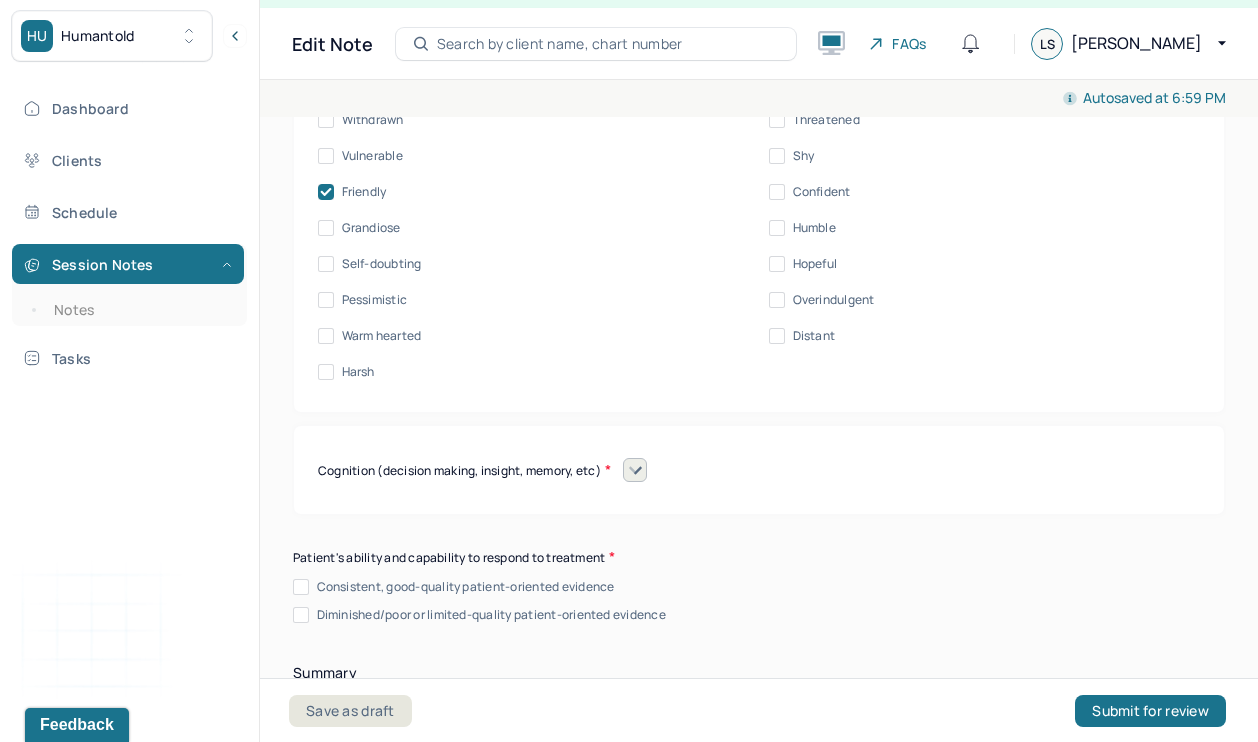 scroll, scrollTop: 10947, scrollLeft: 0, axis: vertical 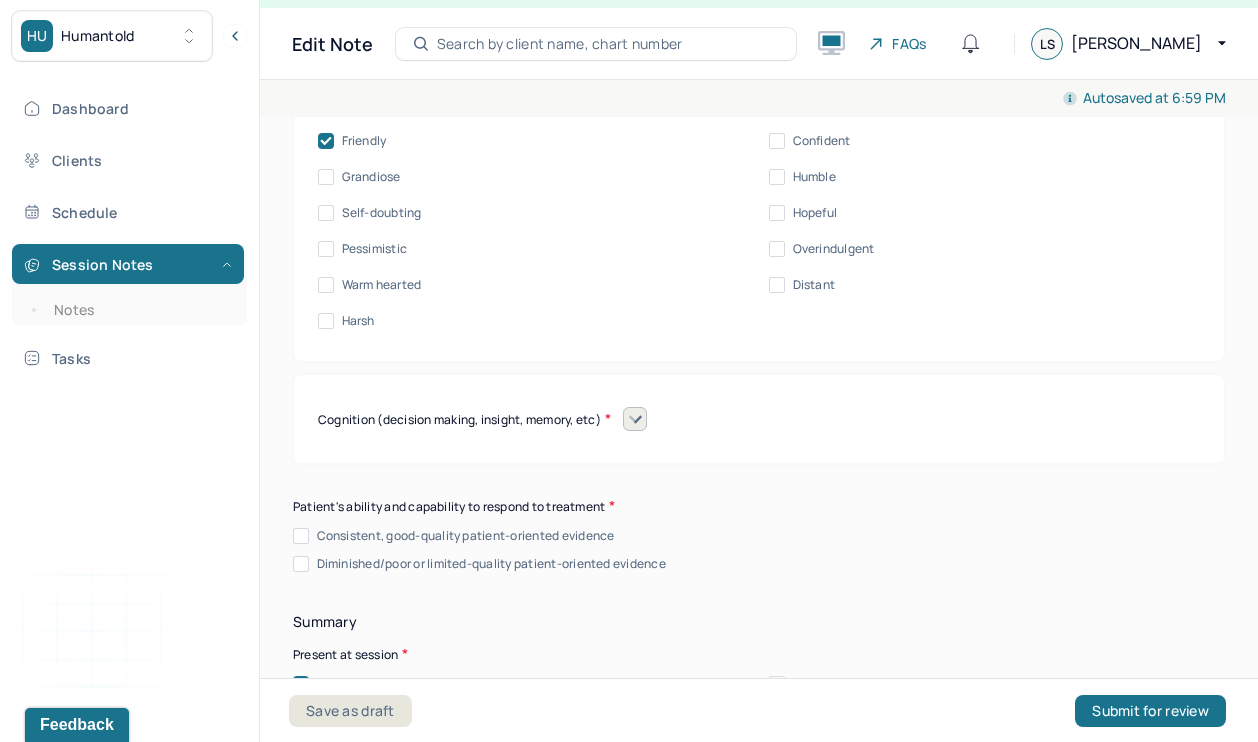 click 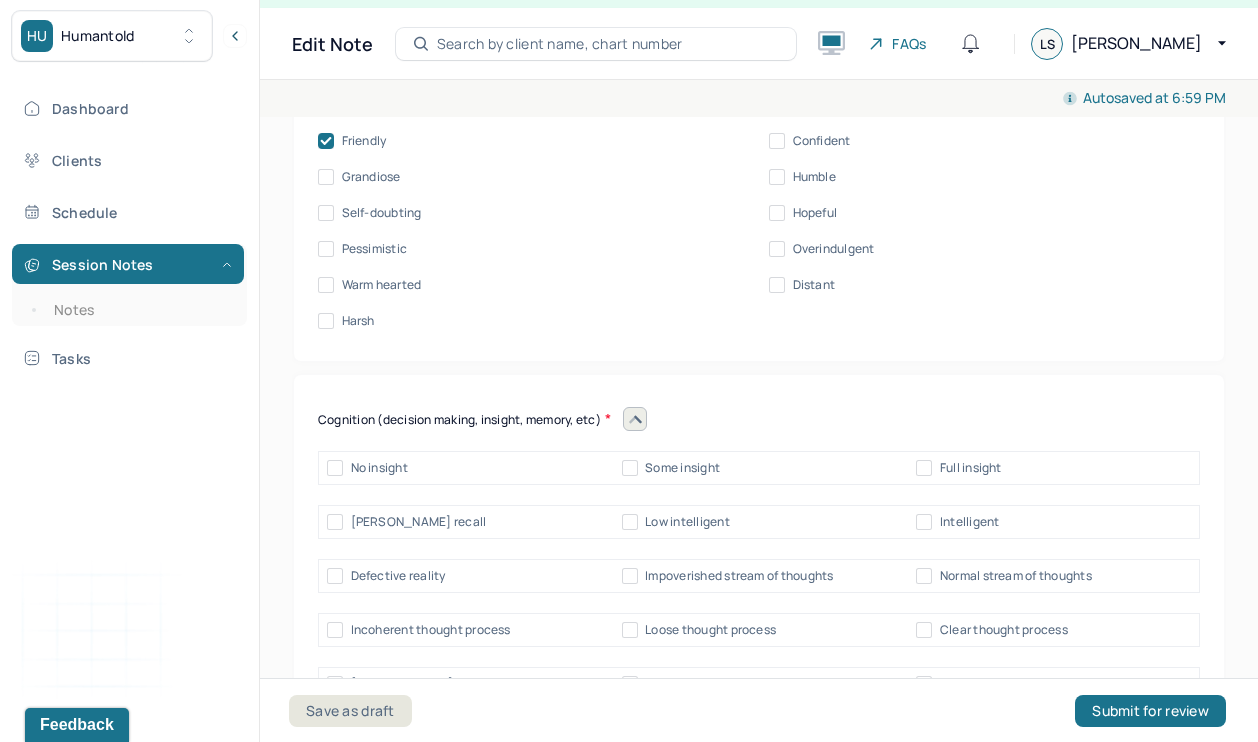 scroll, scrollTop: 36, scrollLeft: 0, axis: vertical 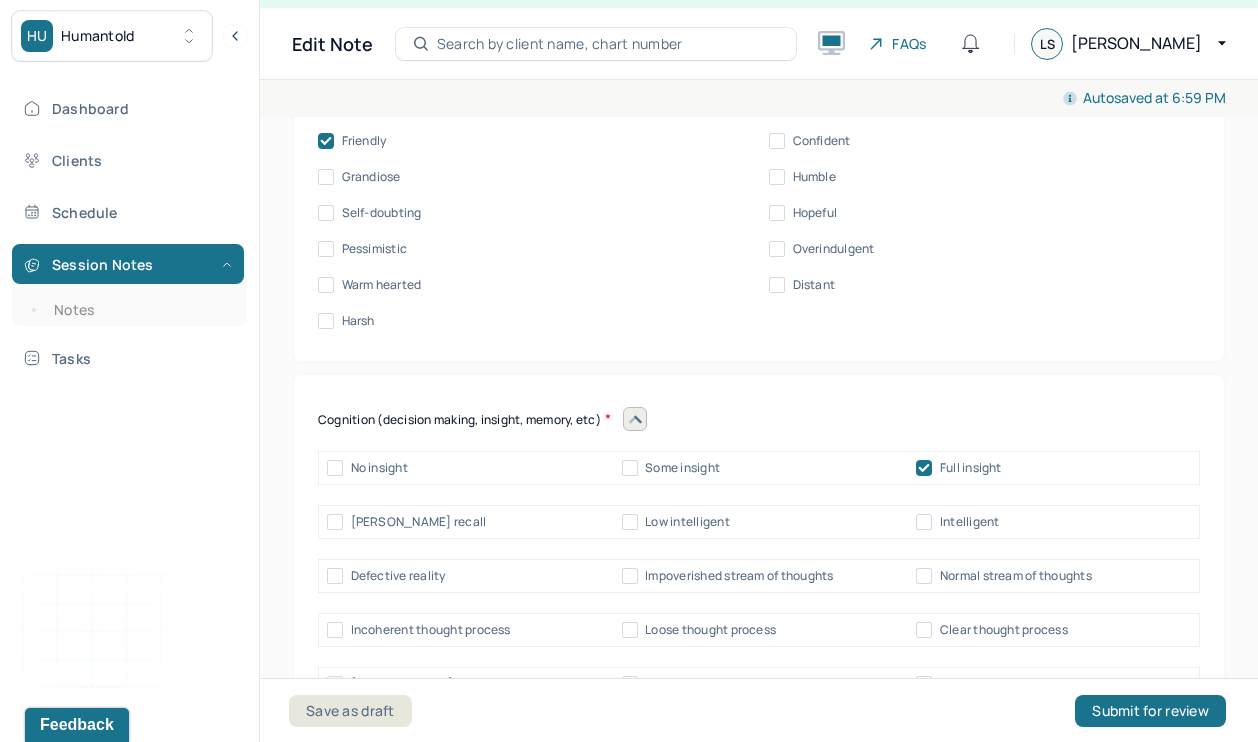 click on "Cognition (decision making, insight, memory, etc) No insight Some insight Full insight Sluggish recall Low intelligent Intelligent Defective reality Impoverished stream of thoughts Normal stream of thoughts Incoherent thought process Loose thought process Clear thought process [MEDICAL_DATA] Indecisive Decisive Lack of common sense Forgetful Follows through Faulty reasoning Easily confused Normal abstraction Procrastinates Confuses time frames/sequence Normal memory [MEDICAL_DATA] Confused present location/date/persons, places Good orientation Victimization Normal judgement Intact reality" at bounding box center [759, 730] 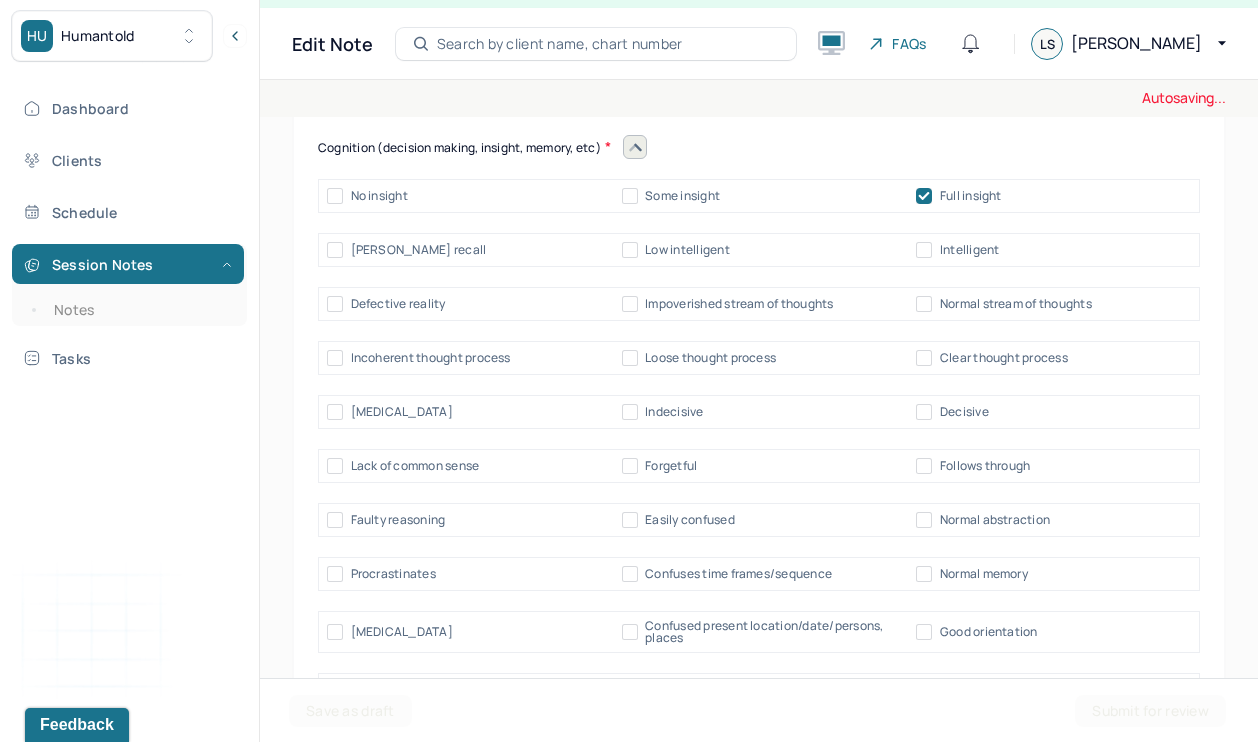scroll, scrollTop: 11227, scrollLeft: 0, axis: vertical 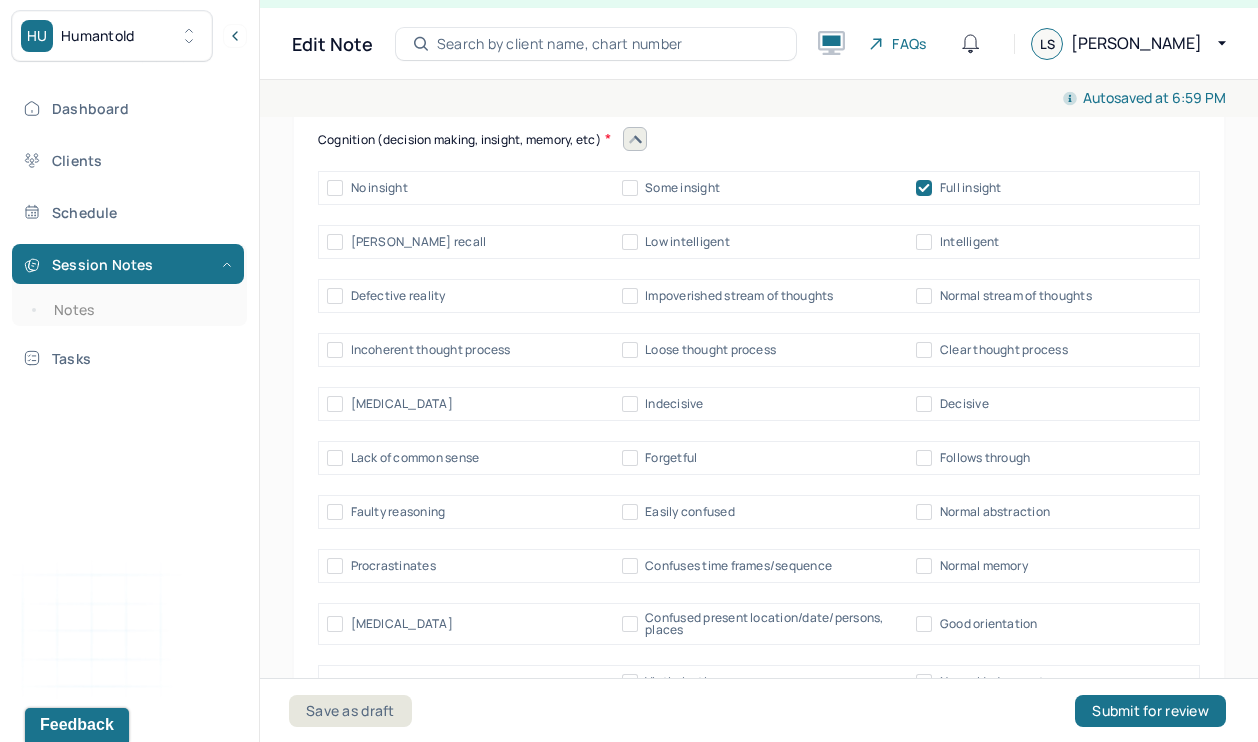 click on "Intelligent" at bounding box center (924, 242) 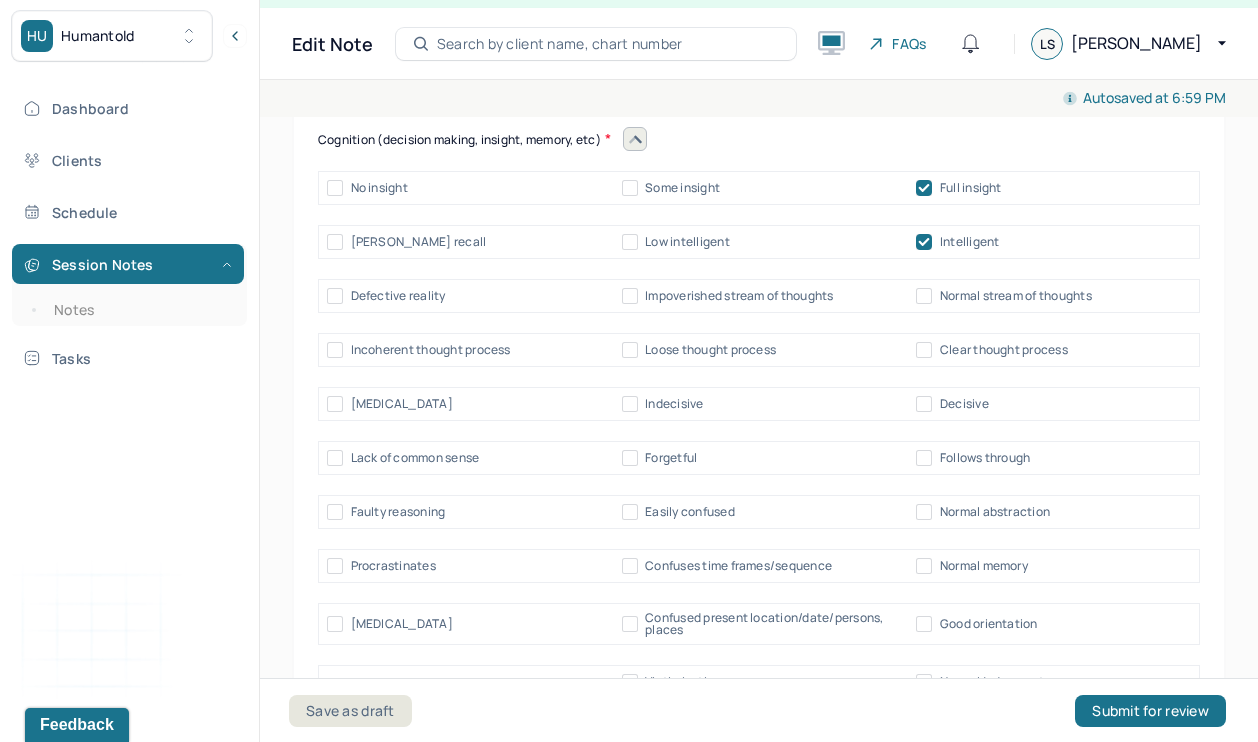 click on "Normal stream of thoughts" at bounding box center (924, 296) 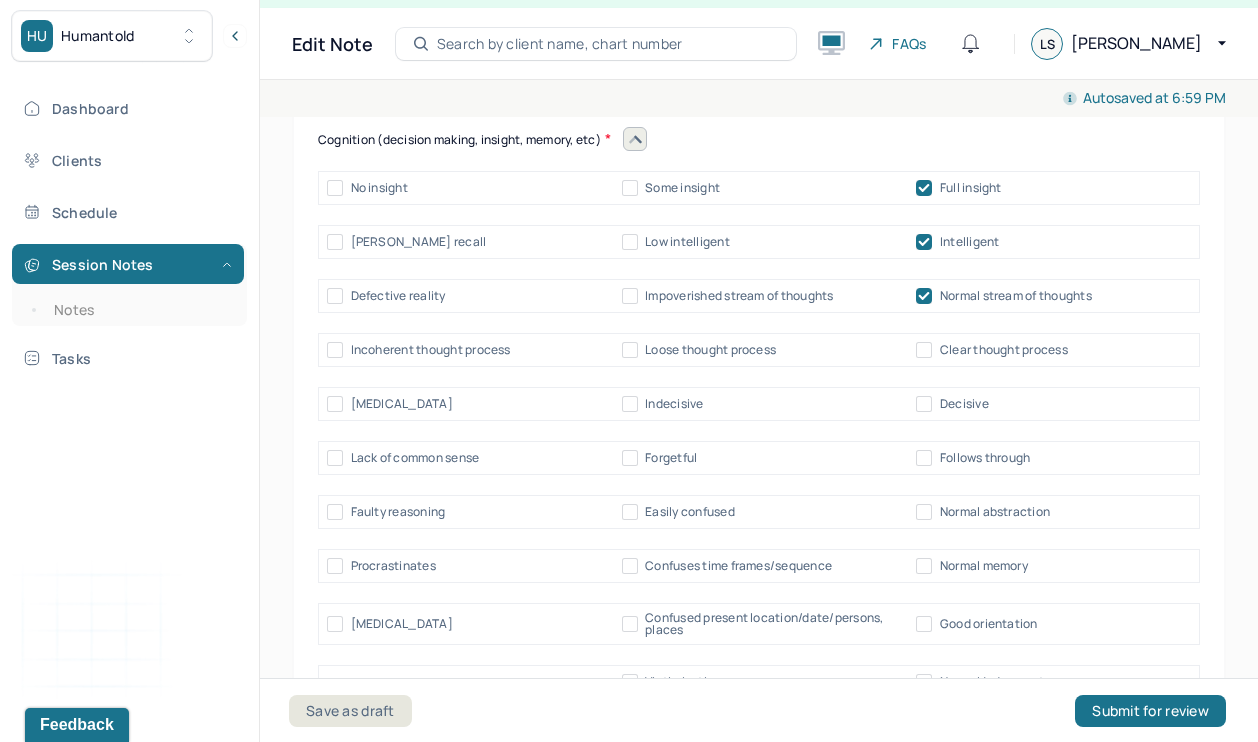 click on "Clear thought process" at bounding box center (924, 350) 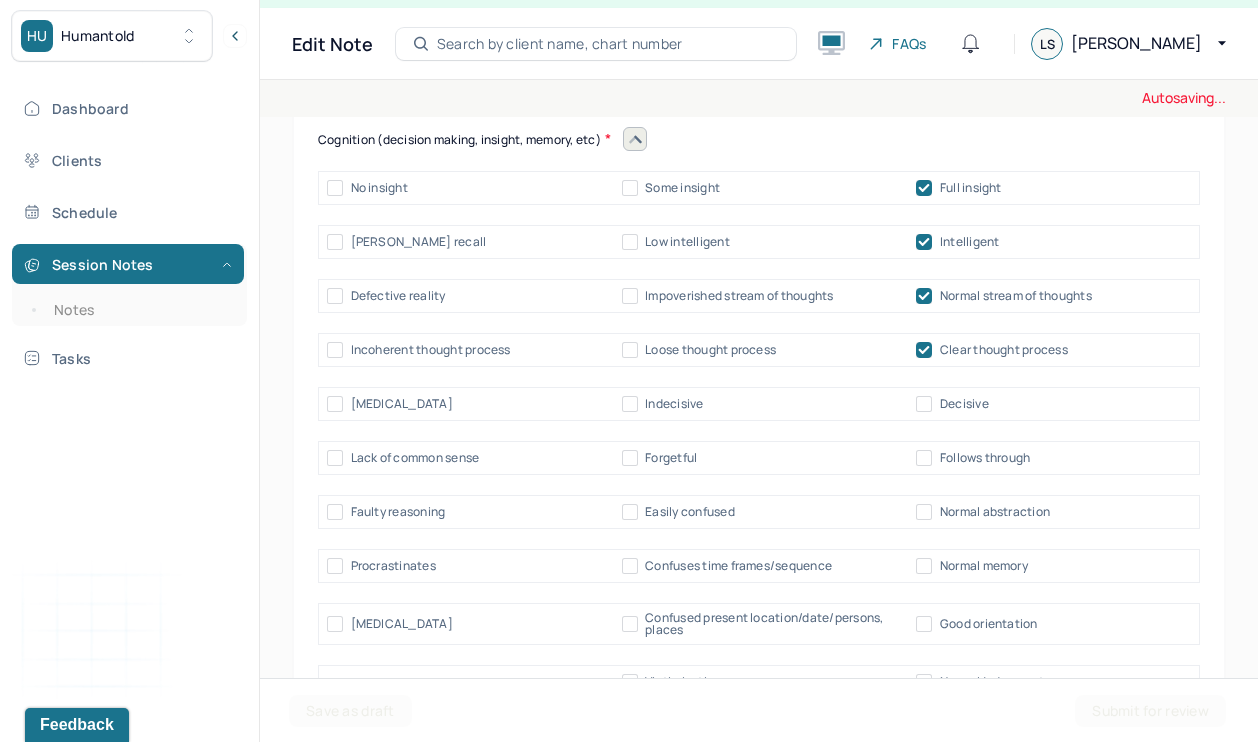 click on "Follows through" at bounding box center (924, 458) 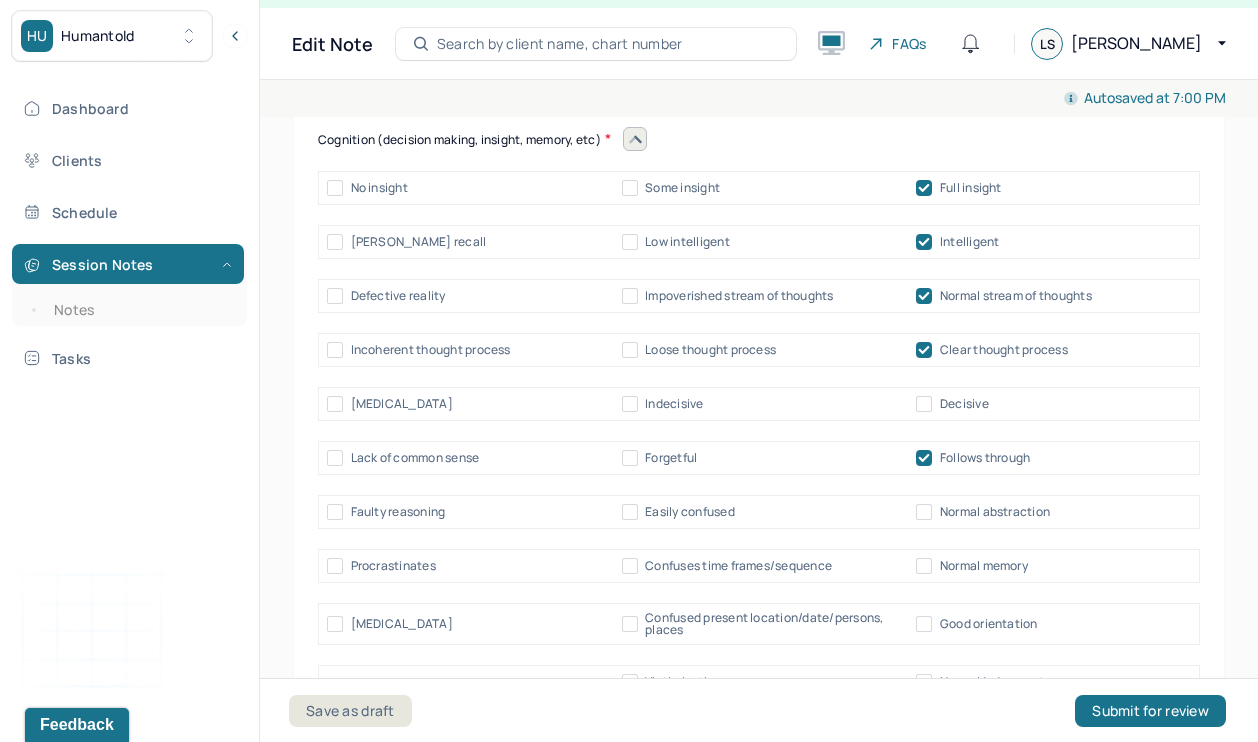 click at bounding box center [924, 458] 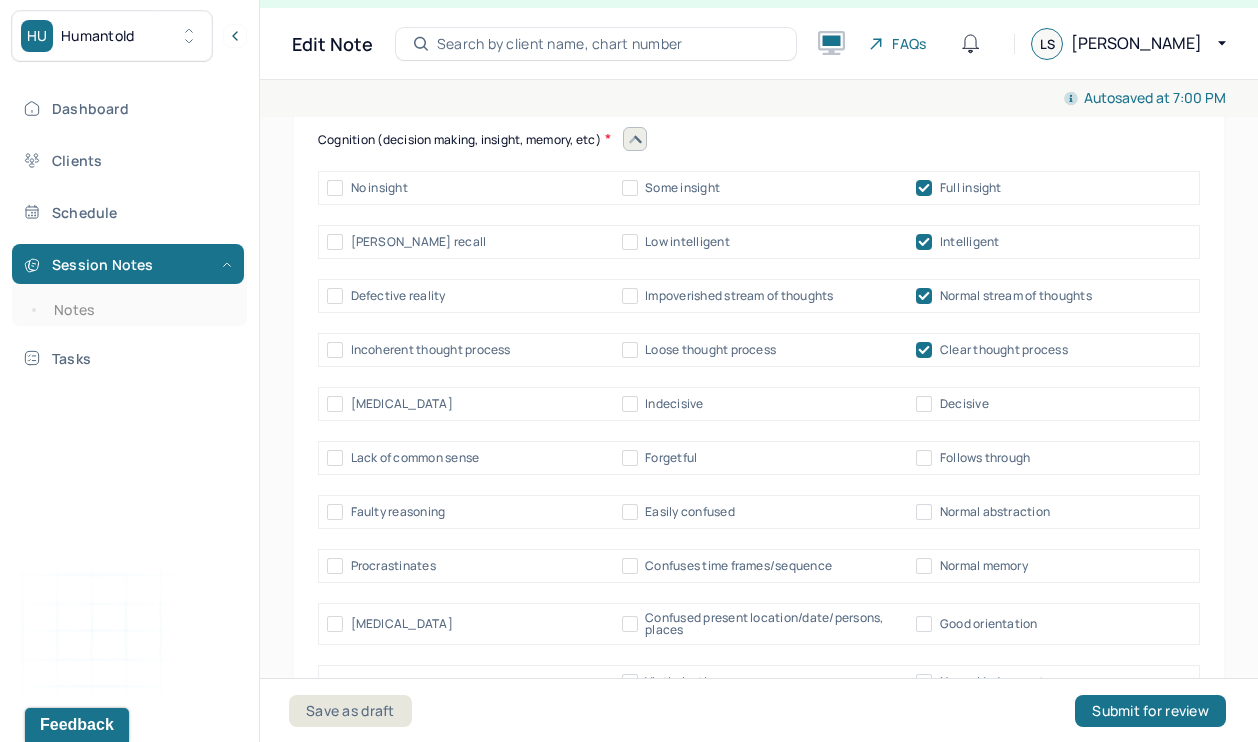 click on "Normal abstraction" at bounding box center [924, 512] 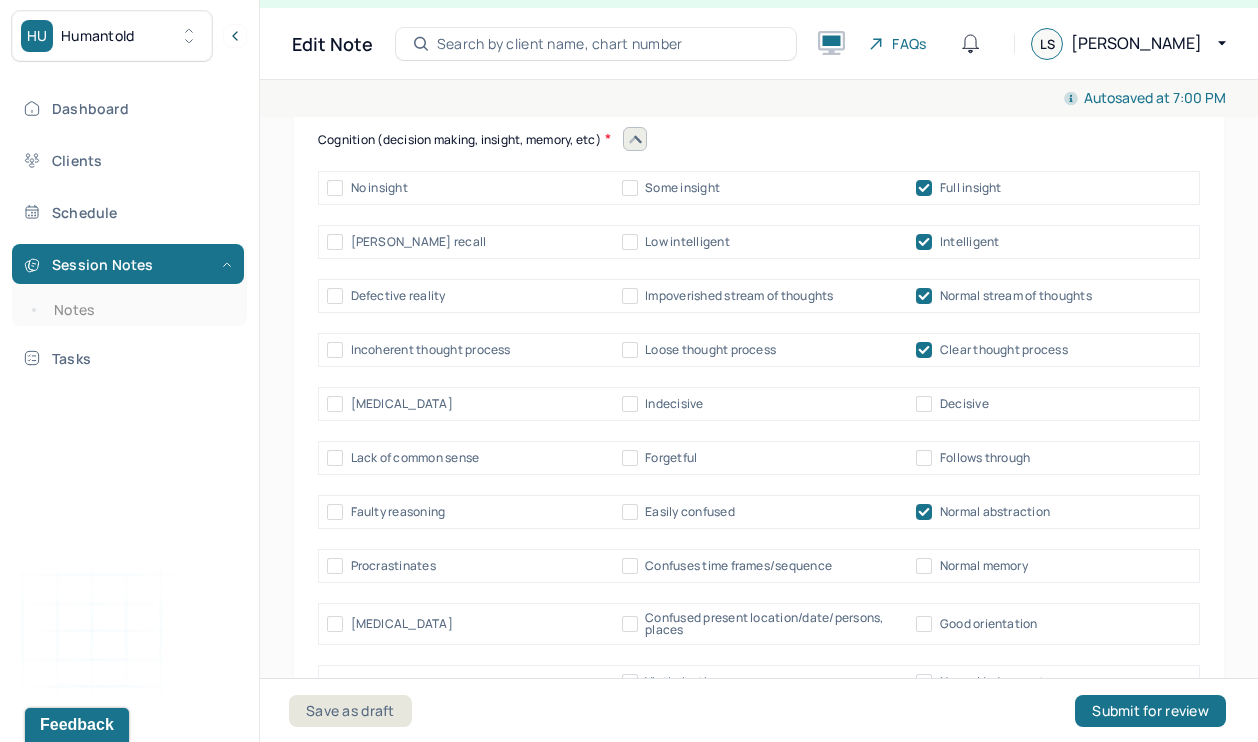 click on "Normal memory" at bounding box center (924, 566) 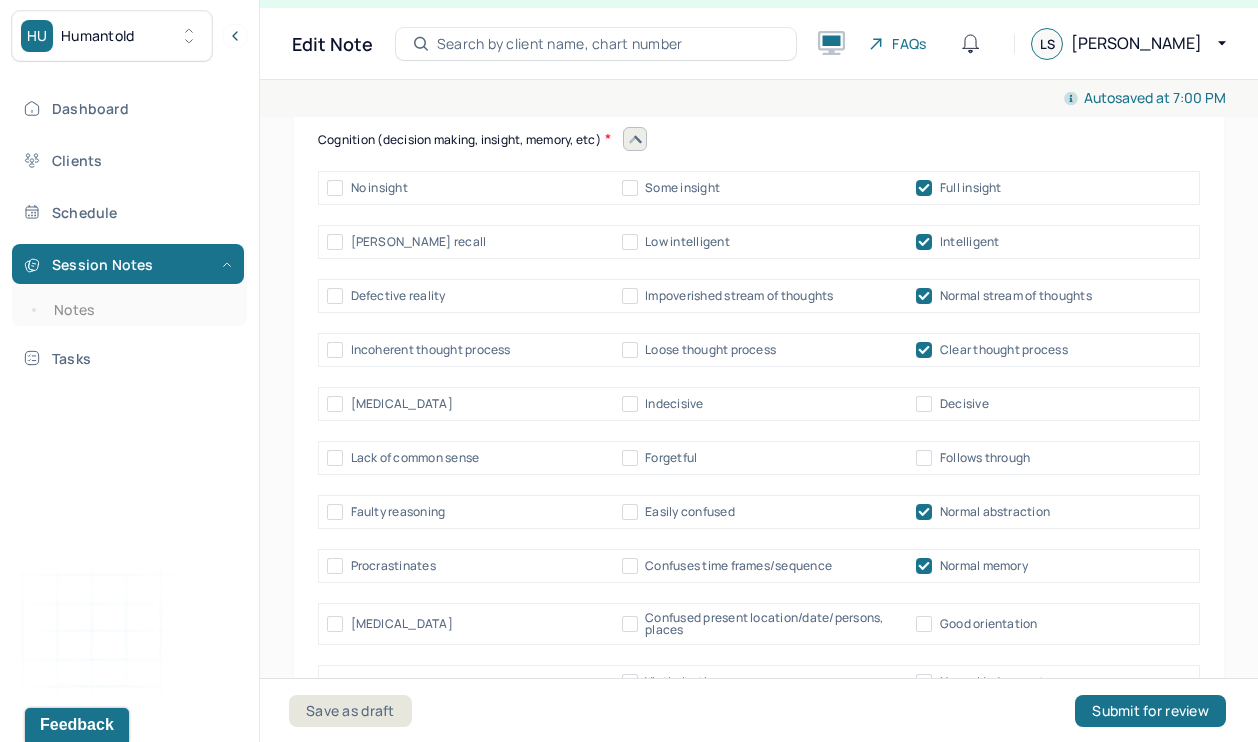 click on "Good orientation" at bounding box center (924, 624) 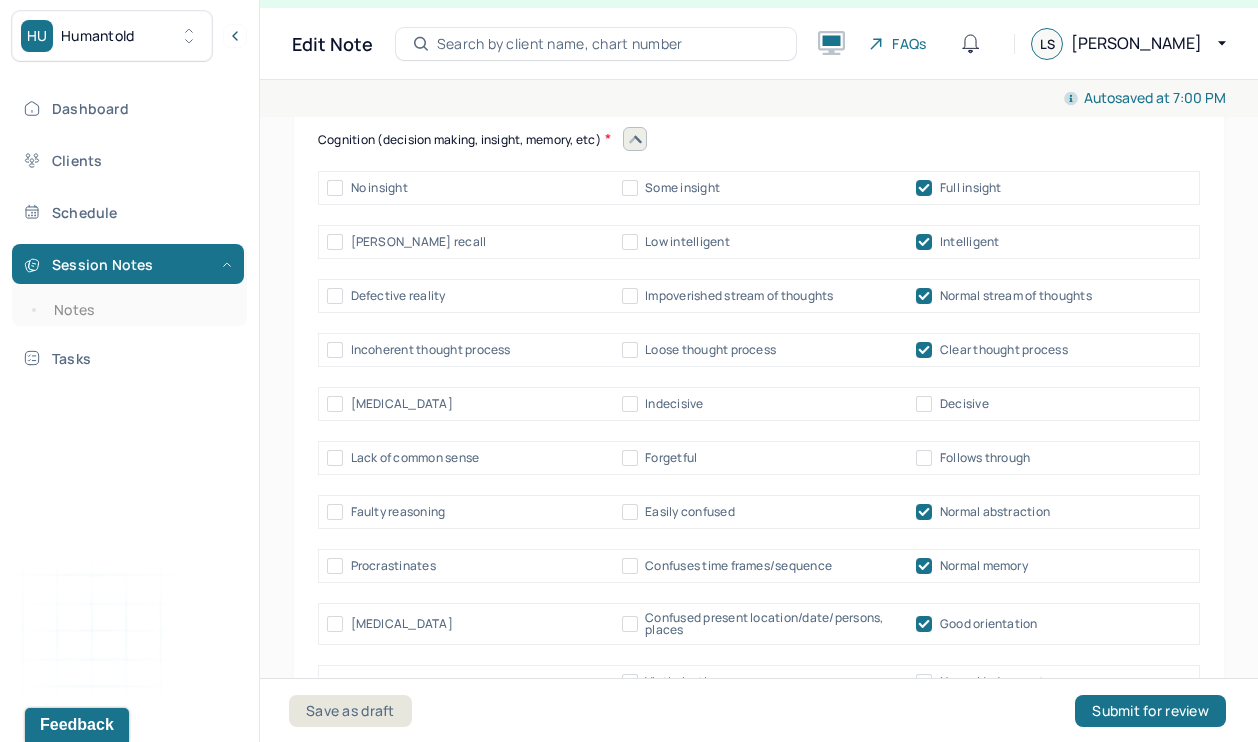 click on "Victimization Normal judgement" at bounding box center [759, 682] 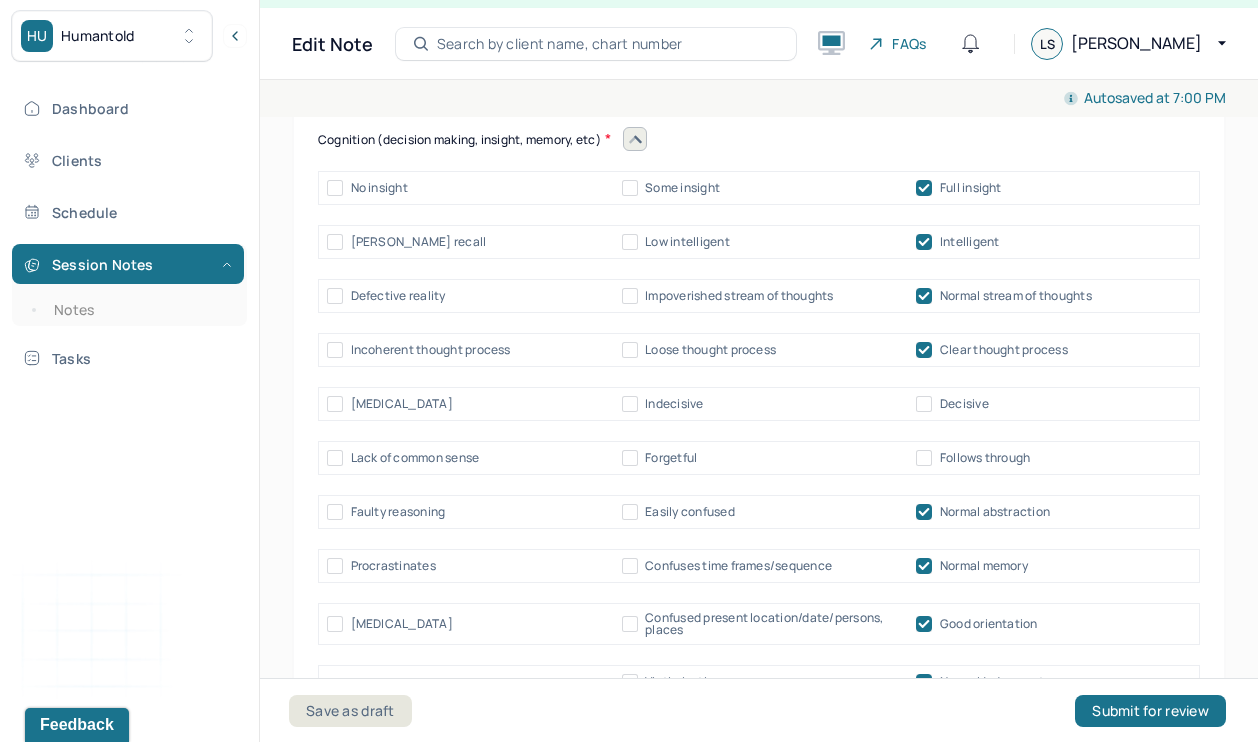 click on "Autosaved at 7:00 PM" at bounding box center (759, 98) 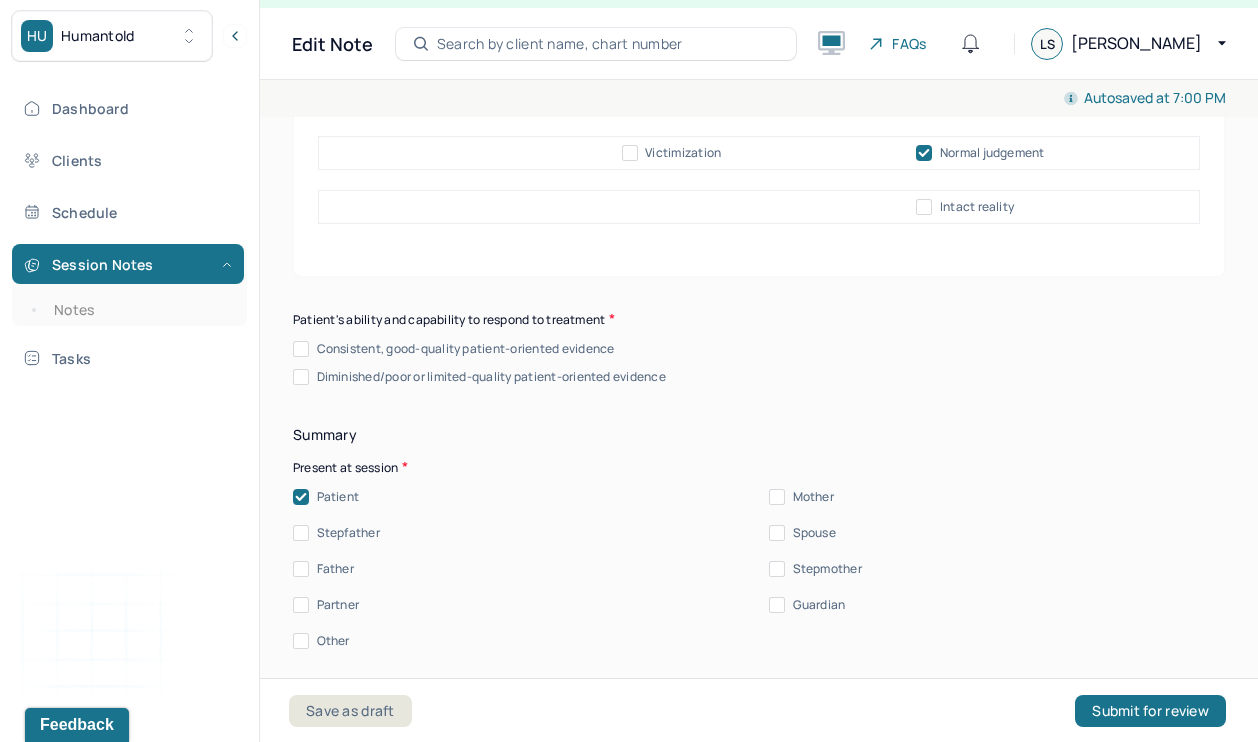 scroll, scrollTop: 11772, scrollLeft: 0, axis: vertical 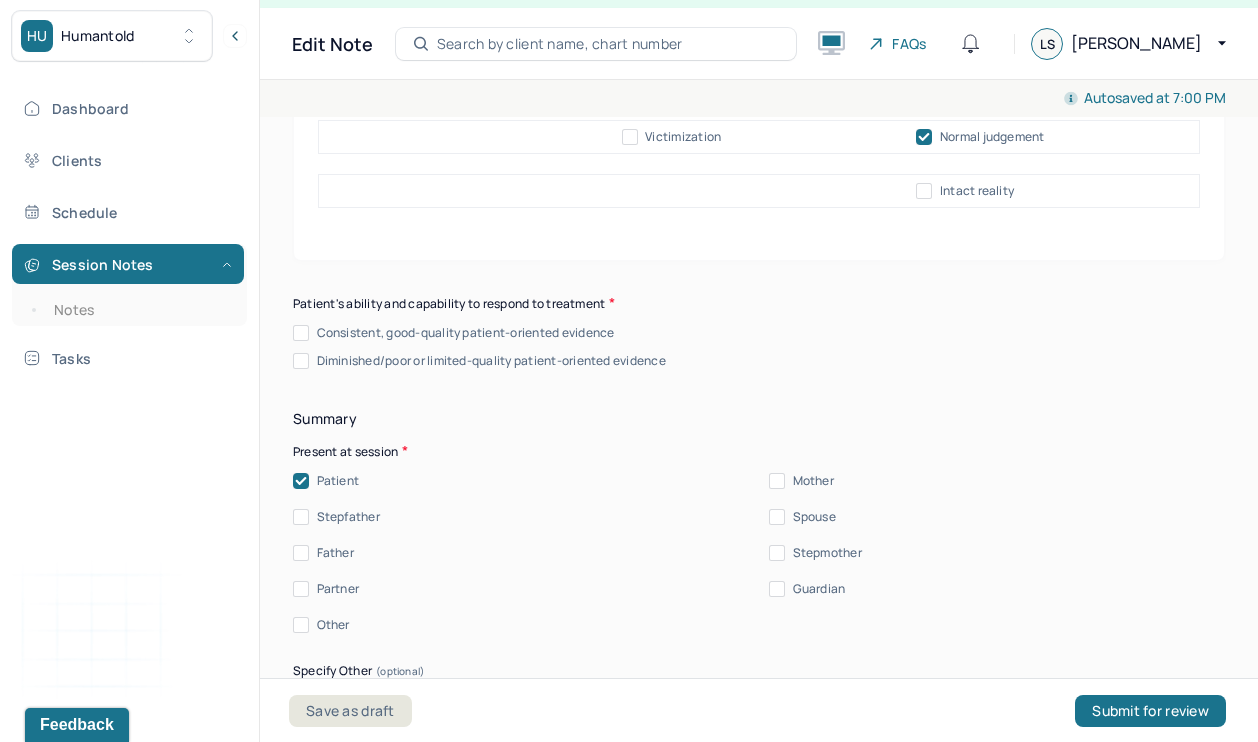 click on "Consistent, good-quality patient-oriented evidence" at bounding box center (301, 333) 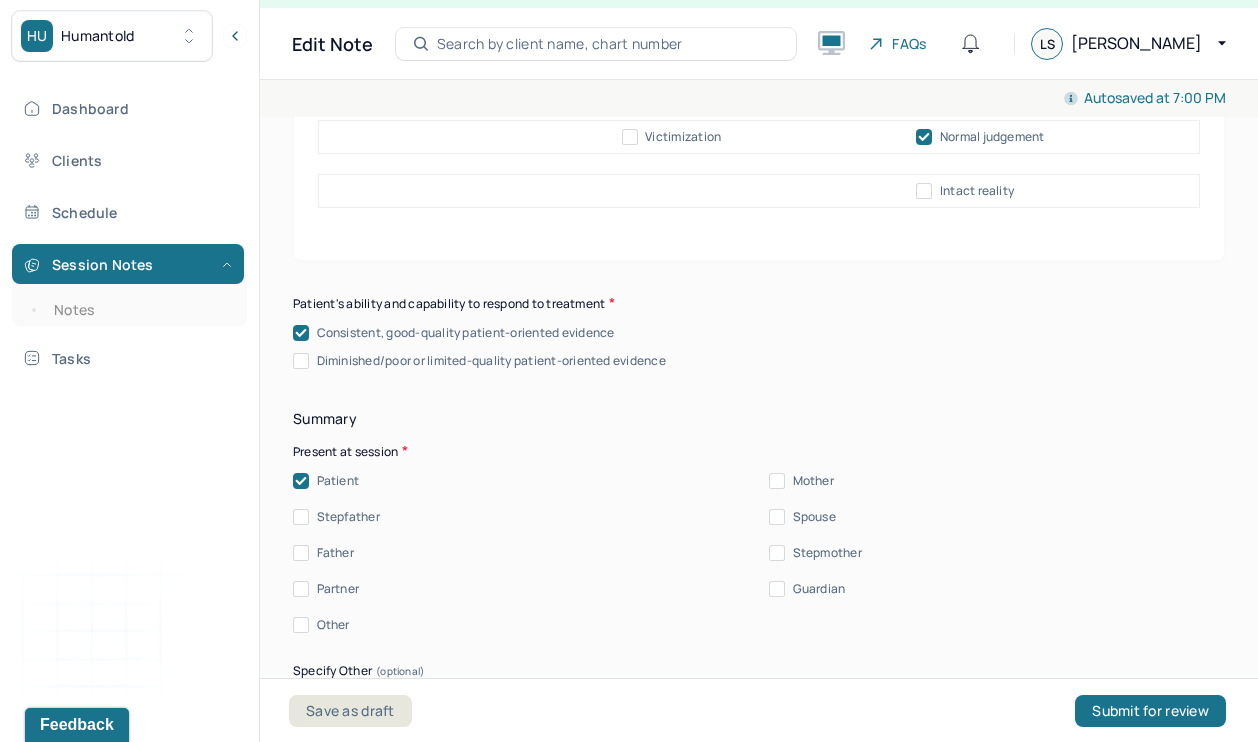 click on "Instructions The fields marked with an asterisk ( * ) are required before you can submit your notes. Before you can submit your session notes, they must be signed. You have the option to save your notes as a draft before making a submission. Appointment location * Teletherapy Client Teletherapy Location Home Office Other Provider Teletherapy Location Home Office Other Consent was received for the teletherapy session The teletherapy session was conducted via video Primary diagnosis * F43.20 [MEDICAL_DATA] Secondary diagnosis (optional) Secondary diagnosis Tertiary diagnosis (optional) Tertiary diagnosis Identity Preferred name (optional) Gender * [DEMOGRAPHIC_DATA] Pronouns (optional) Religion (optional) Religion Education (optional) Education Race (optional) Race Ethnicity (optional) Sexual orientation (optional) Sexual orientation Current employment (optional) Current employment details (optional) Relationship status (optional) Relationship status Name of partner (optional) Emergency contact information" at bounding box center [759, -4266] 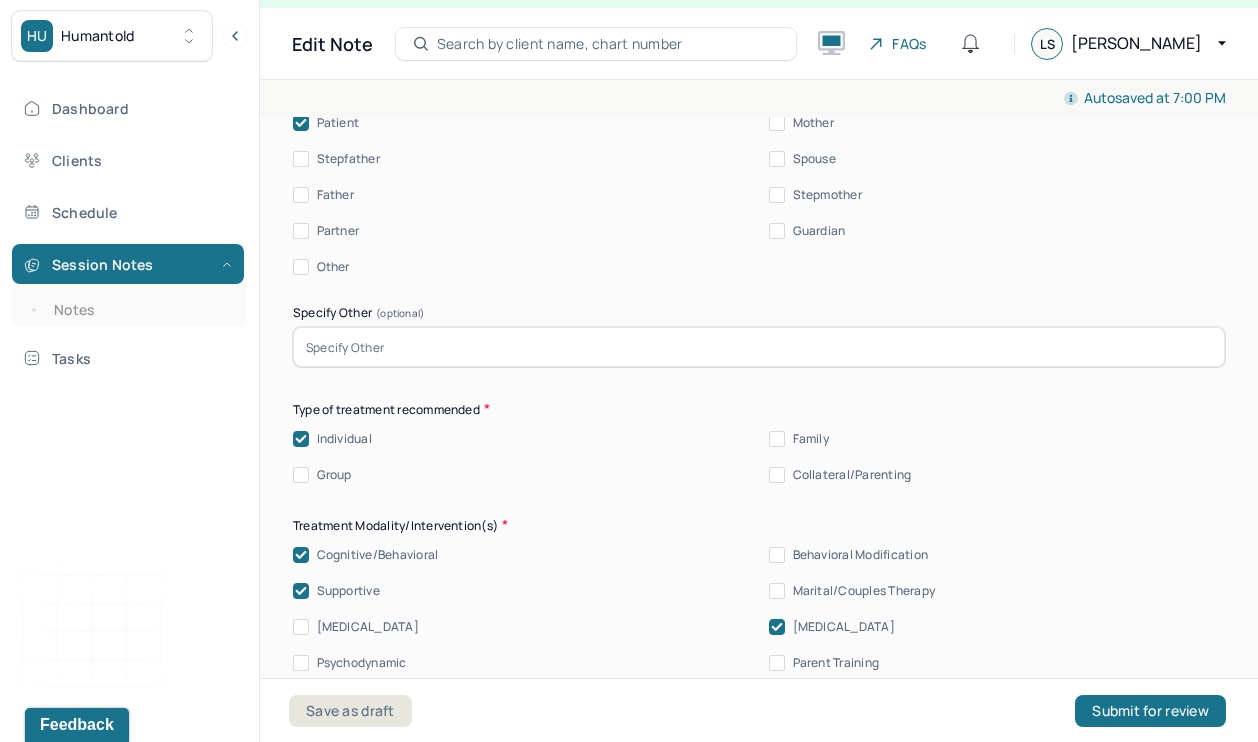 scroll, scrollTop: 12133, scrollLeft: 0, axis: vertical 